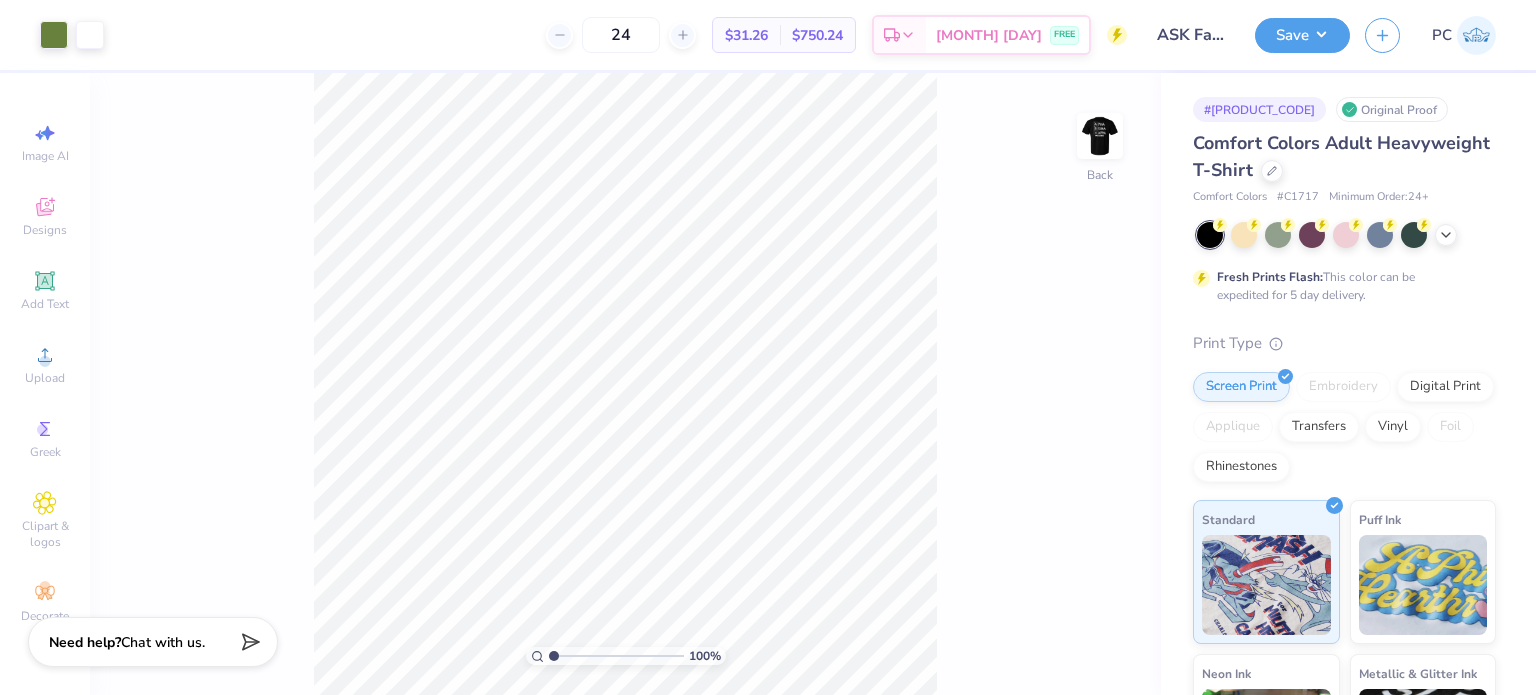 scroll, scrollTop: 0, scrollLeft: 0, axis: both 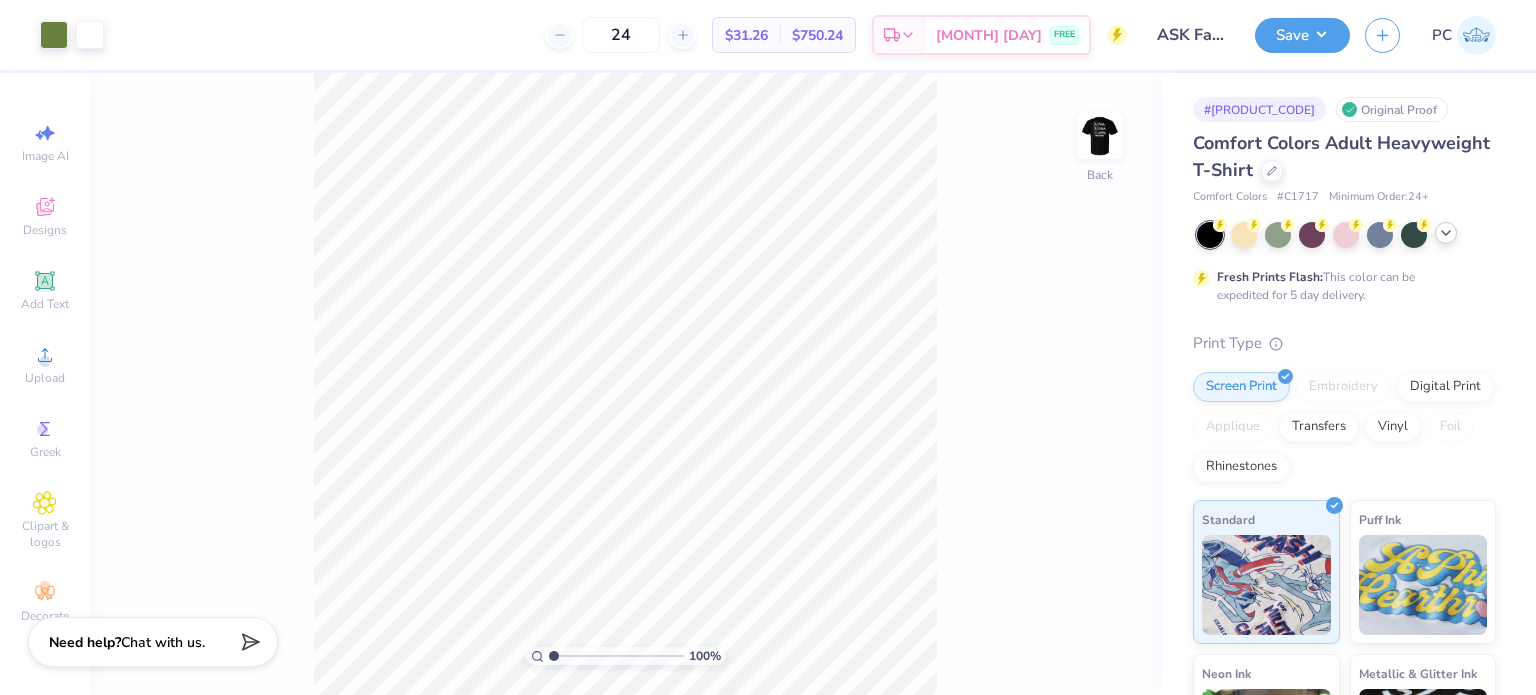 click at bounding box center (1446, 233) 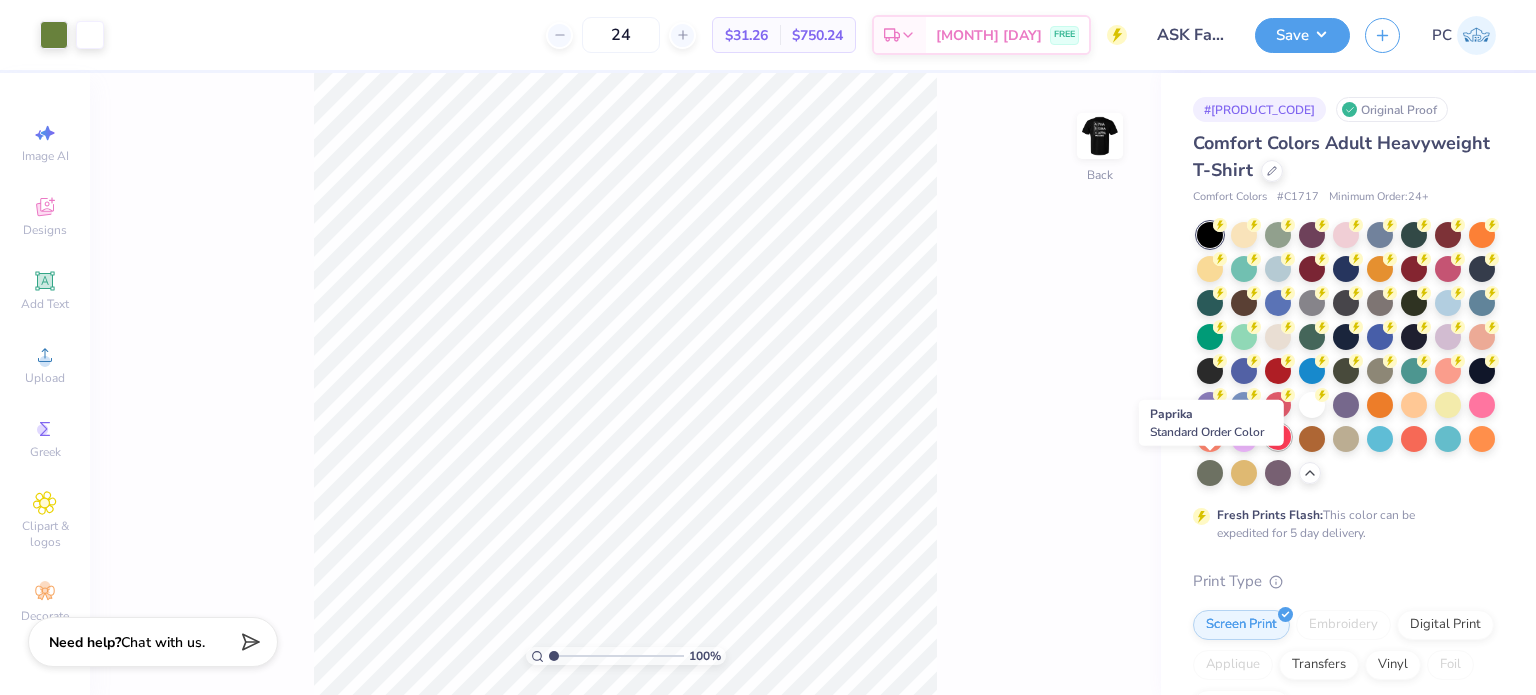 click at bounding box center (1278, 437) 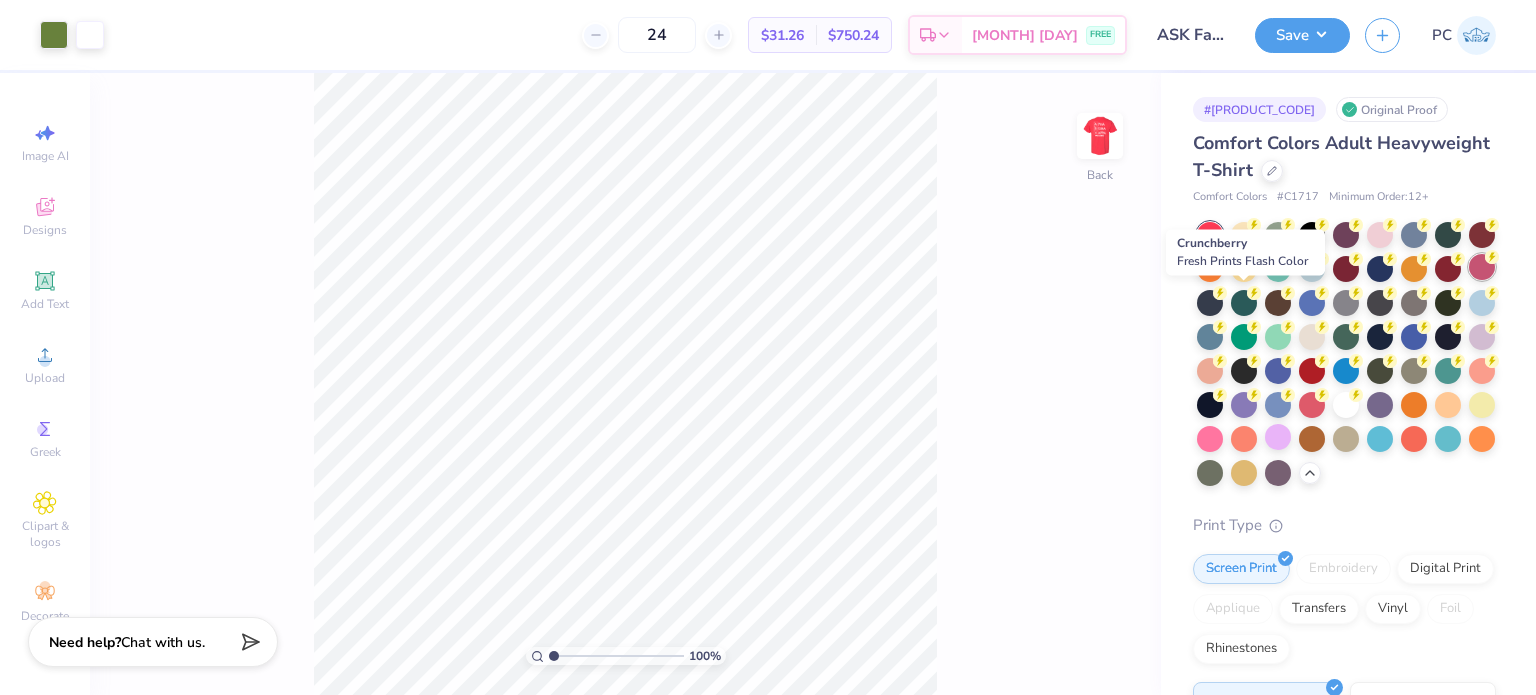 click at bounding box center [1482, 267] 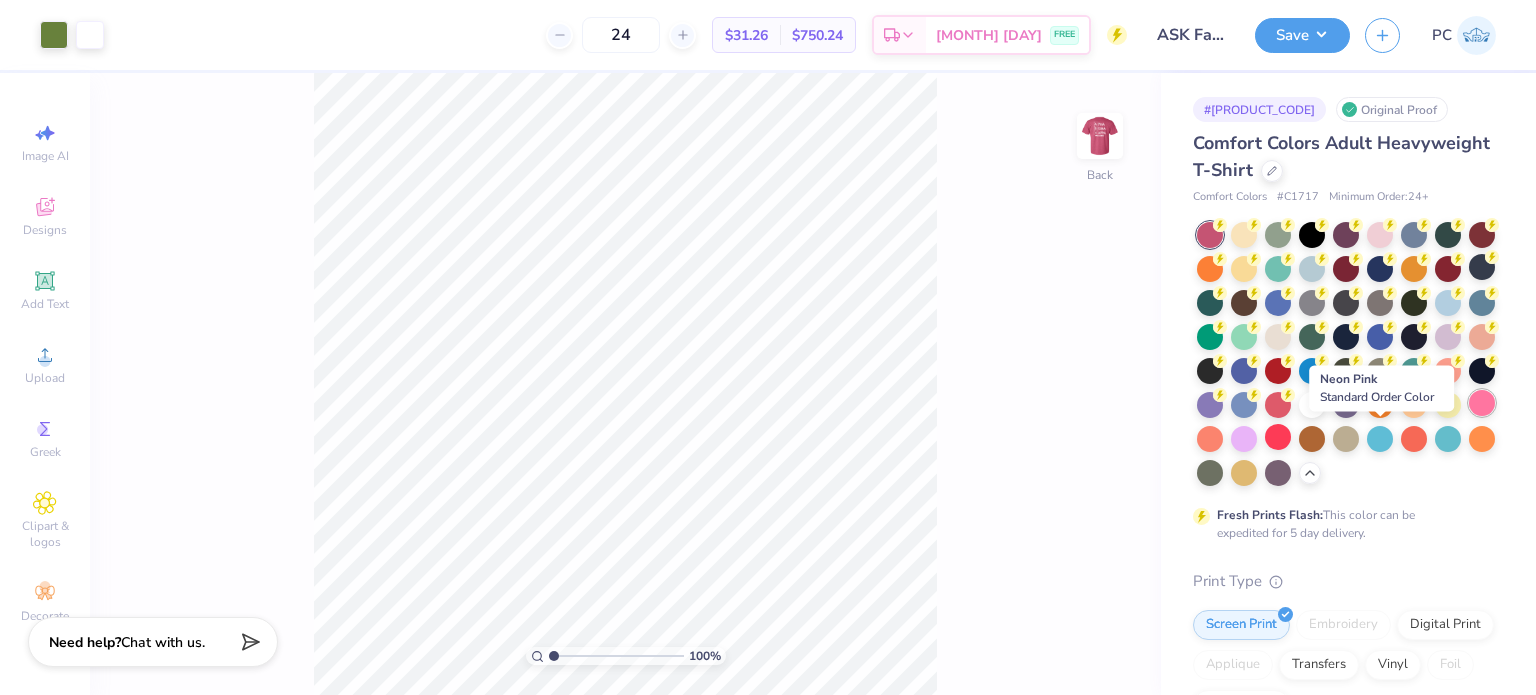 click at bounding box center [1482, 403] 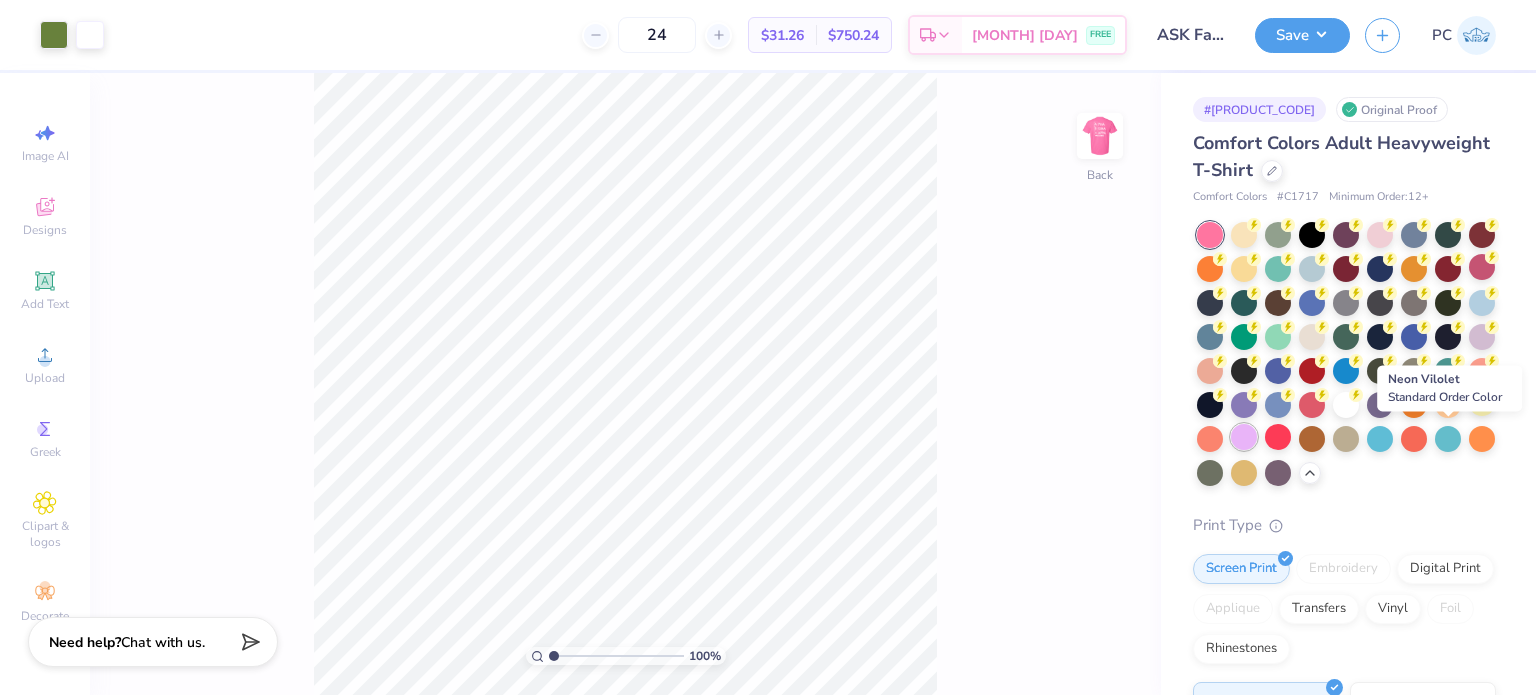 click at bounding box center (1244, 437) 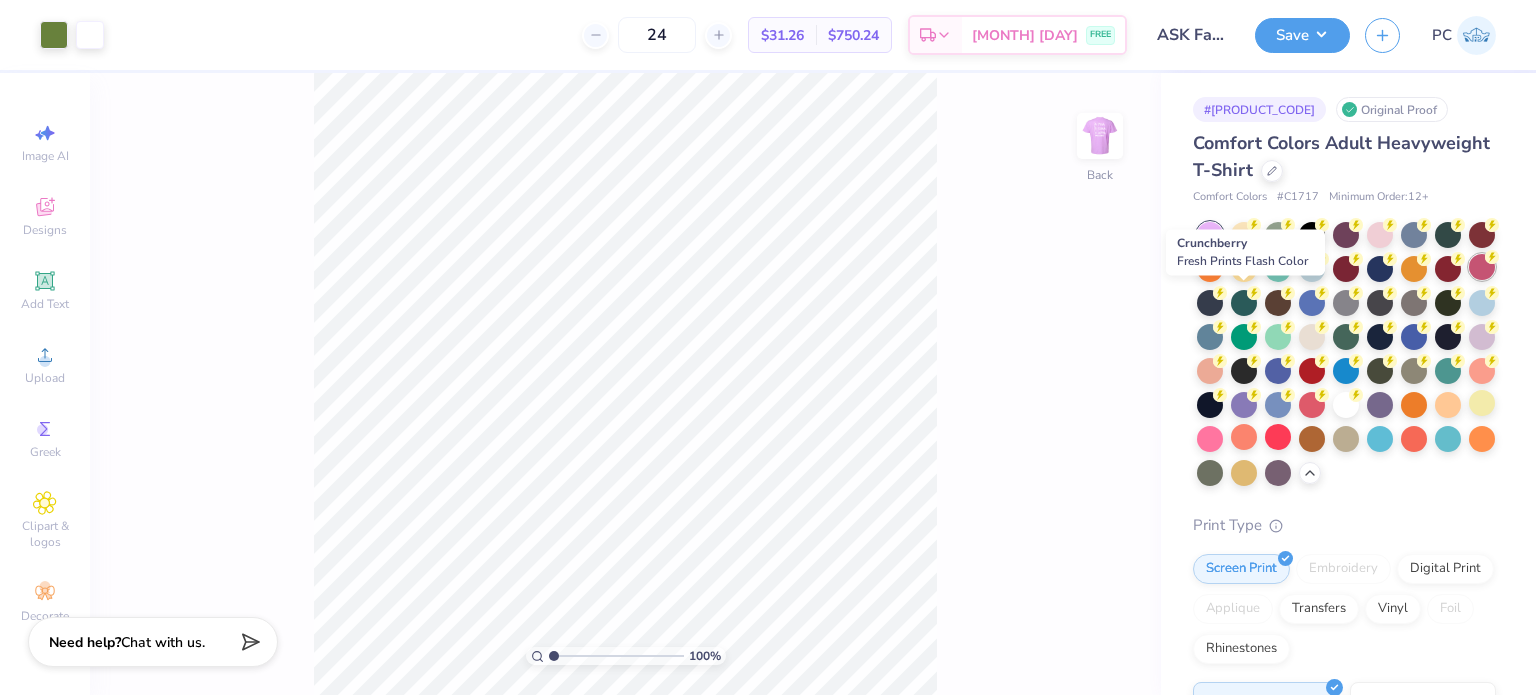 click at bounding box center (1482, 267) 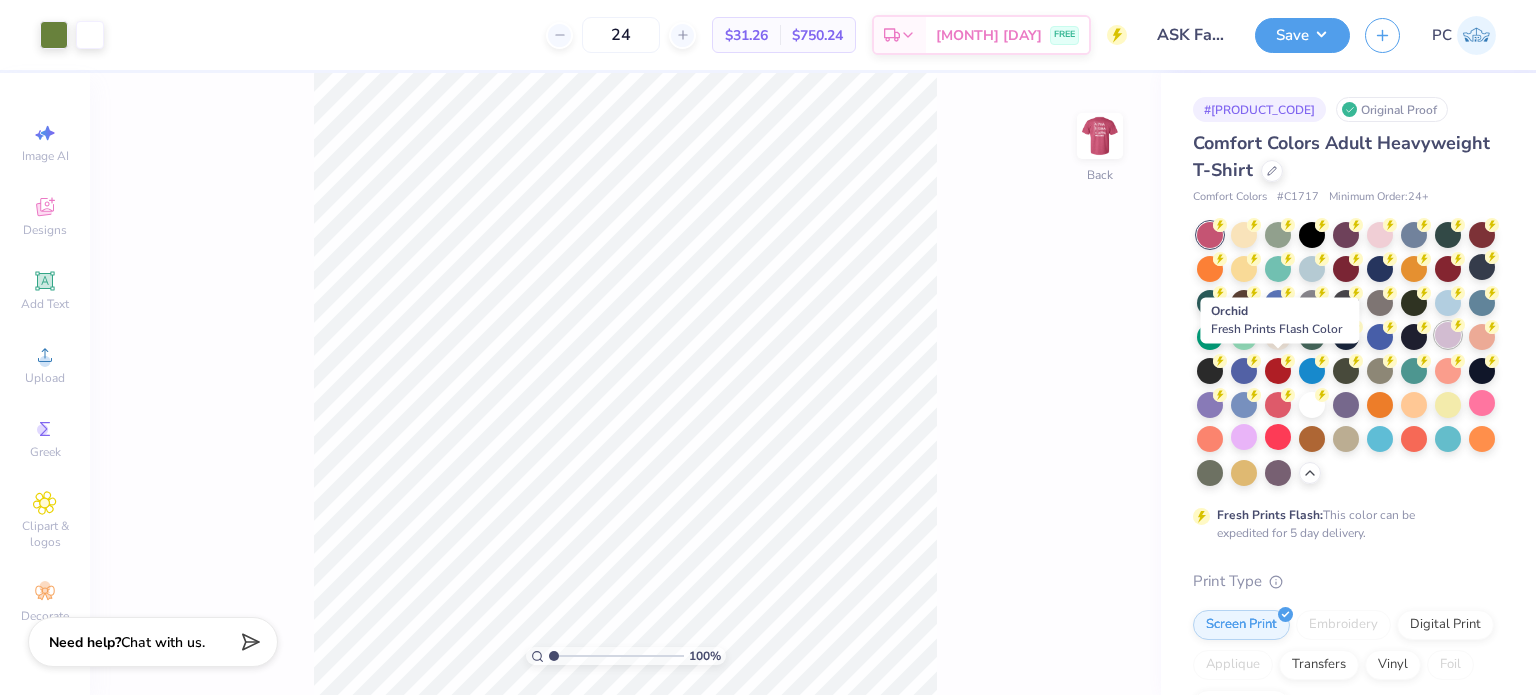 click at bounding box center (1448, 335) 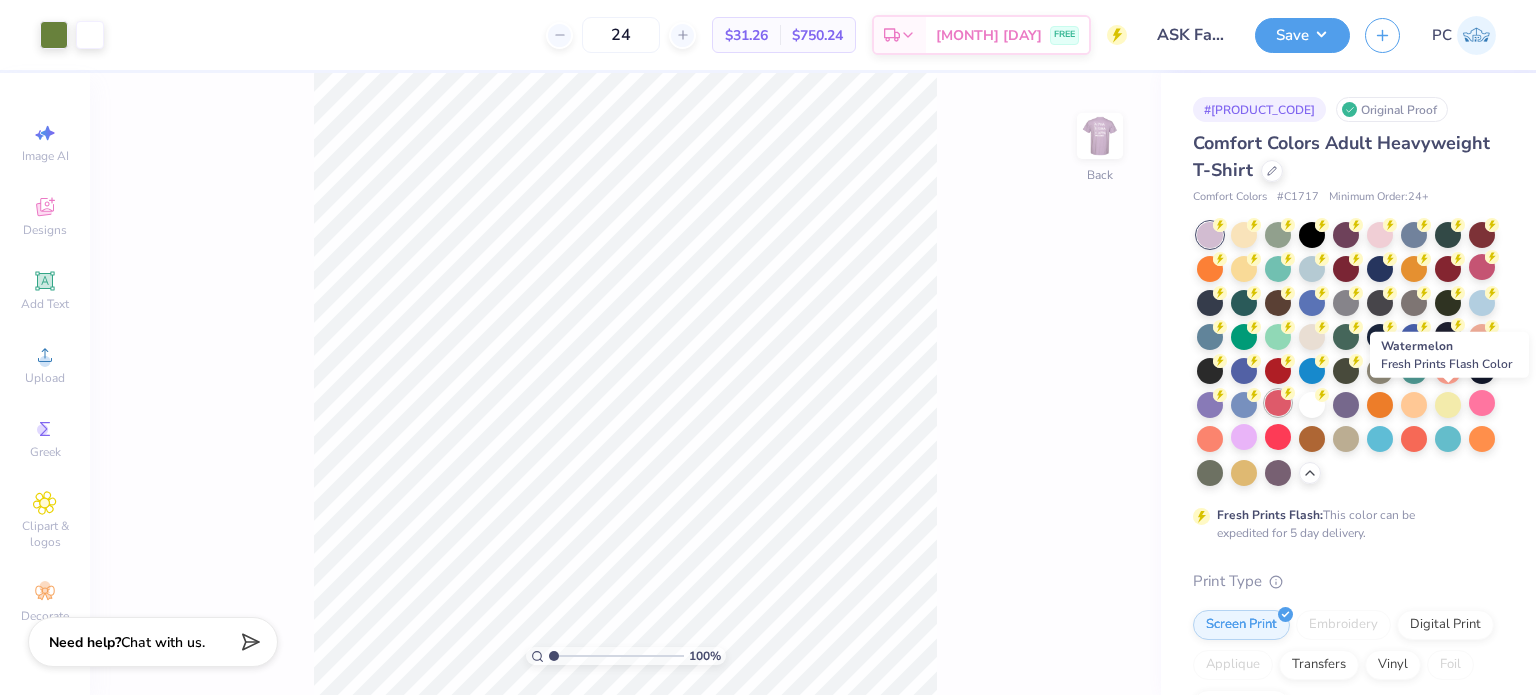 click at bounding box center (1278, 403) 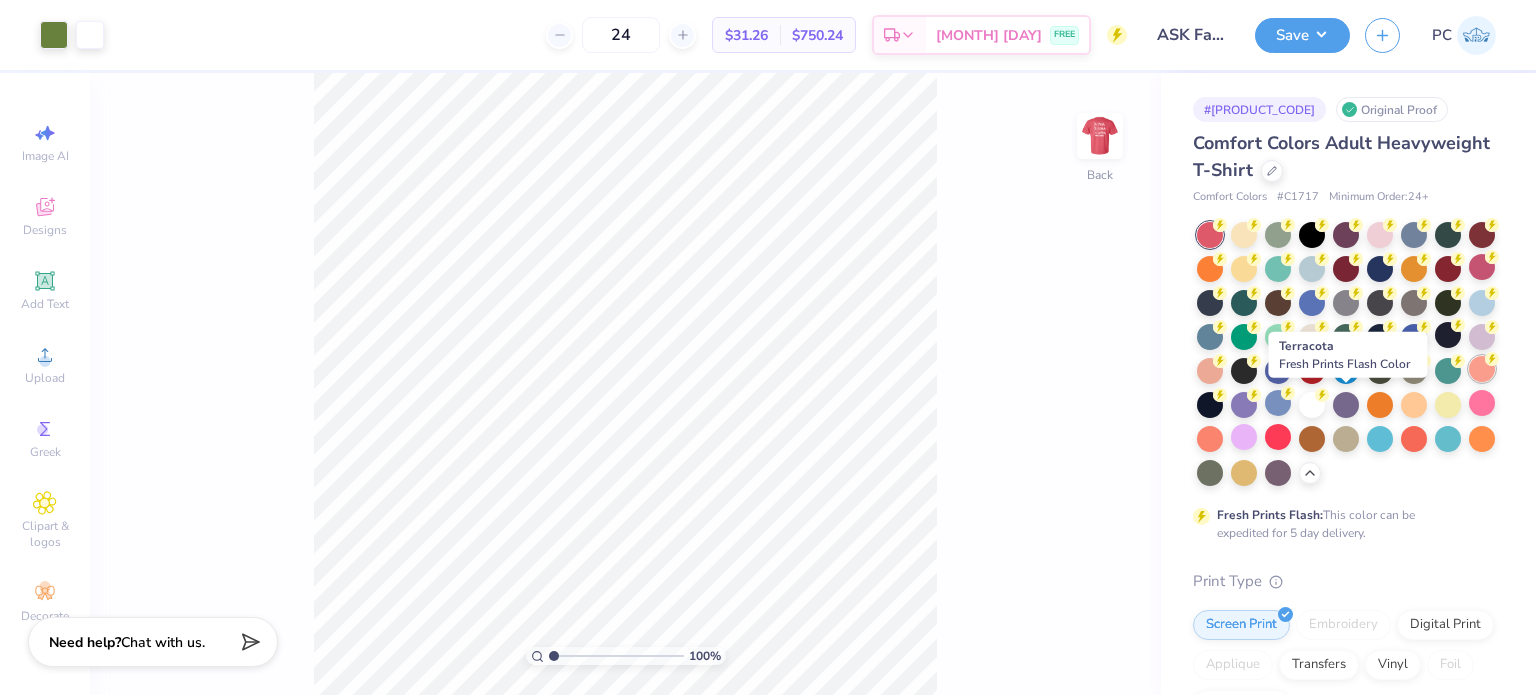 click at bounding box center [1482, 369] 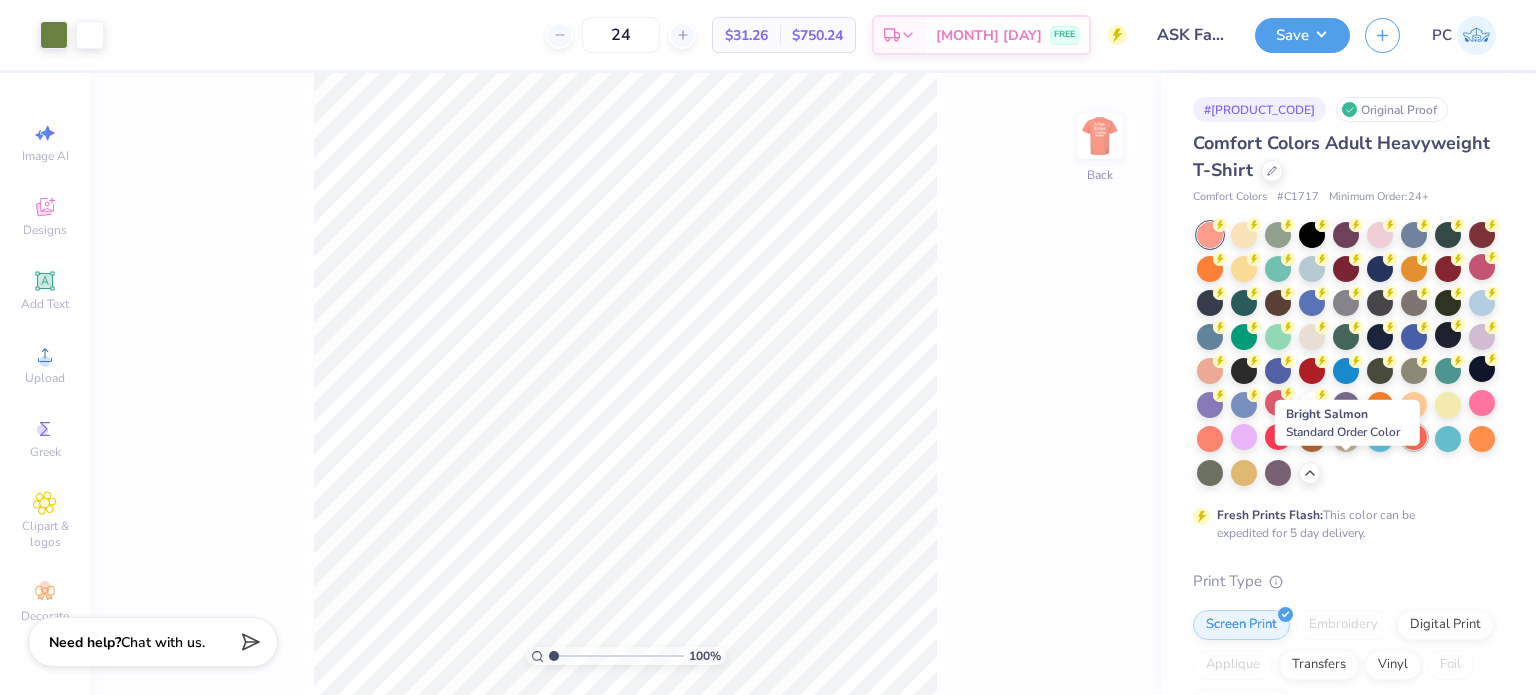 click at bounding box center (1414, 437) 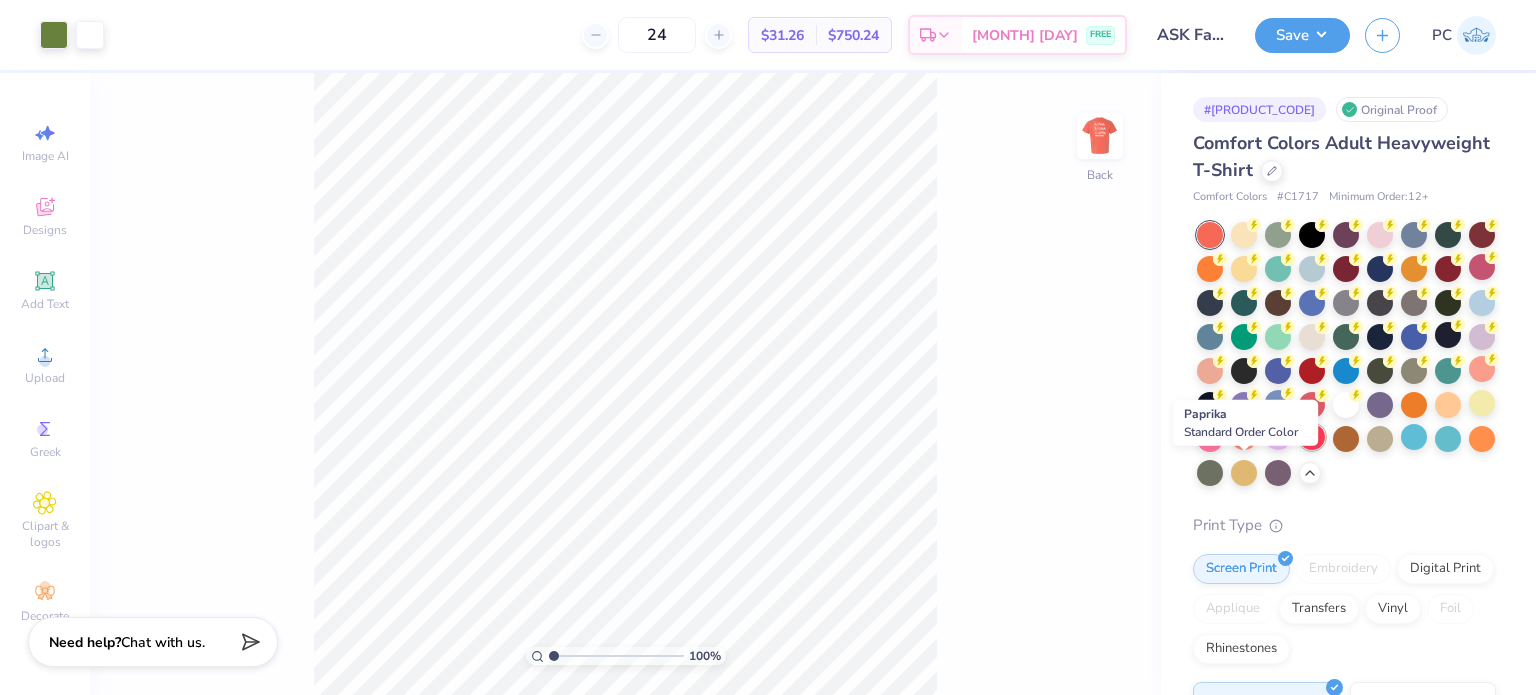 click at bounding box center (1312, 437) 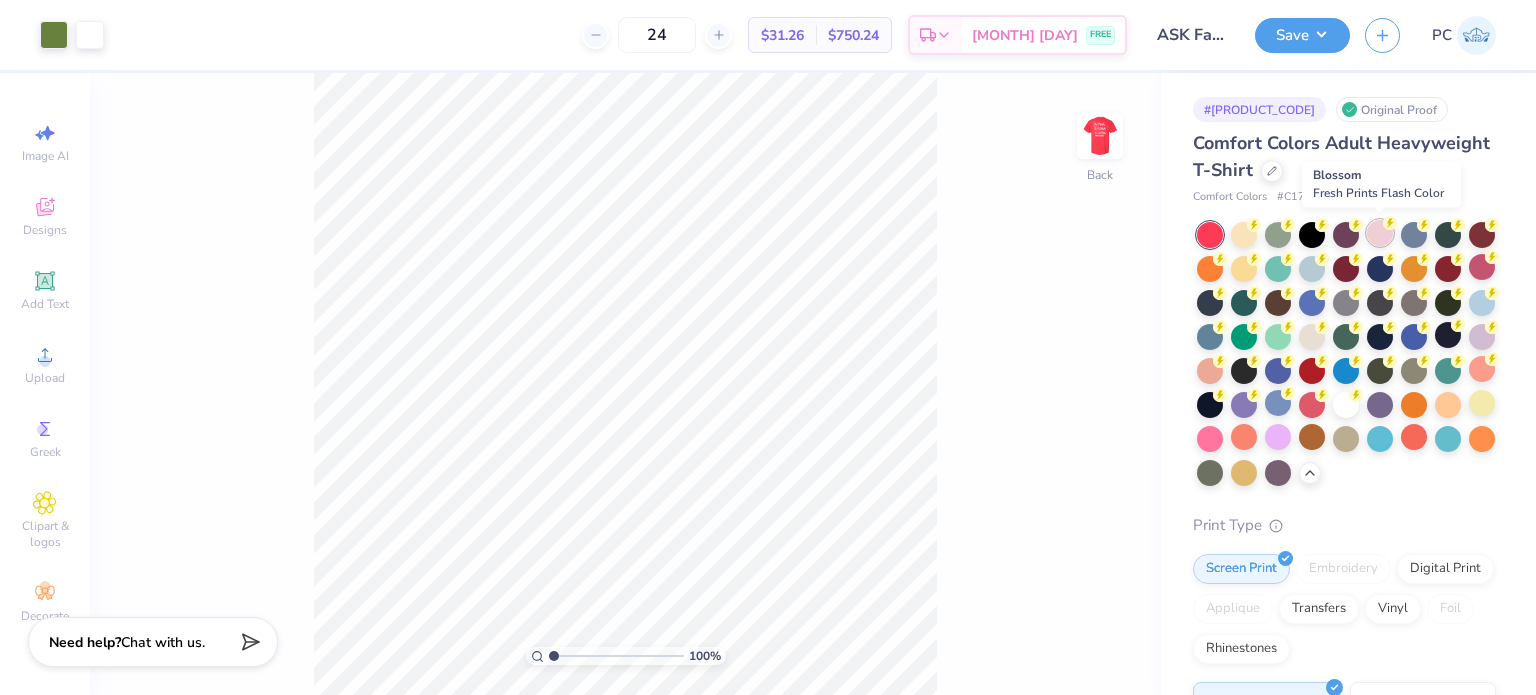 click at bounding box center [1380, 233] 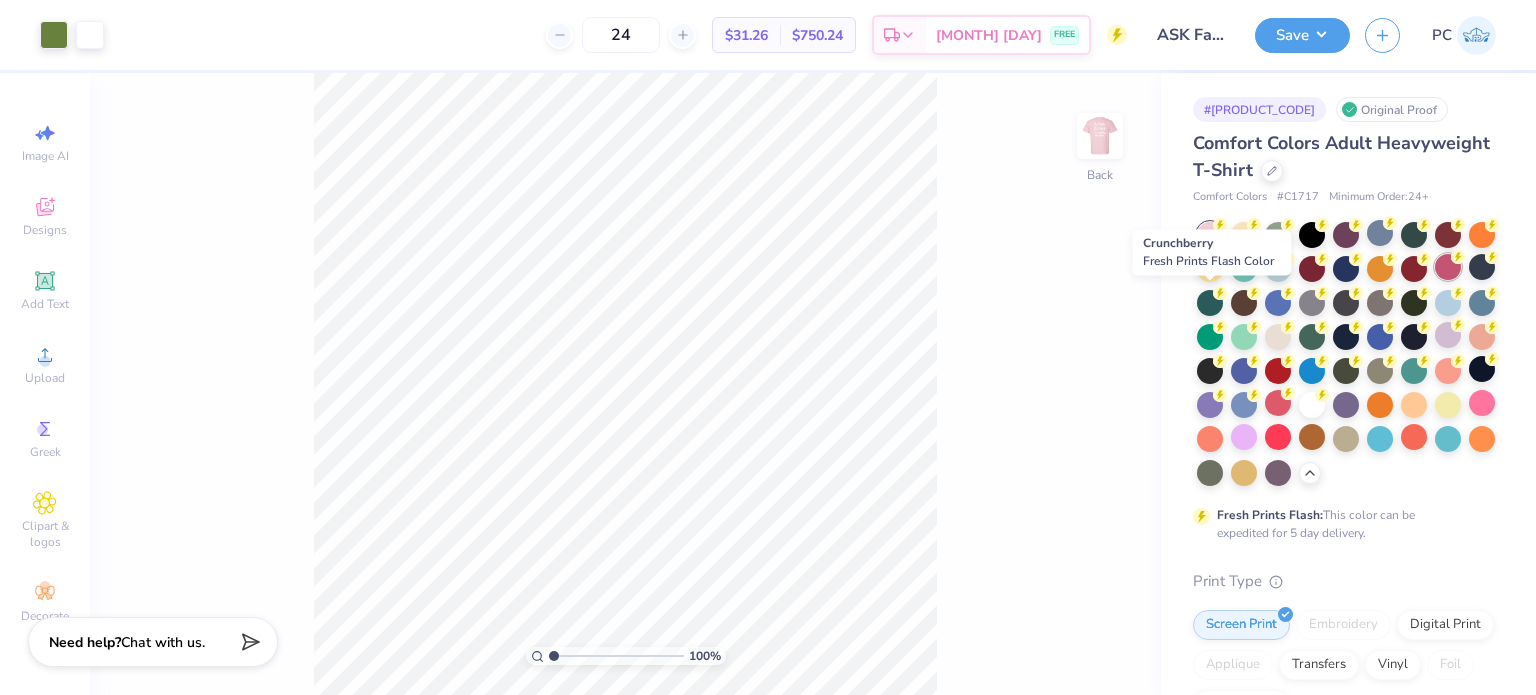 click at bounding box center [1448, 267] 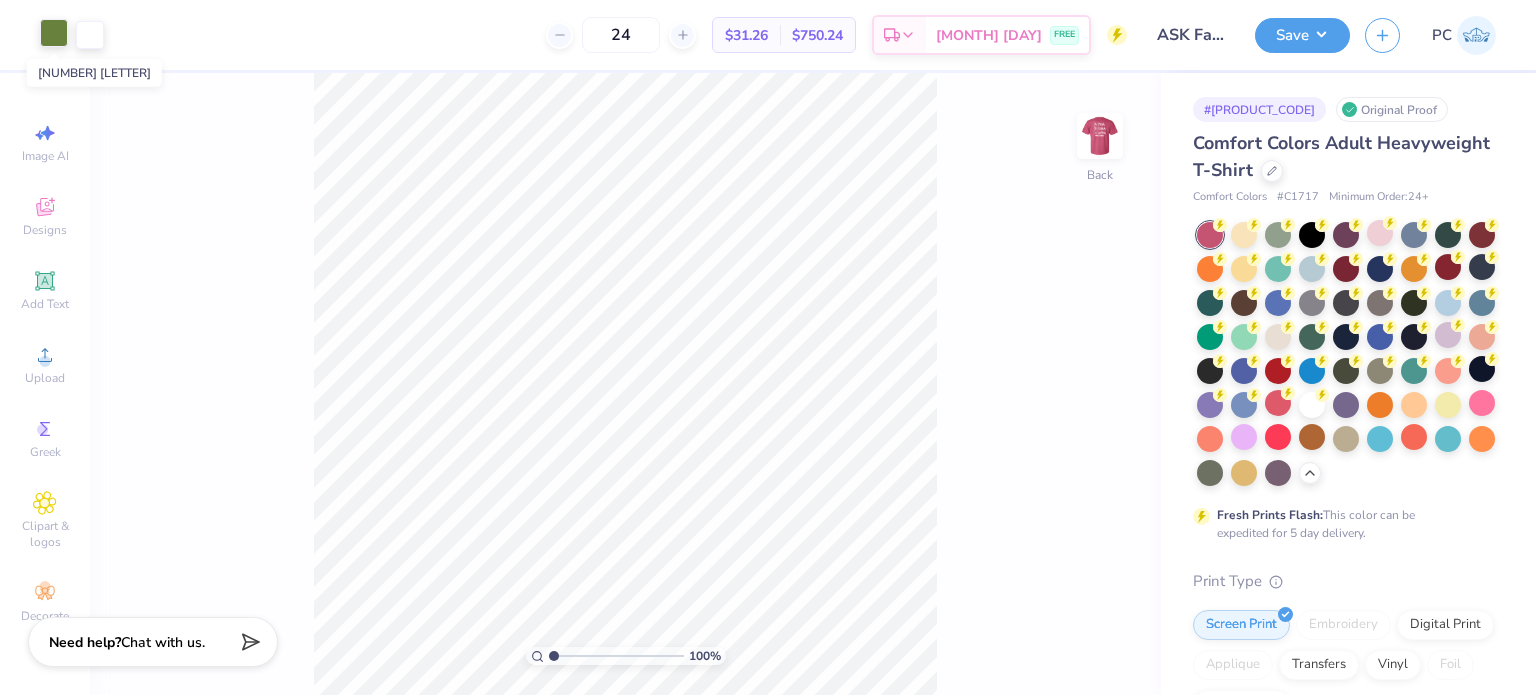 click at bounding box center [54, 33] 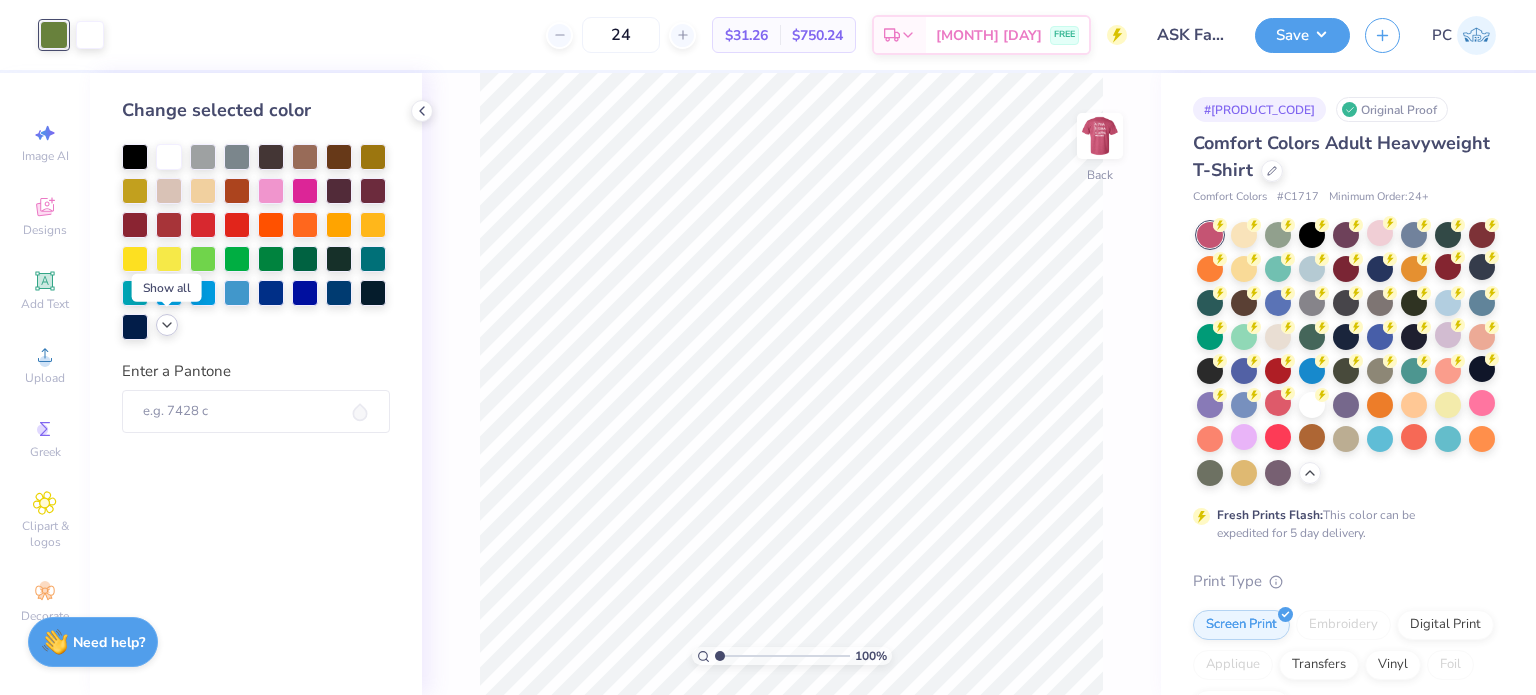 click at bounding box center [167, 325] 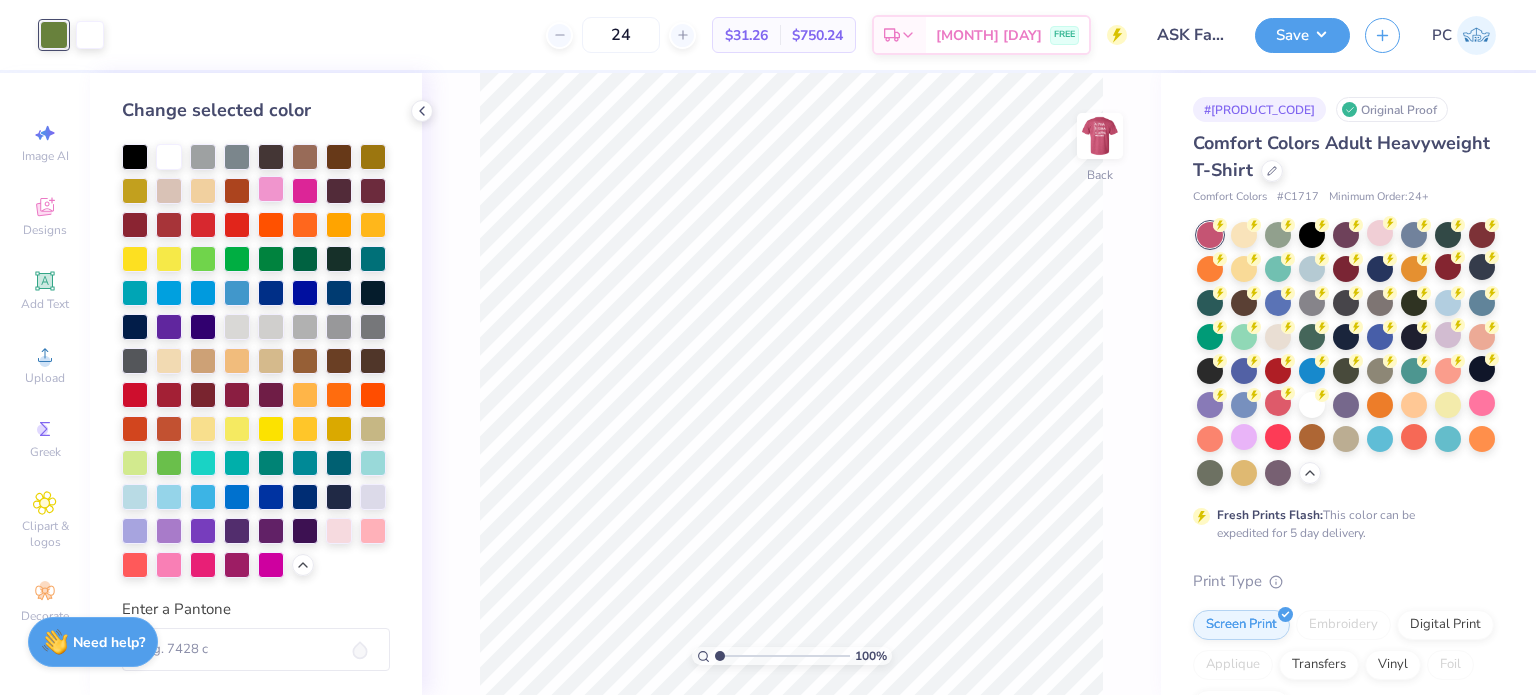 click at bounding box center [271, 189] 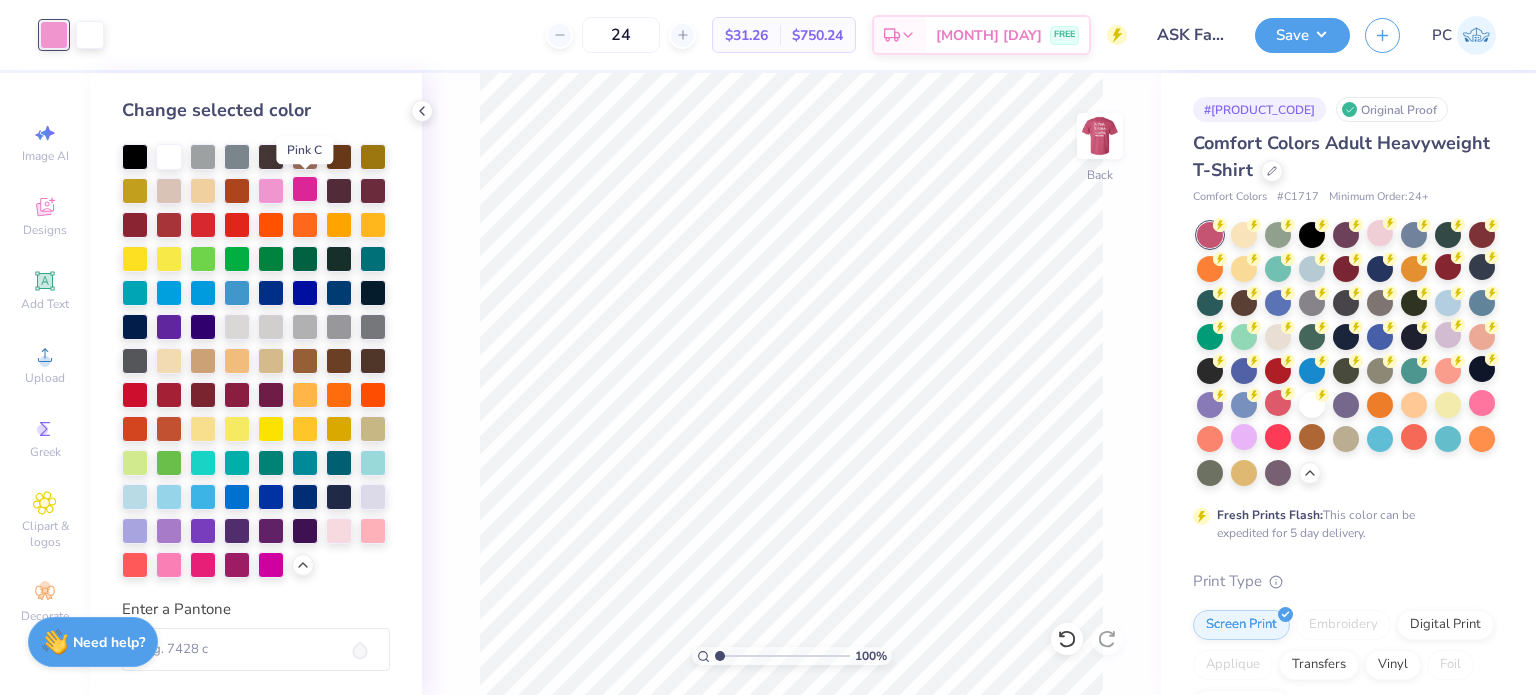 click at bounding box center (305, 189) 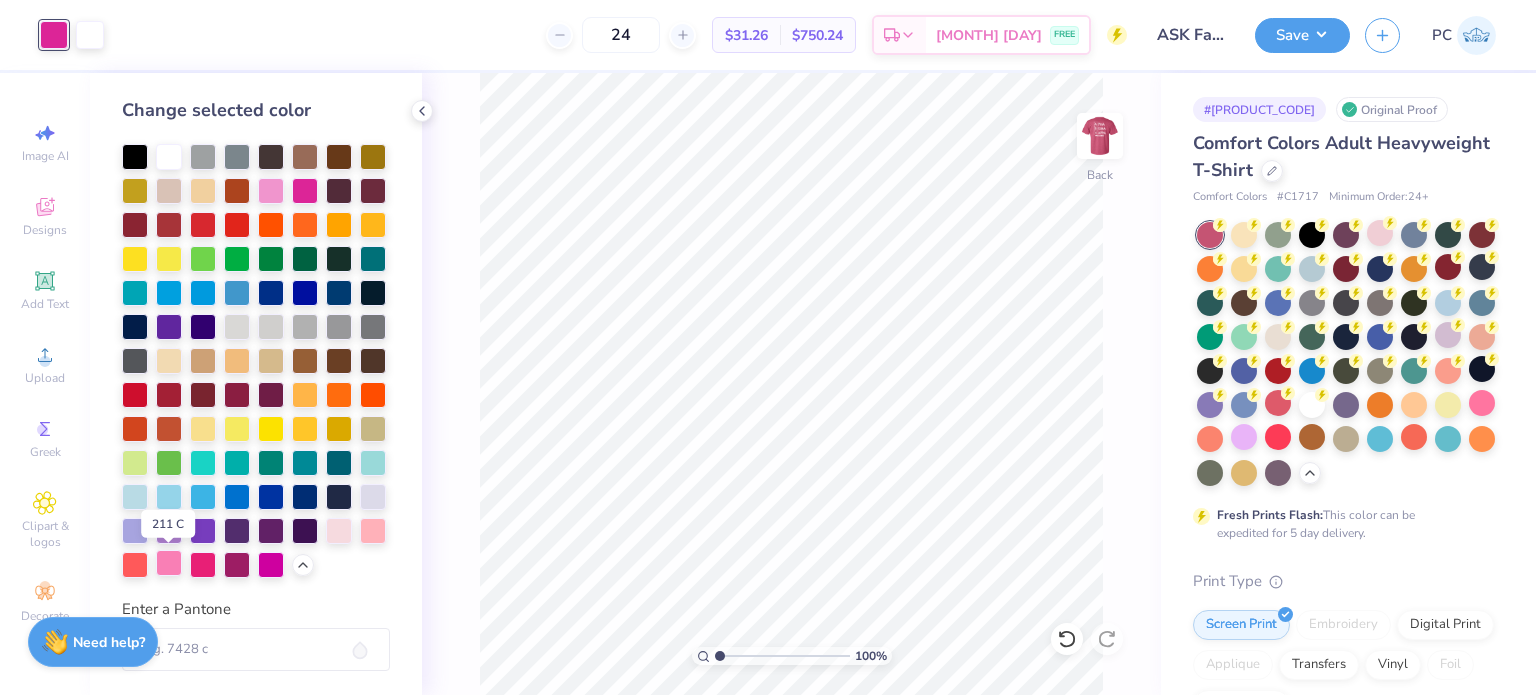 click at bounding box center [169, 563] 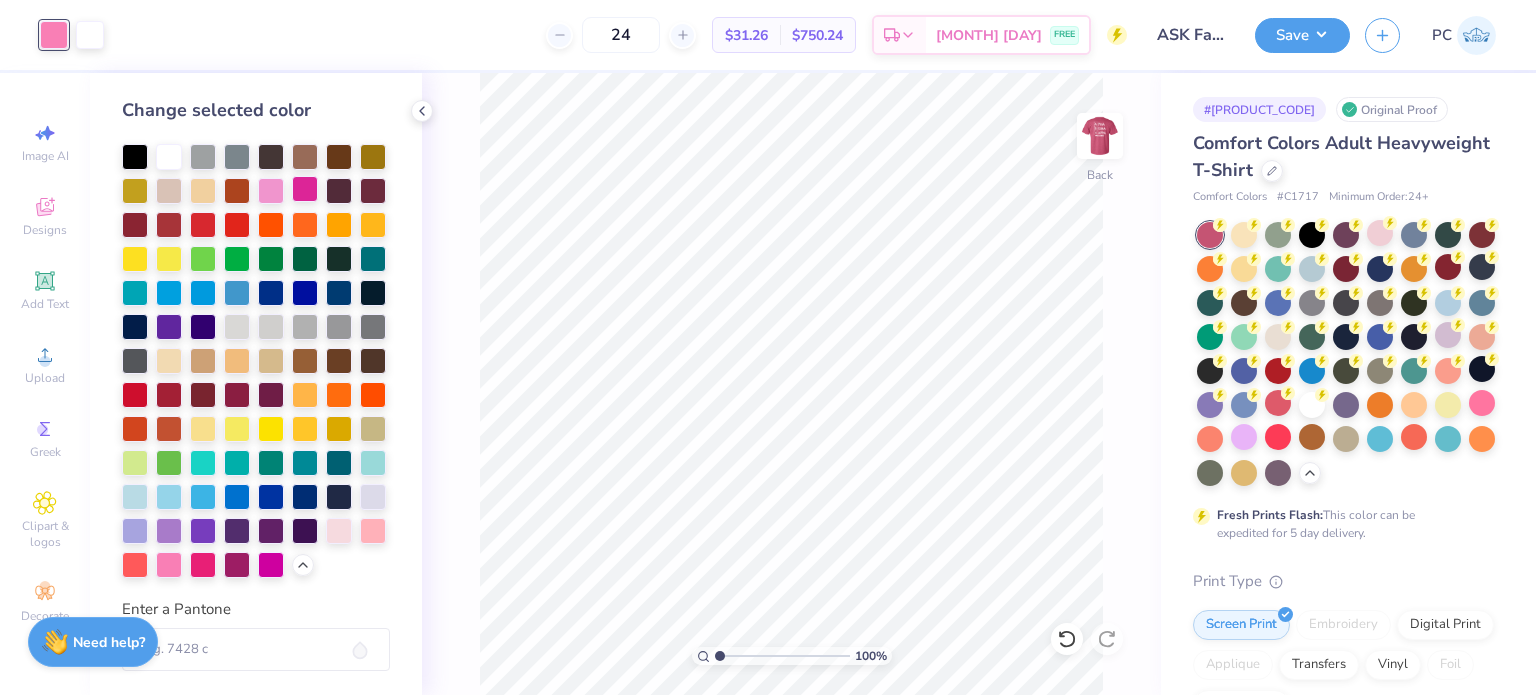 click at bounding box center (305, 189) 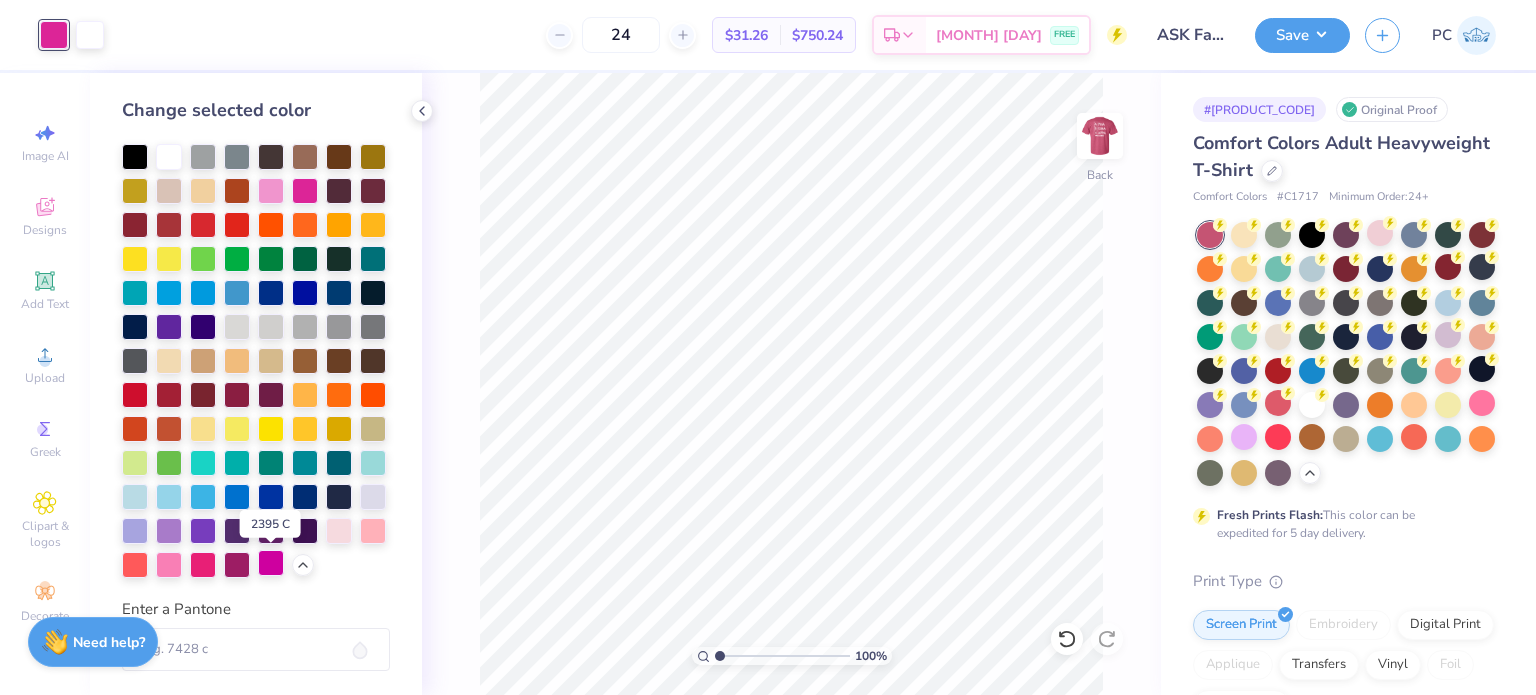 click at bounding box center [271, 563] 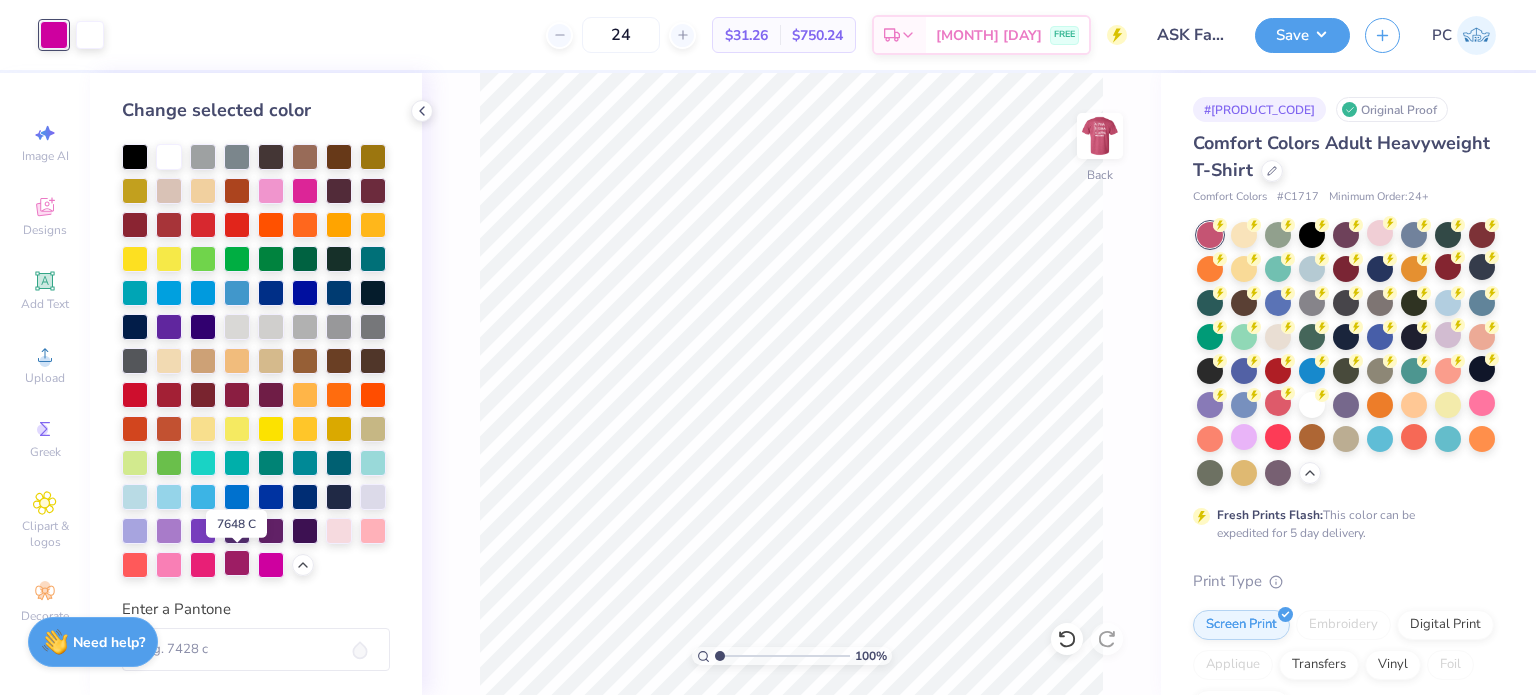 click at bounding box center [237, 563] 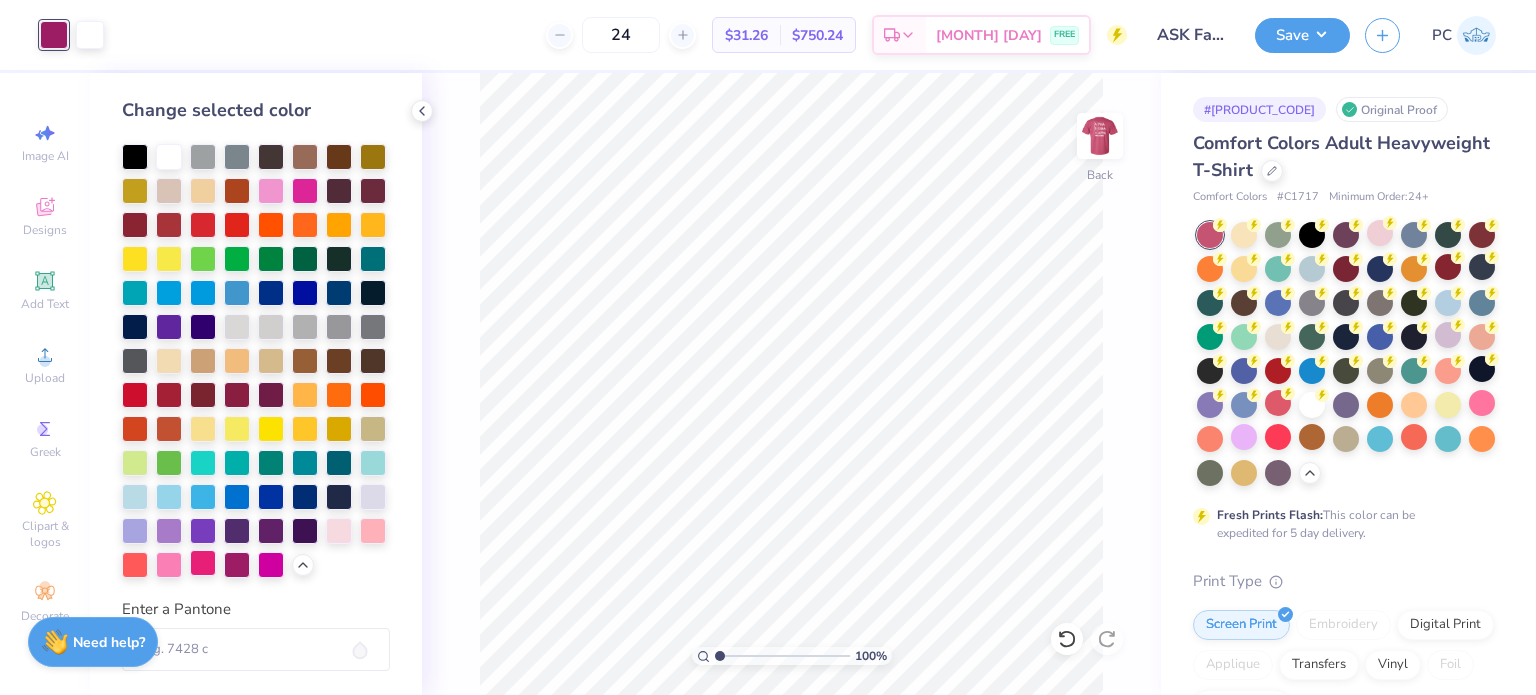 click at bounding box center (203, 563) 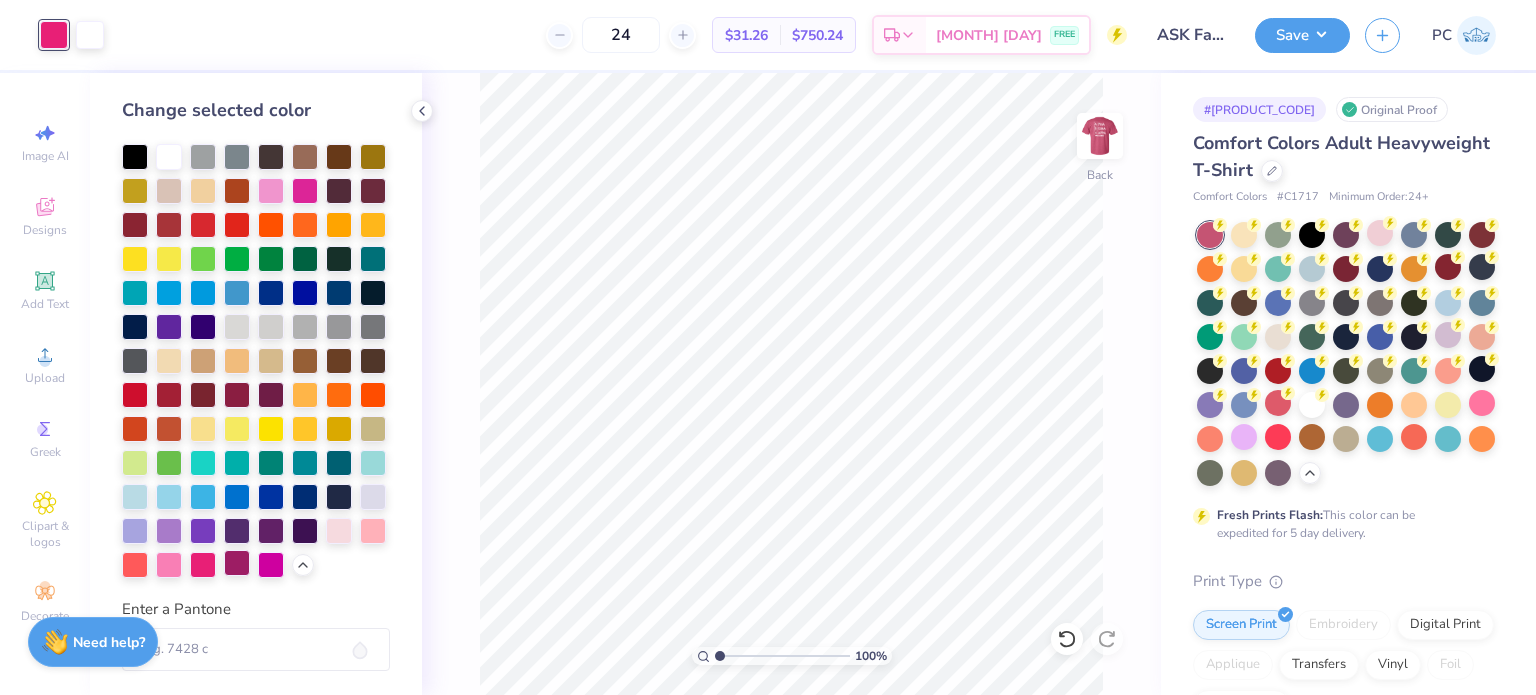 click at bounding box center (237, 563) 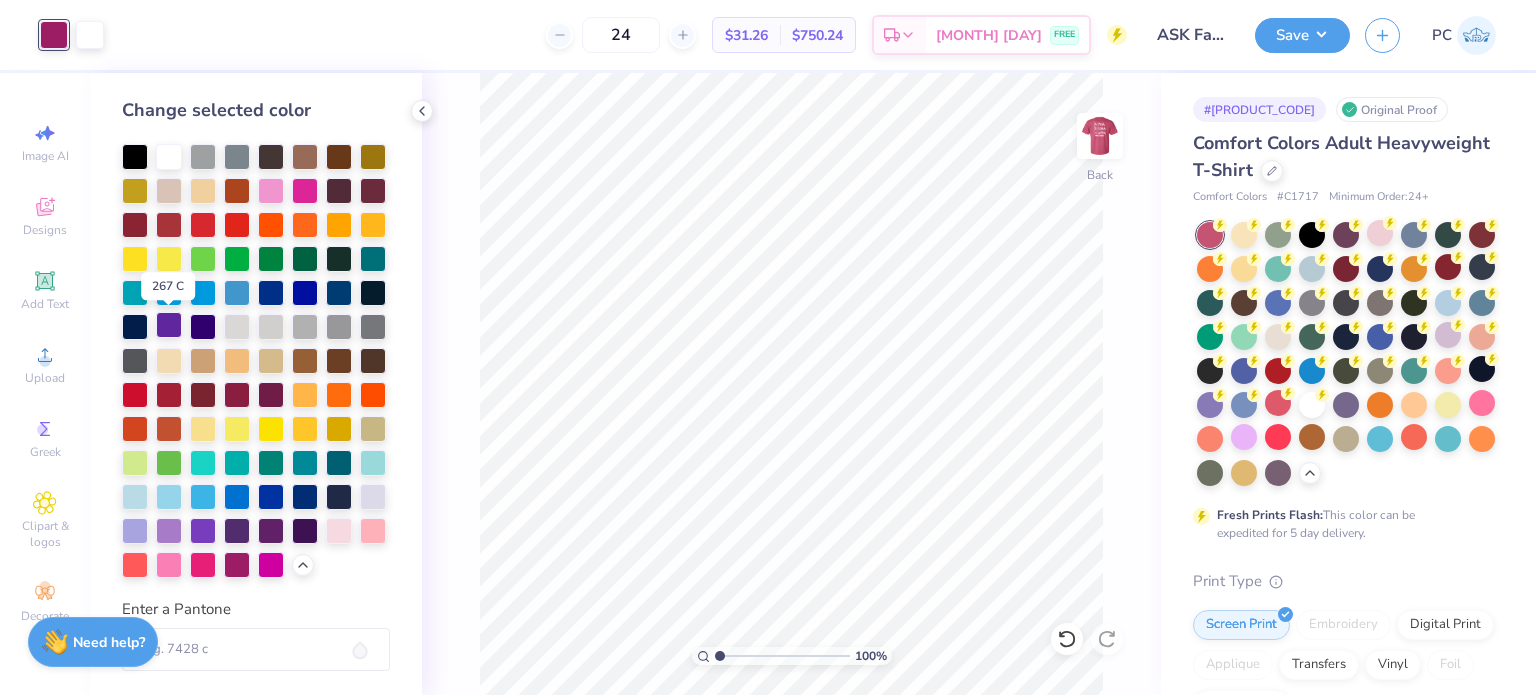 click at bounding box center [169, 325] 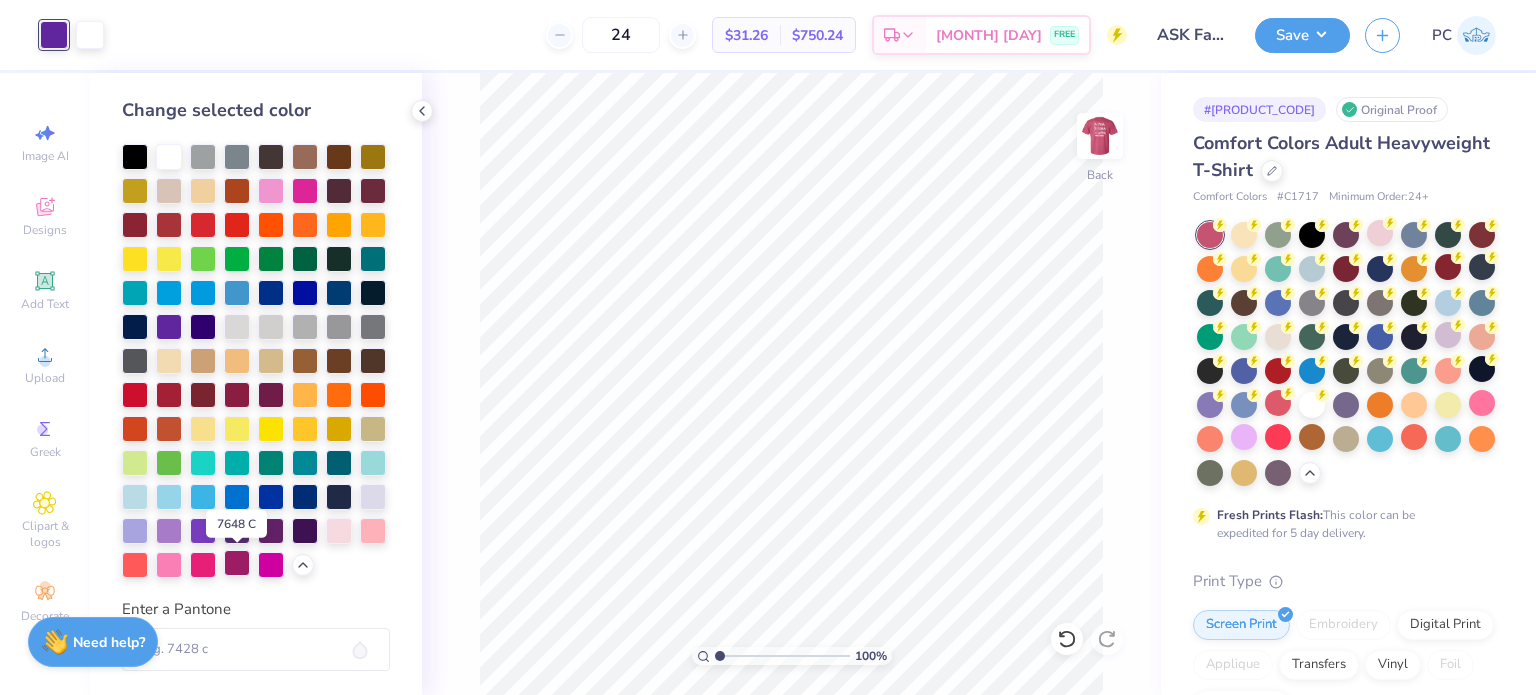 click at bounding box center [237, 563] 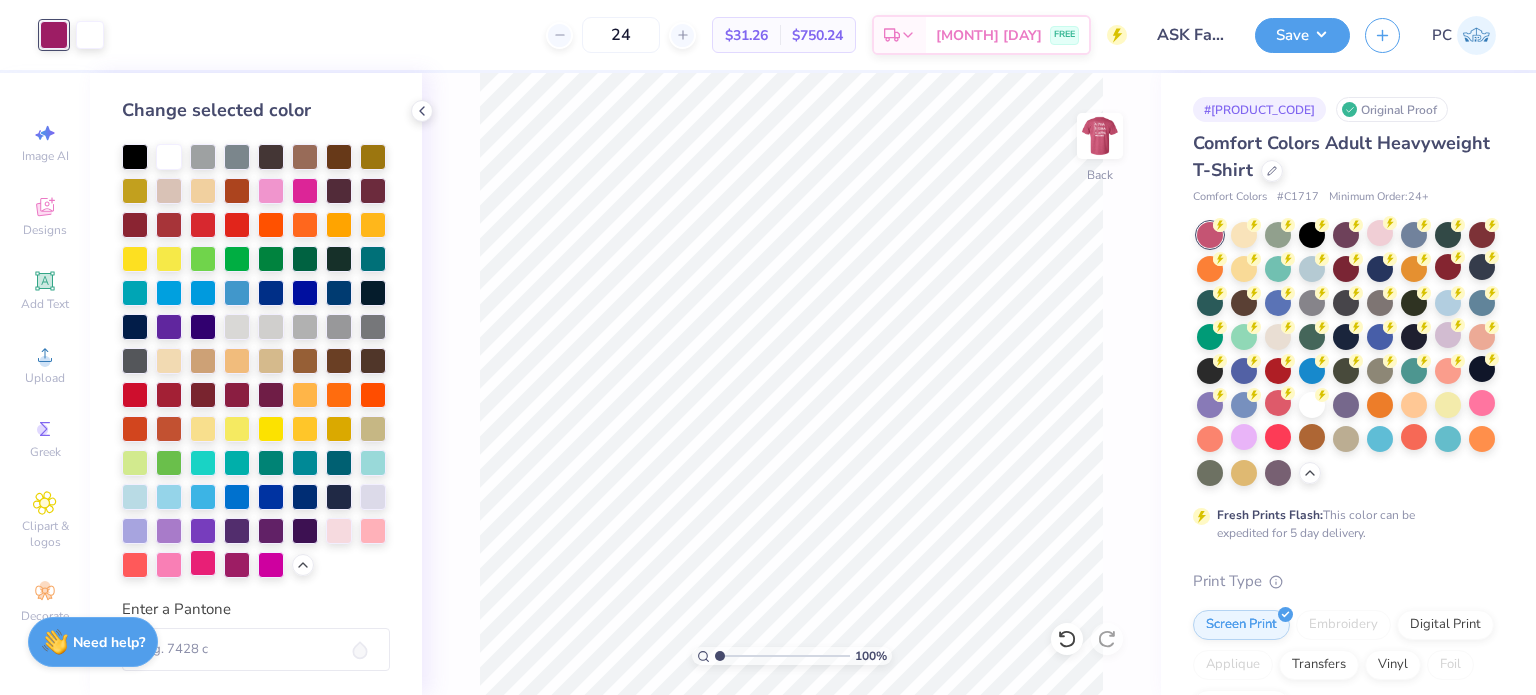 click at bounding box center [203, 563] 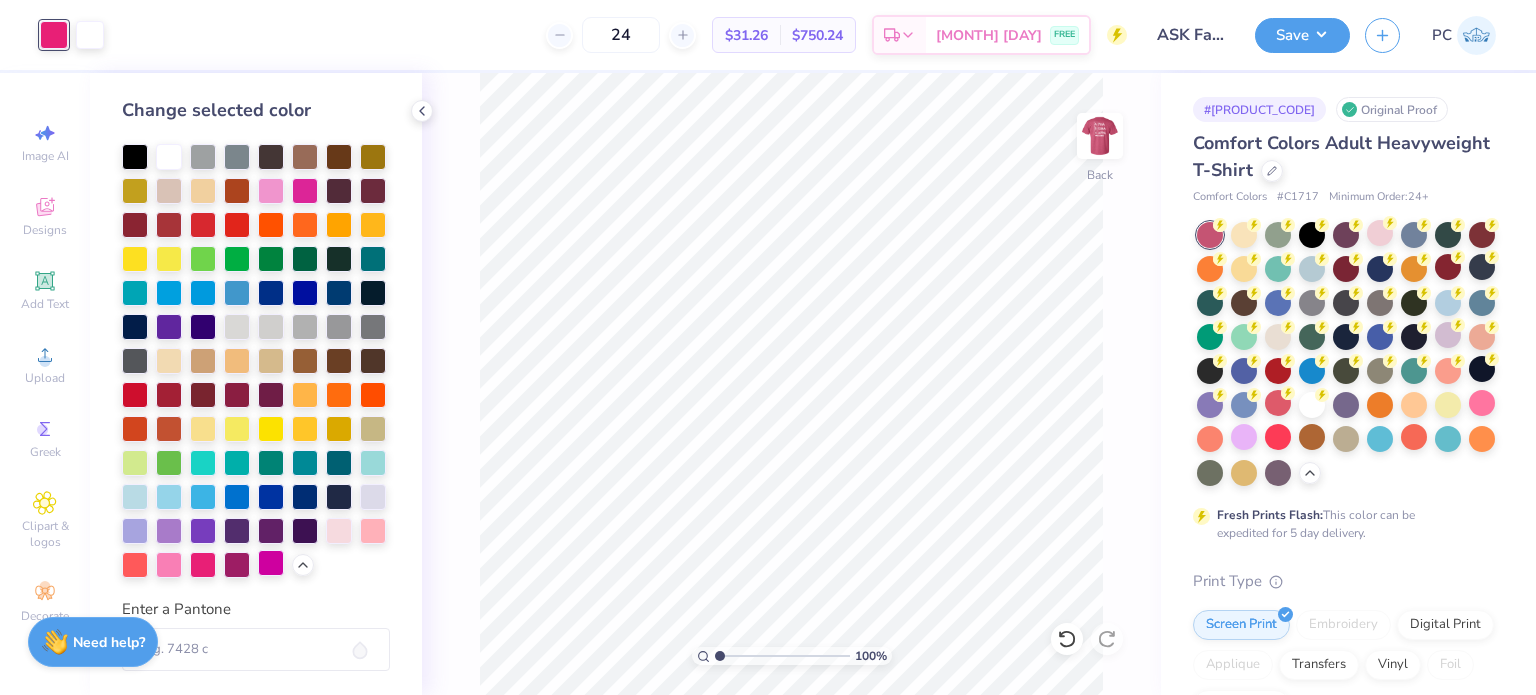 click at bounding box center [271, 563] 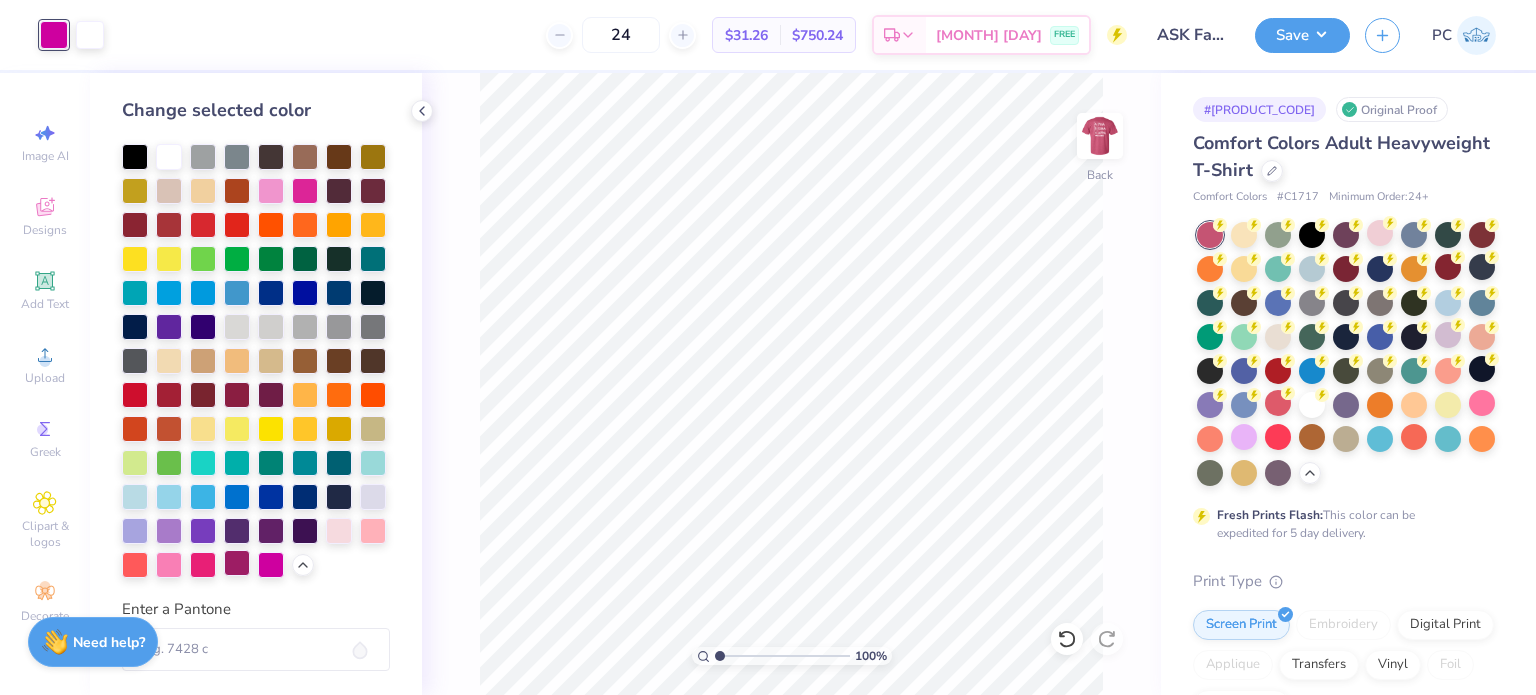 click at bounding box center (237, 563) 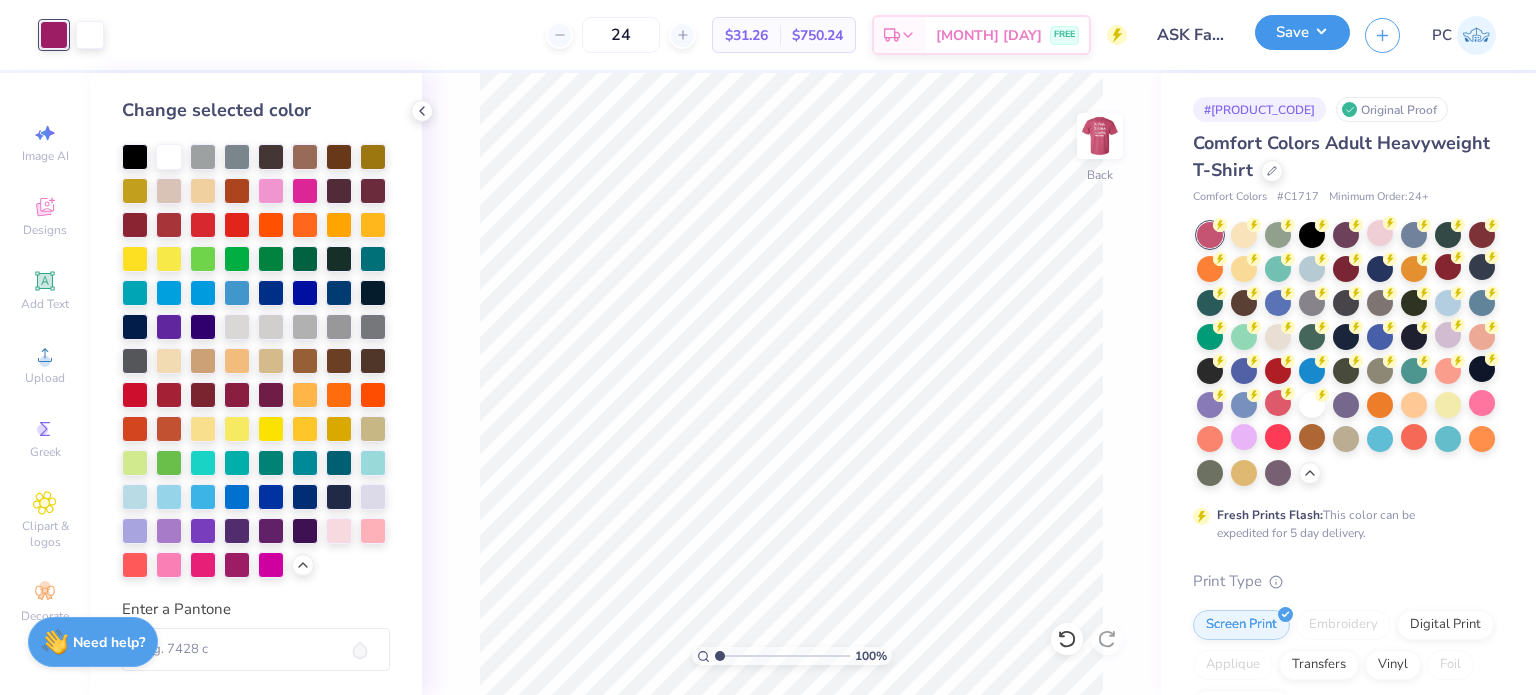 click on "Save" at bounding box center [1302, 32] 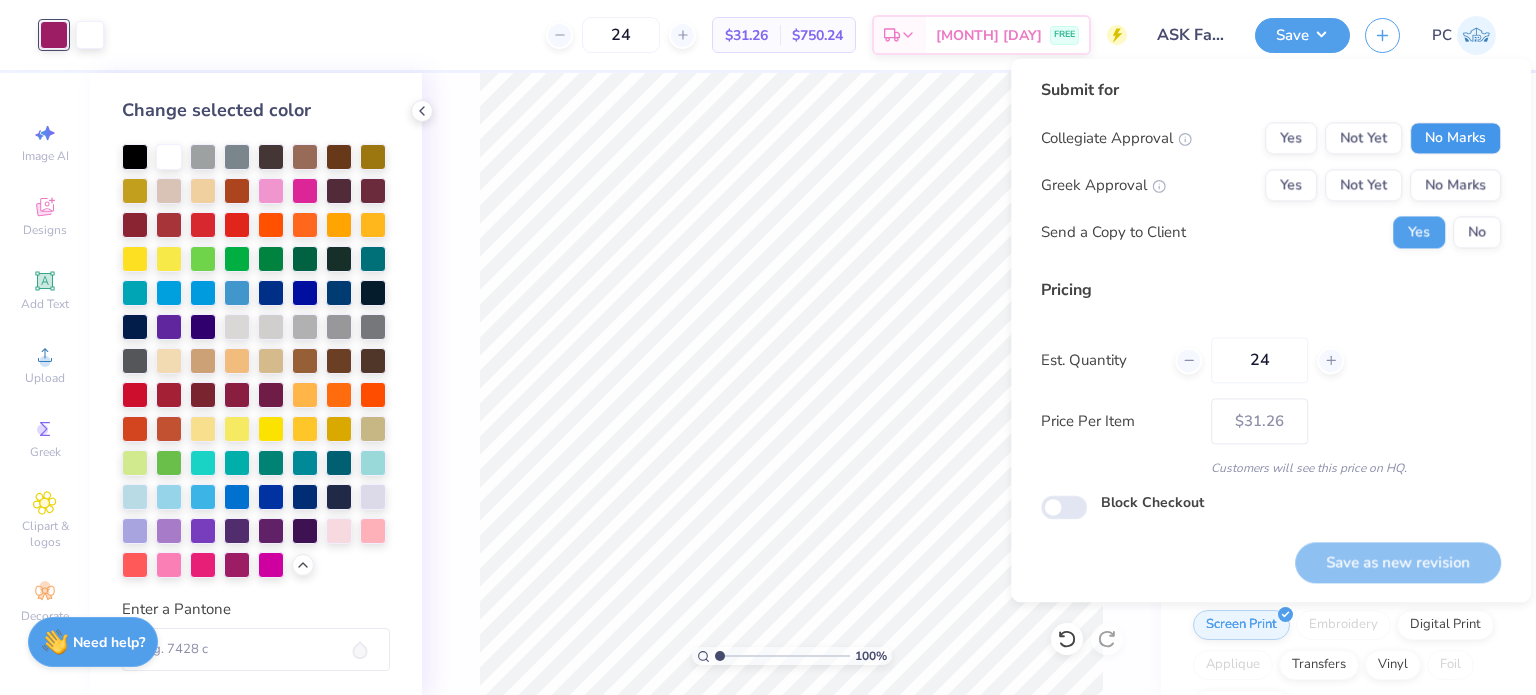 click on "No Marks" at bounding box center [1455, 138] 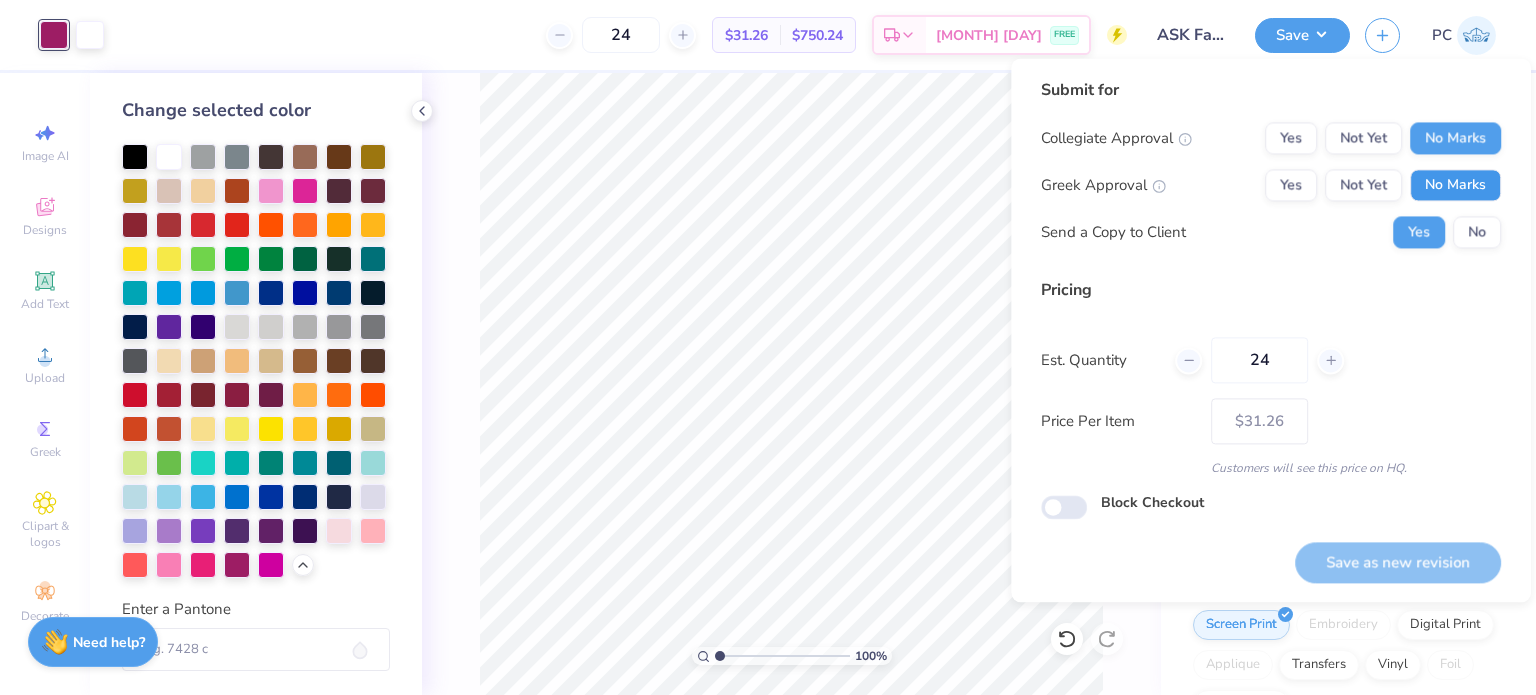 click on "No Marks" at bounding box center (1455, 185) 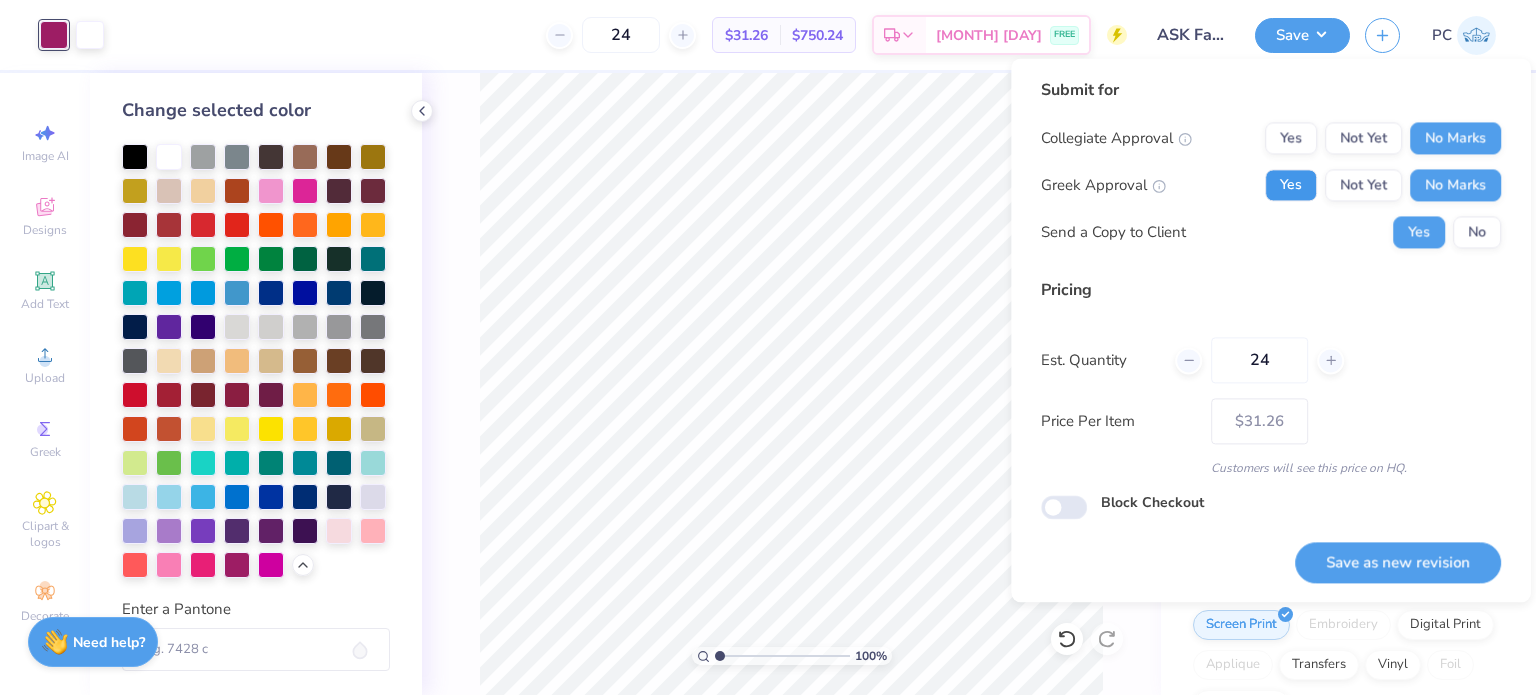 click on "Yes" at bounding box center (1291, 185) 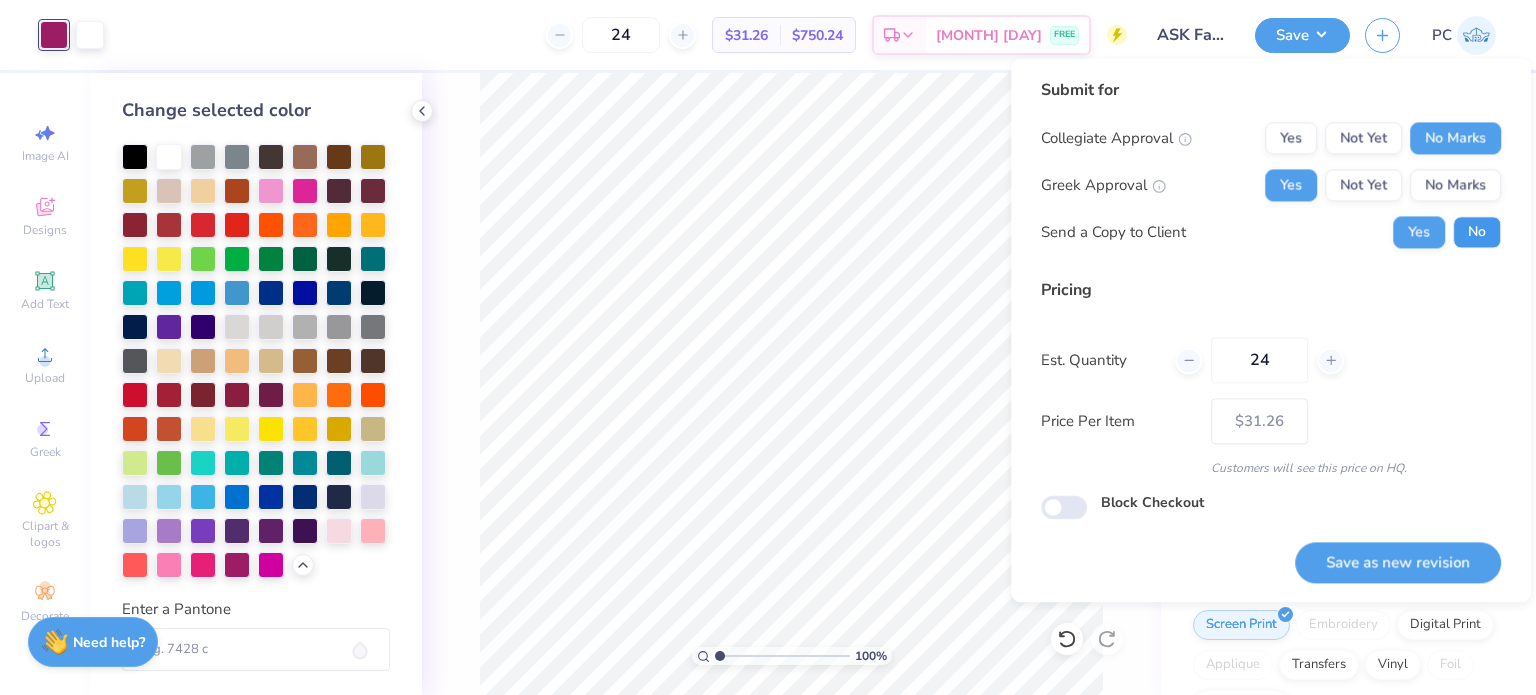 click on "No" at bounding box center (1477, 232) 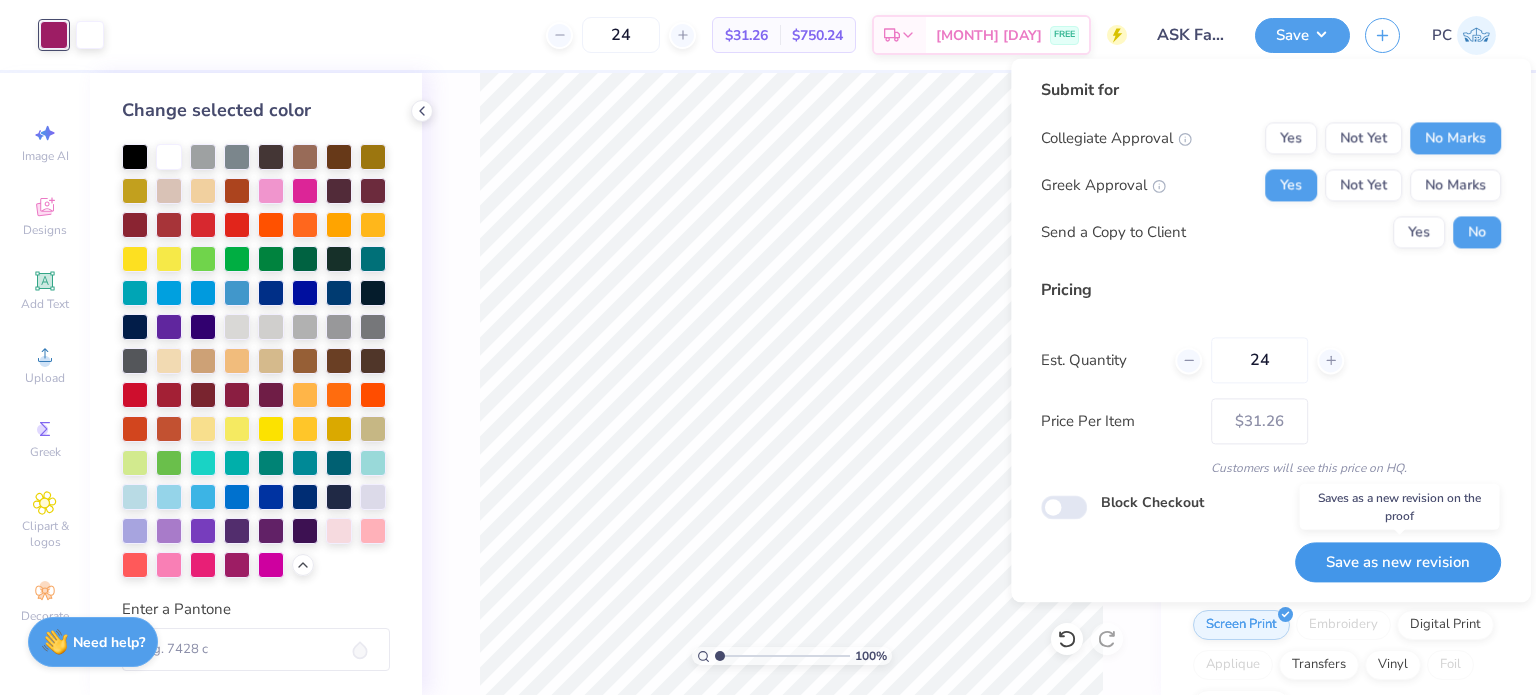 click on "Save as new revision" at bounding box center (1398, 562) 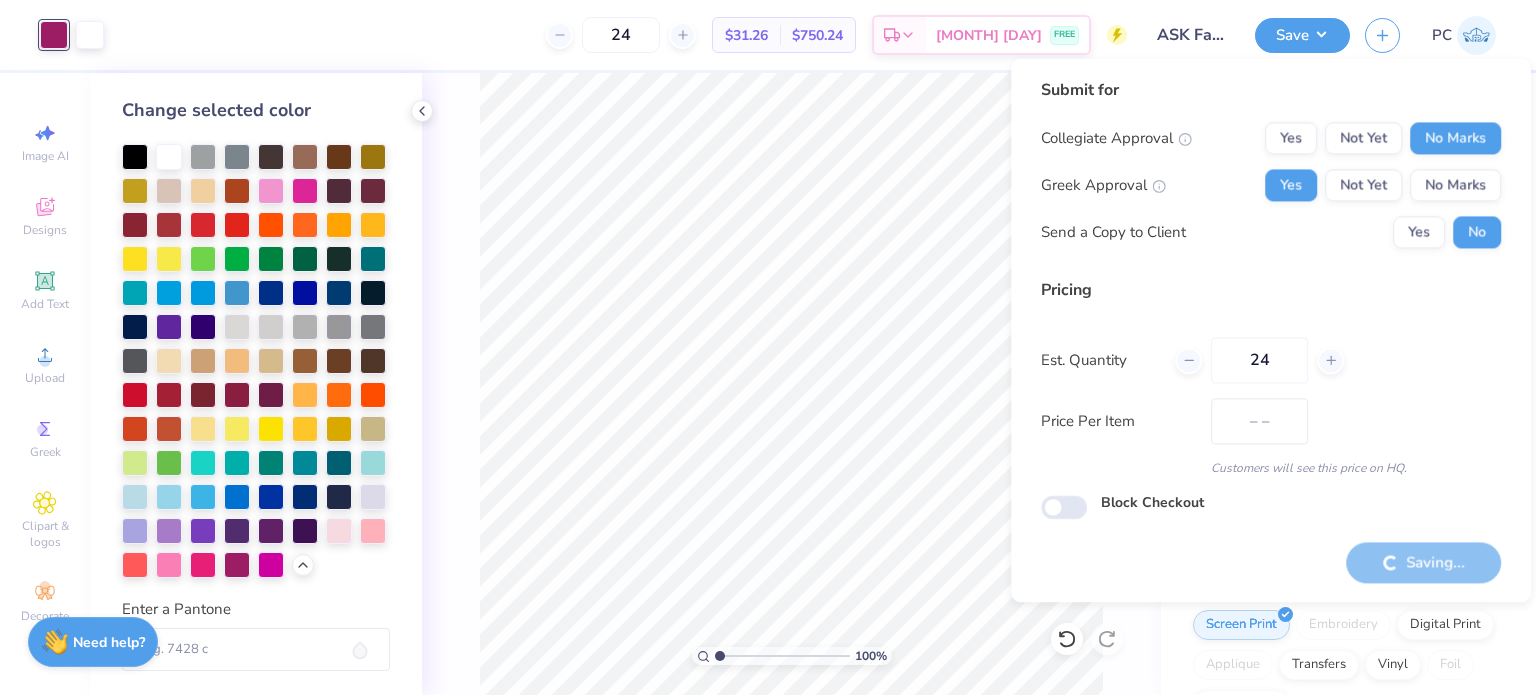 type on "$31.26" 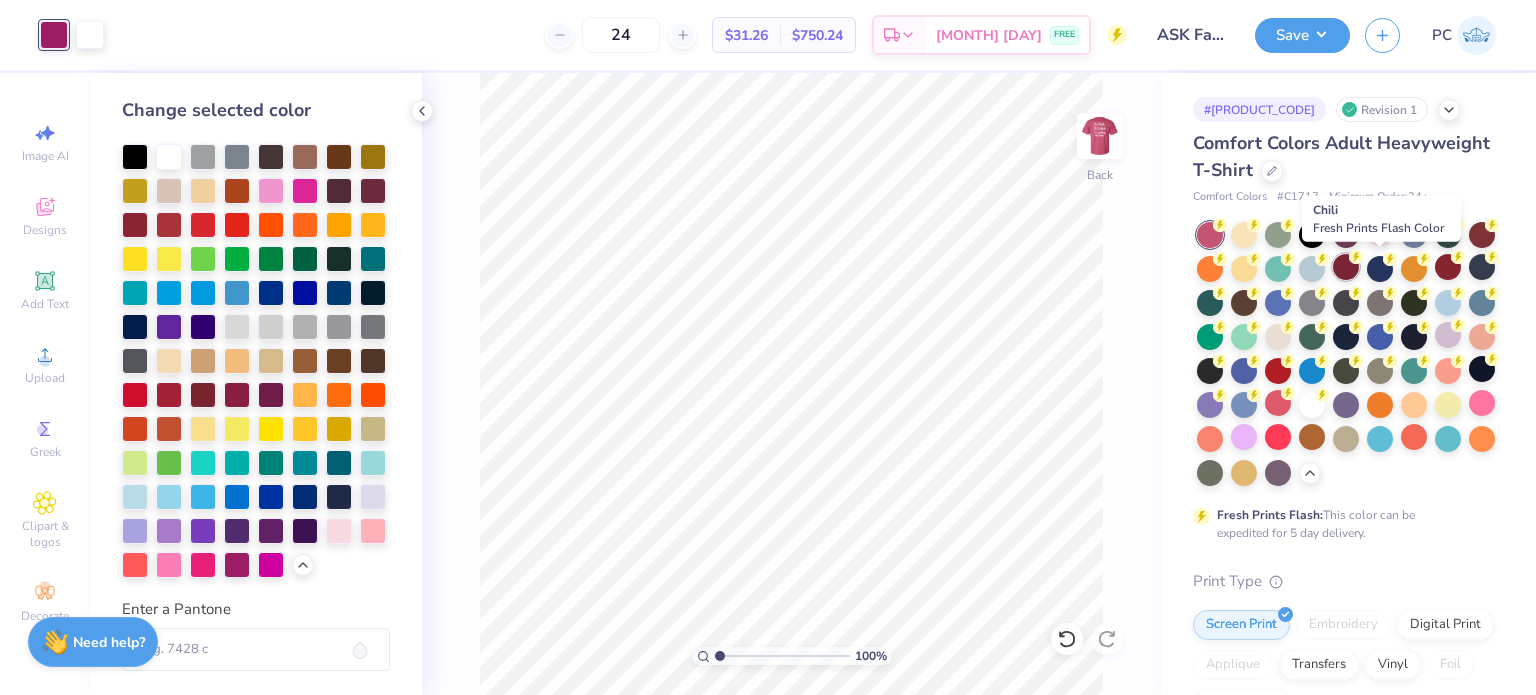 click at bounding box center [1346, 267] 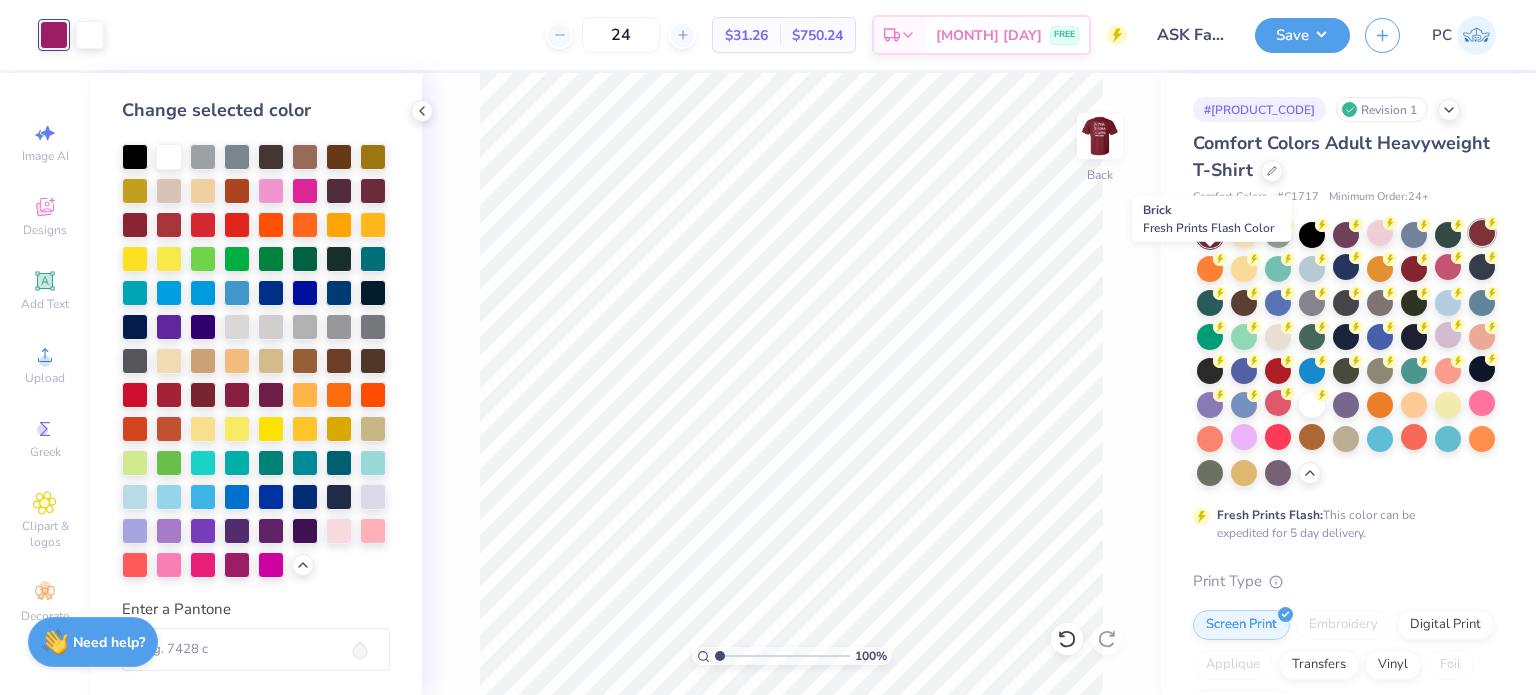 click at bounding box center (1482, 233) 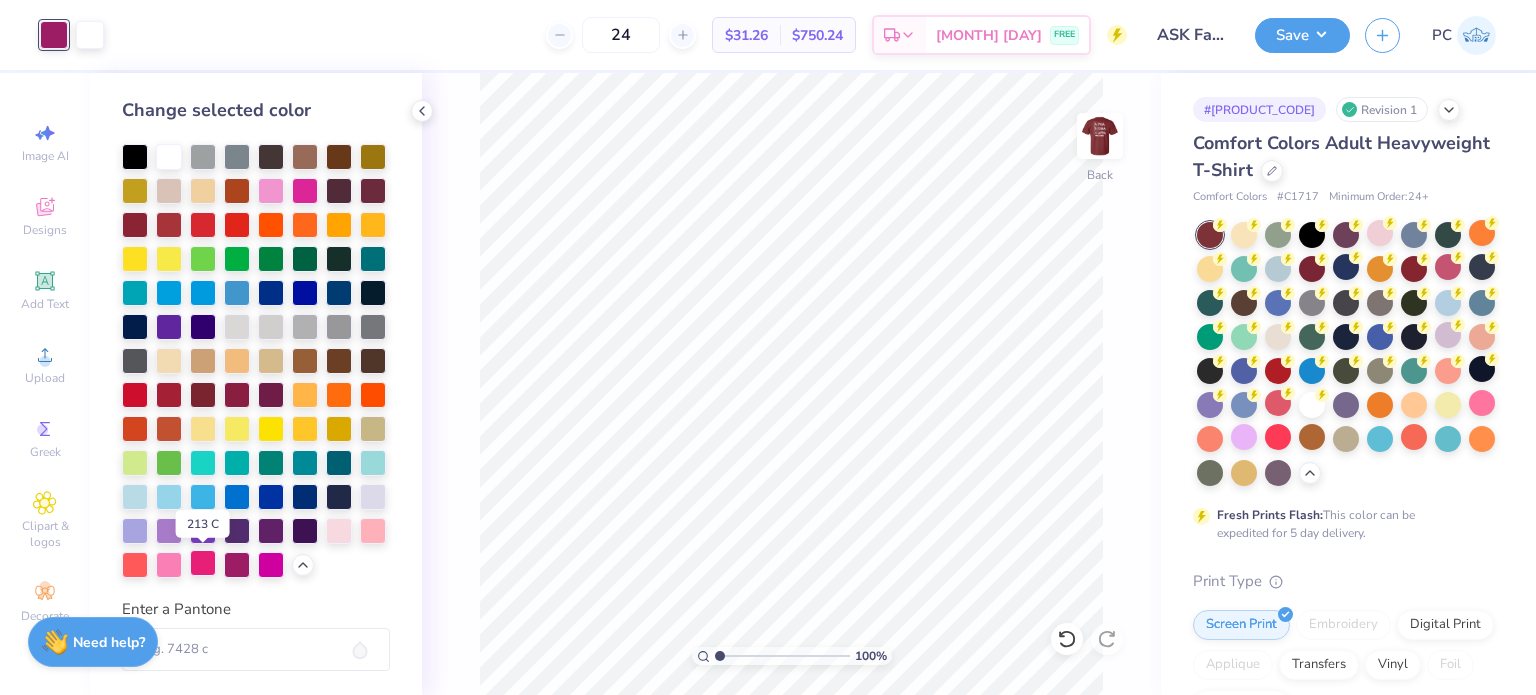 click at bounding box center (203, 563) 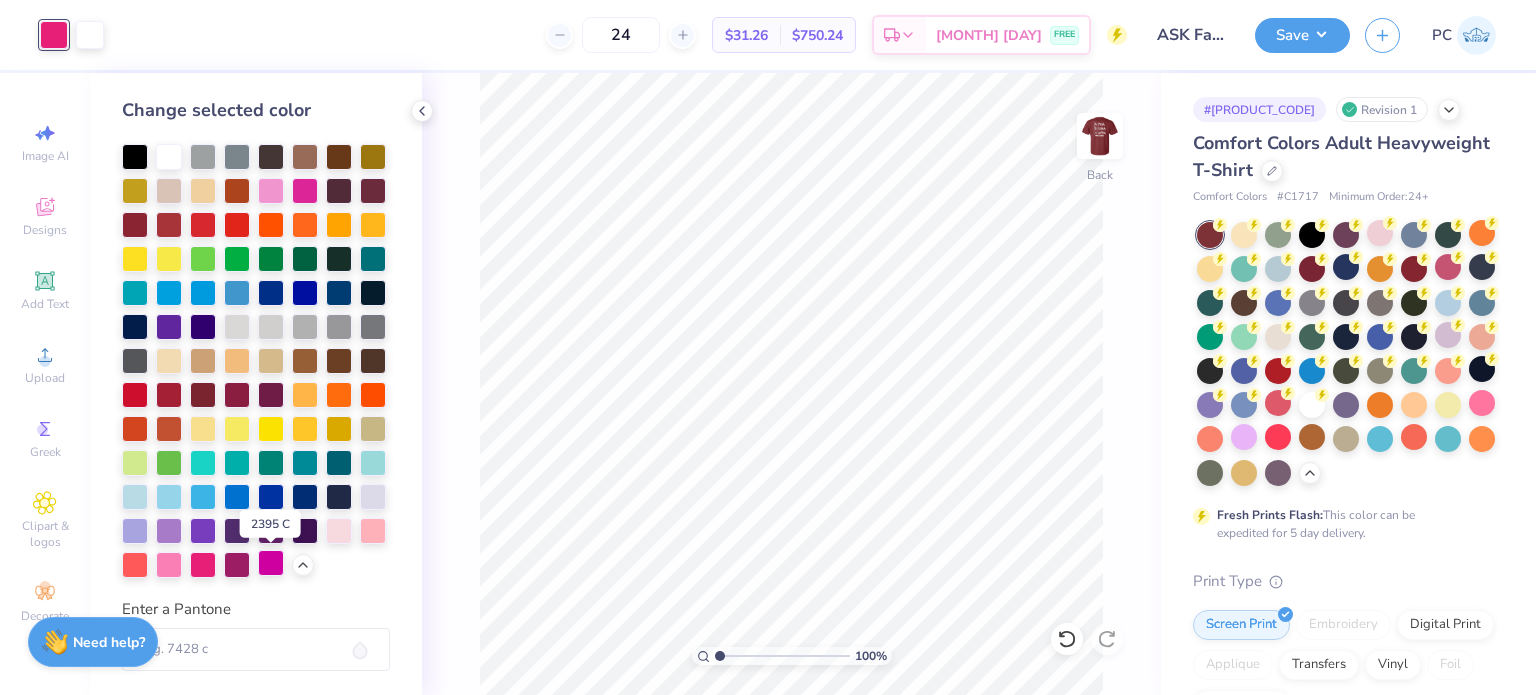 click at bounding box center (271, 563) 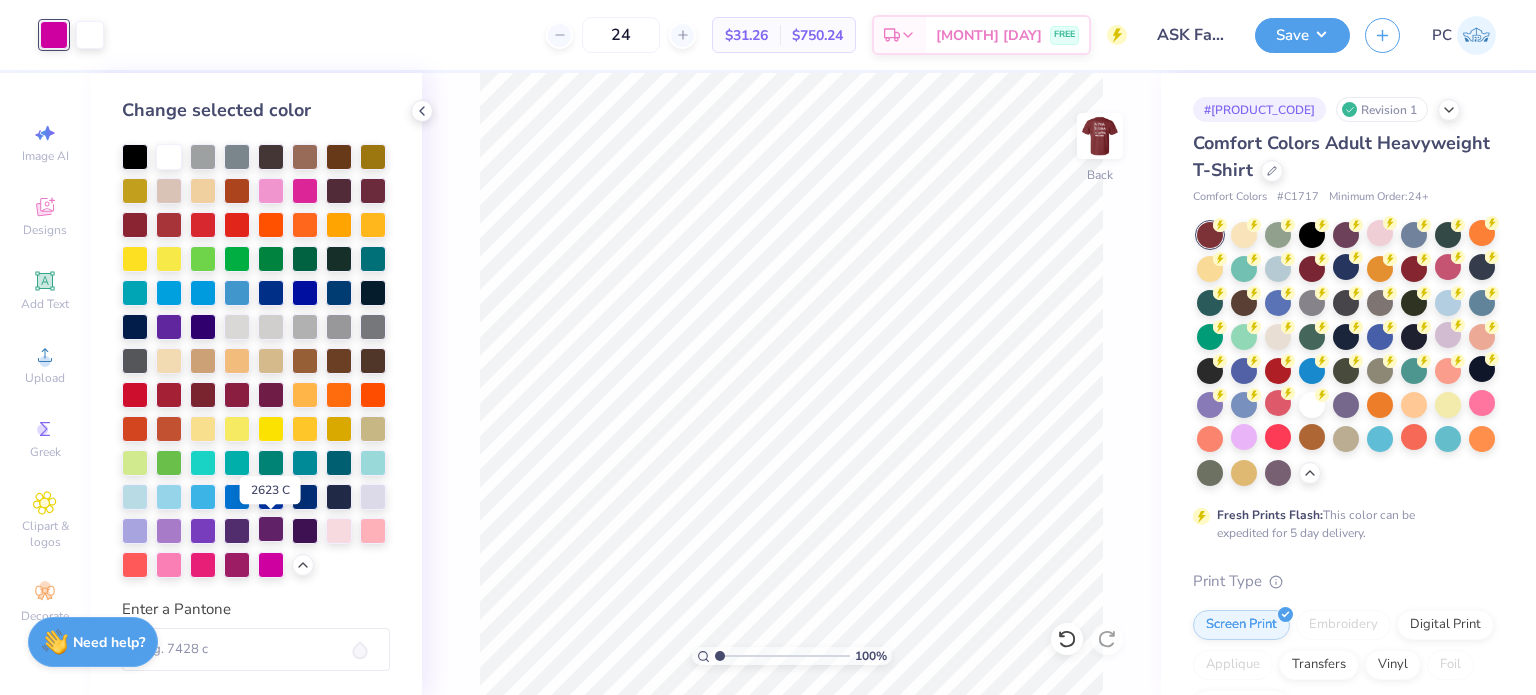 click at bounding box center [271, 529] 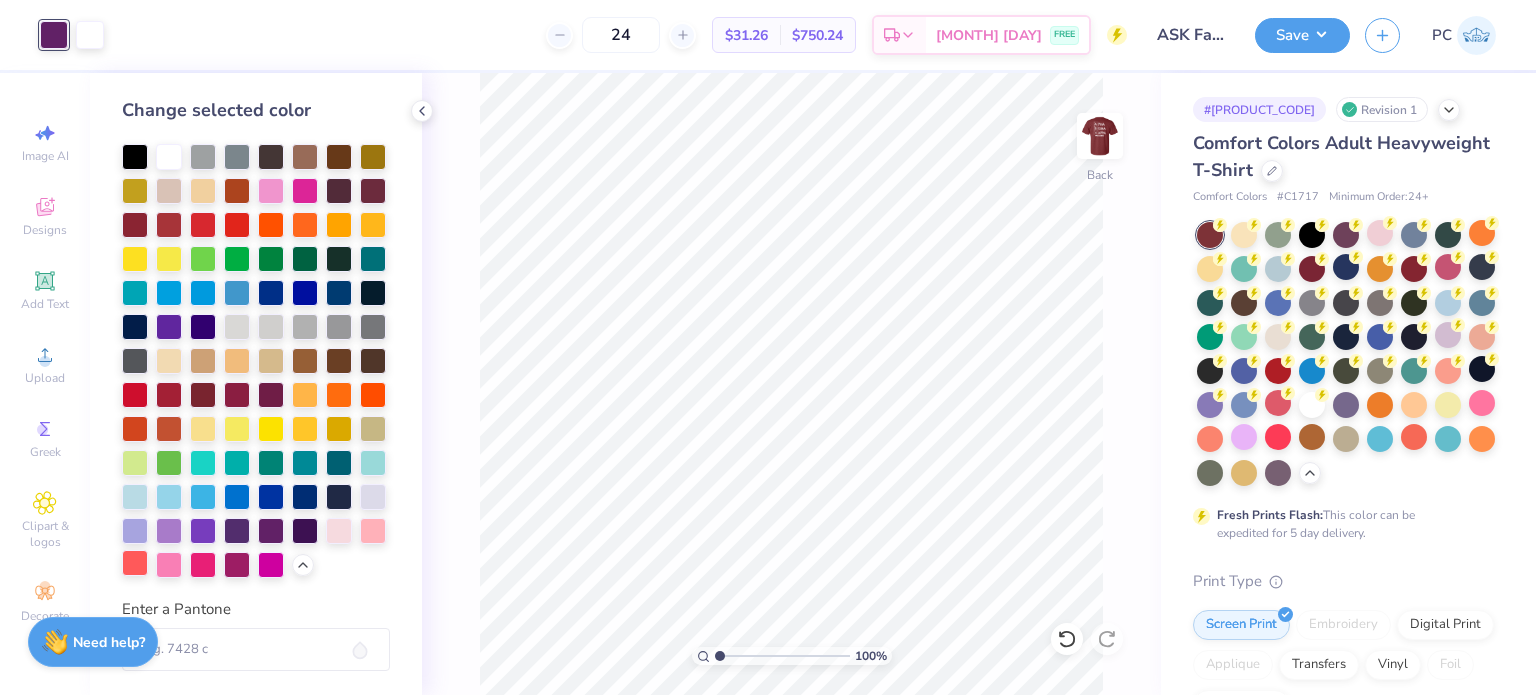 click at bounding box center [135, 563] 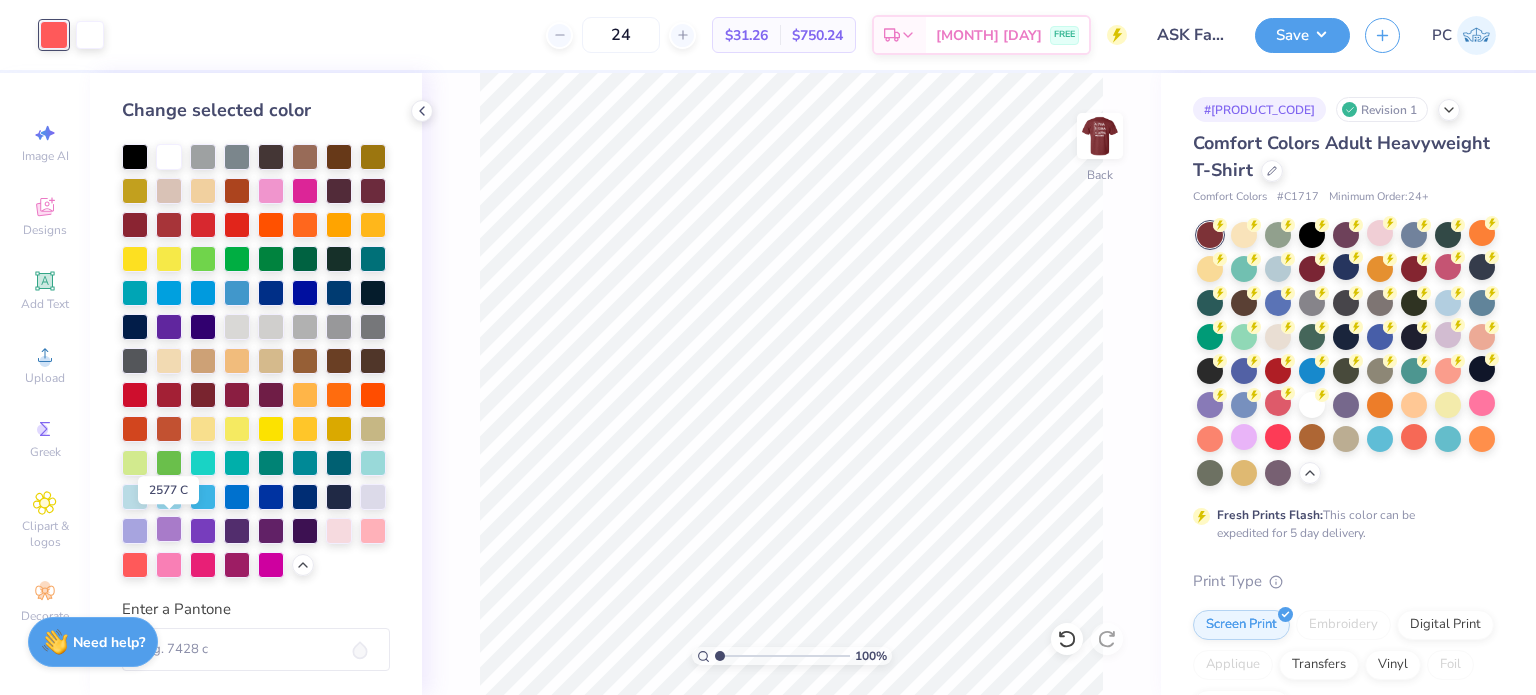 click at bounding box center (169, 529) 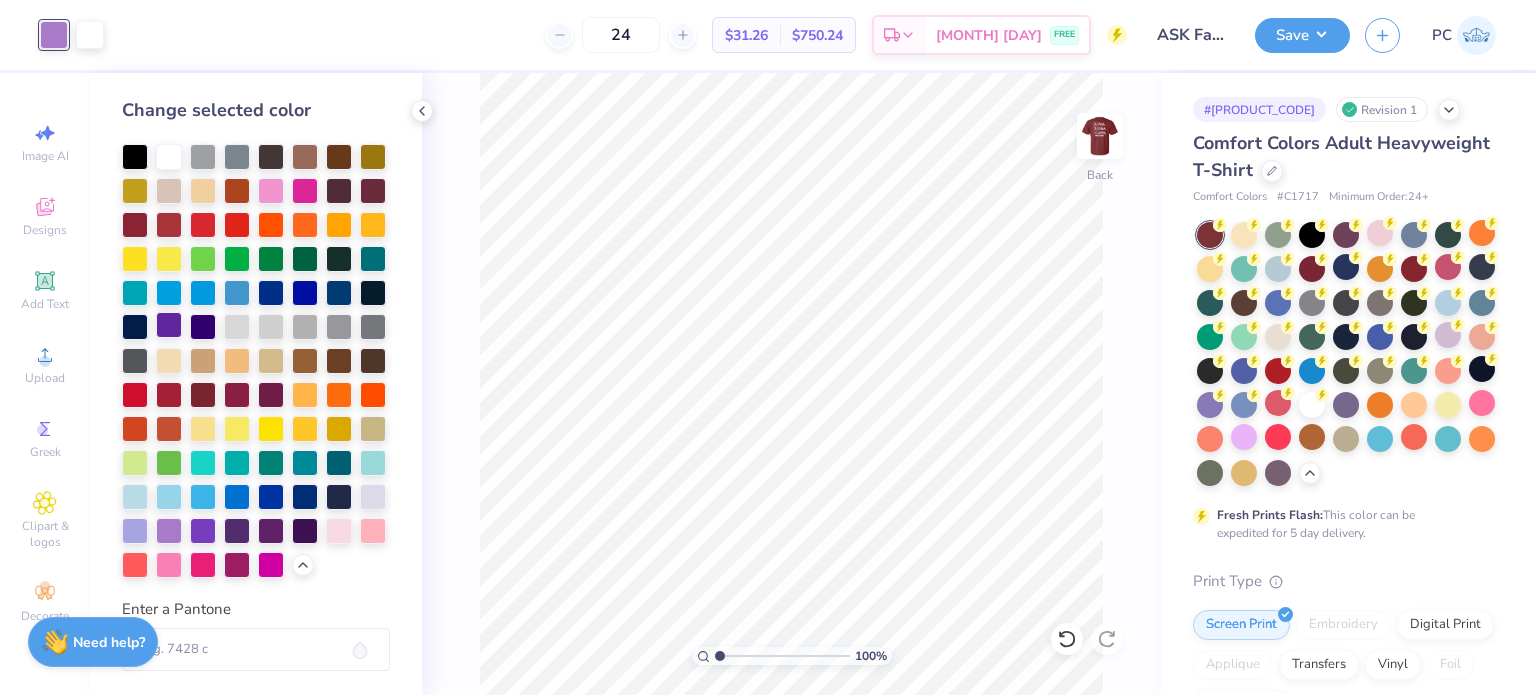 click at bounding box center (169, 325) 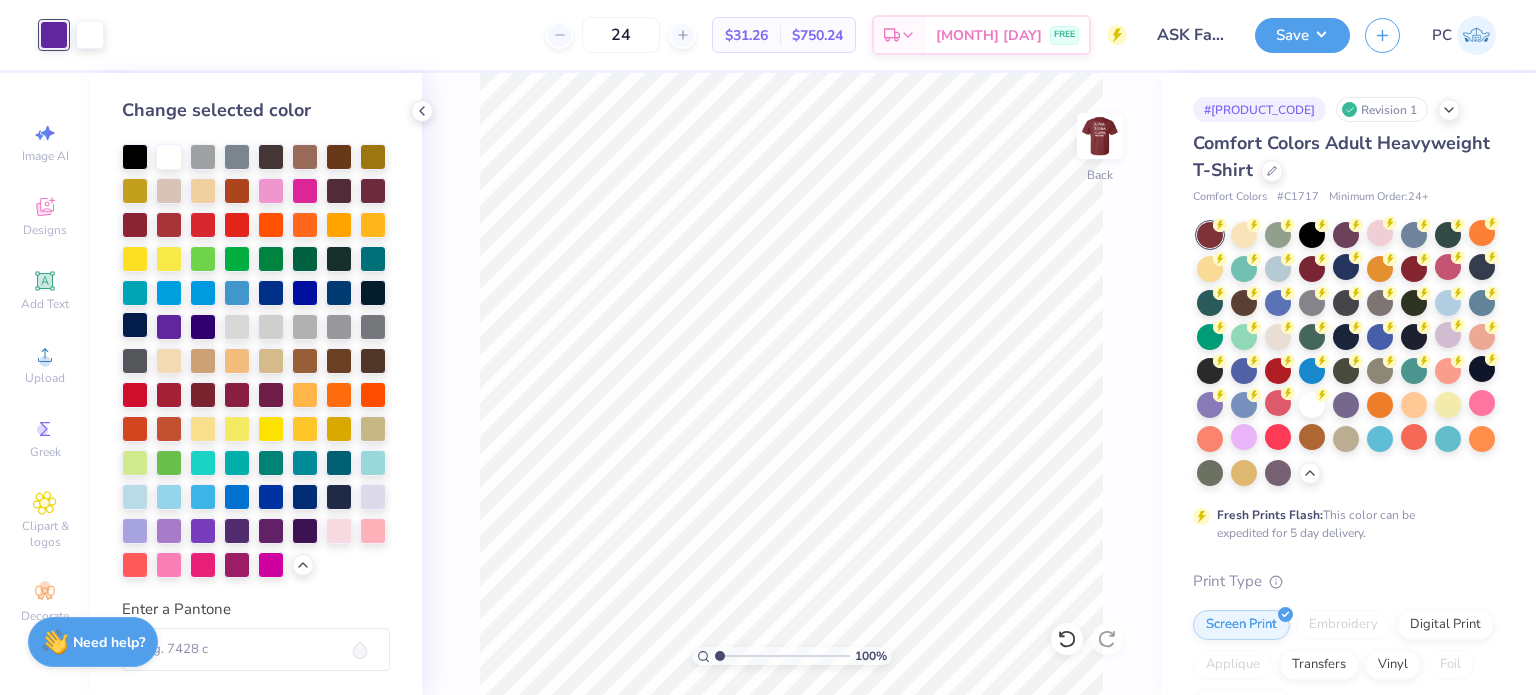 click at bounding box center (135, 325) 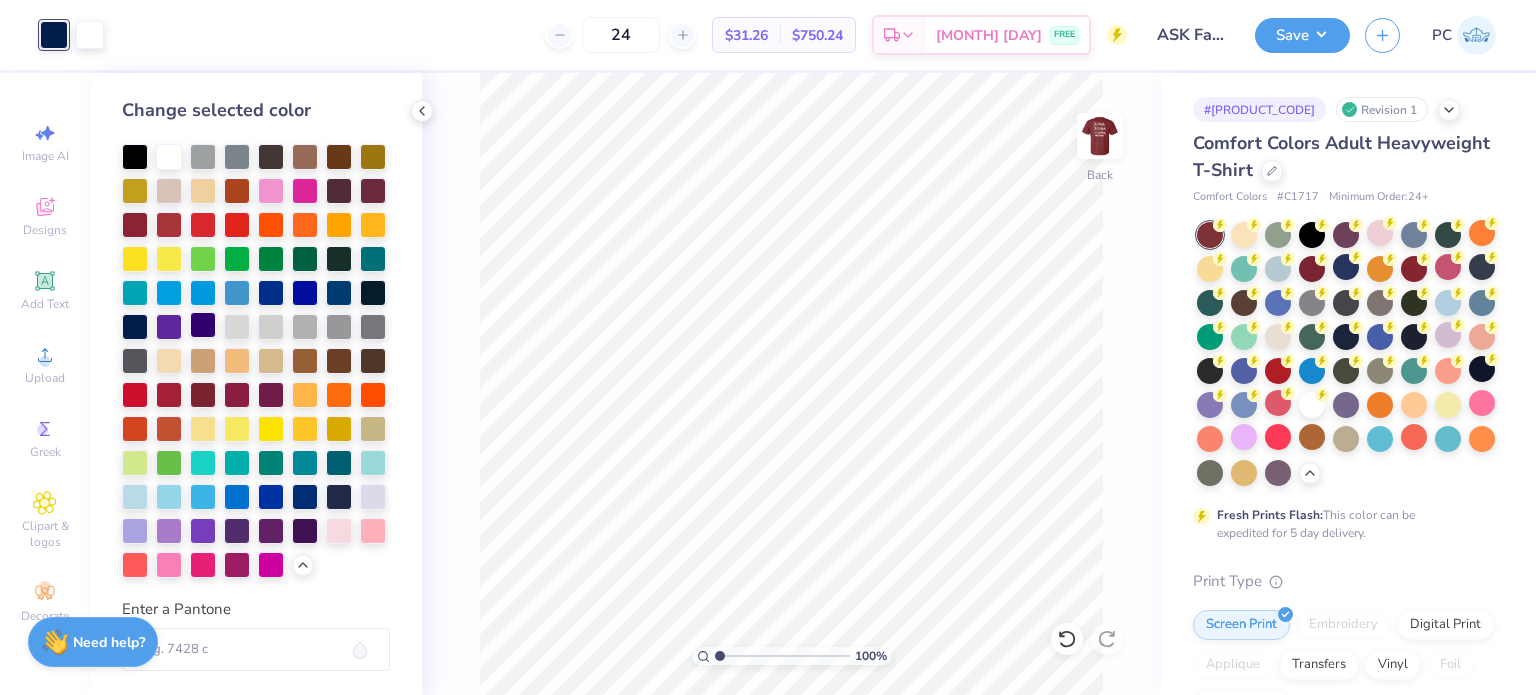 click at bounding box center [203, 325] 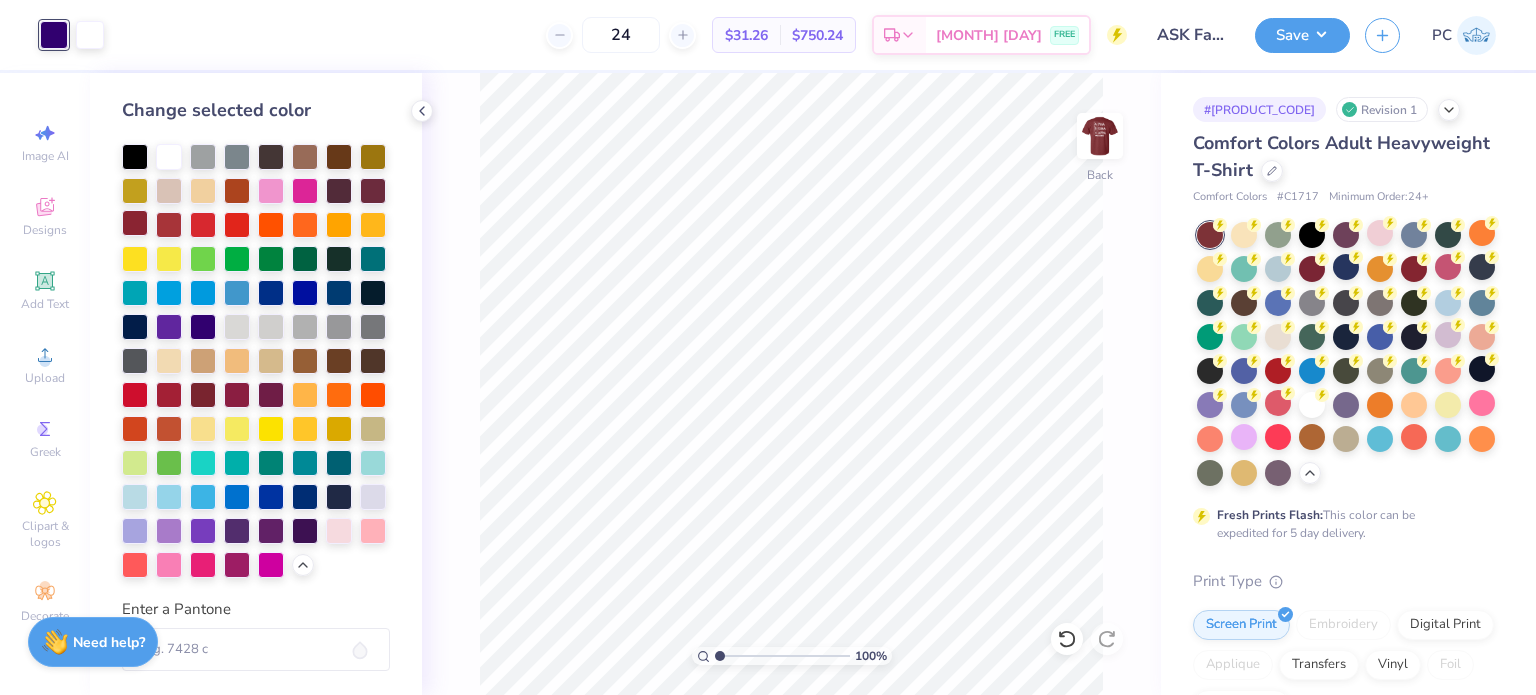 click at bounding box center (135, 223) 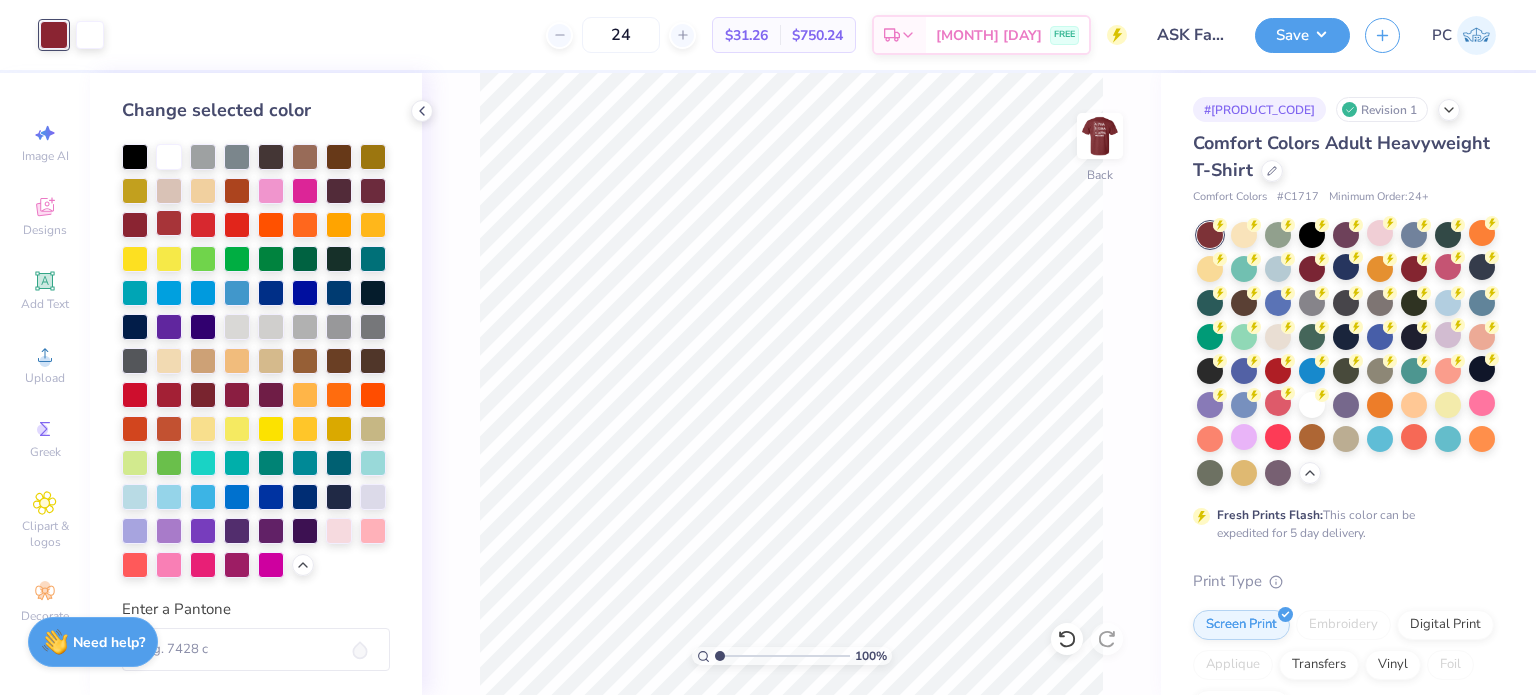 click at bounding box center [169, 223] 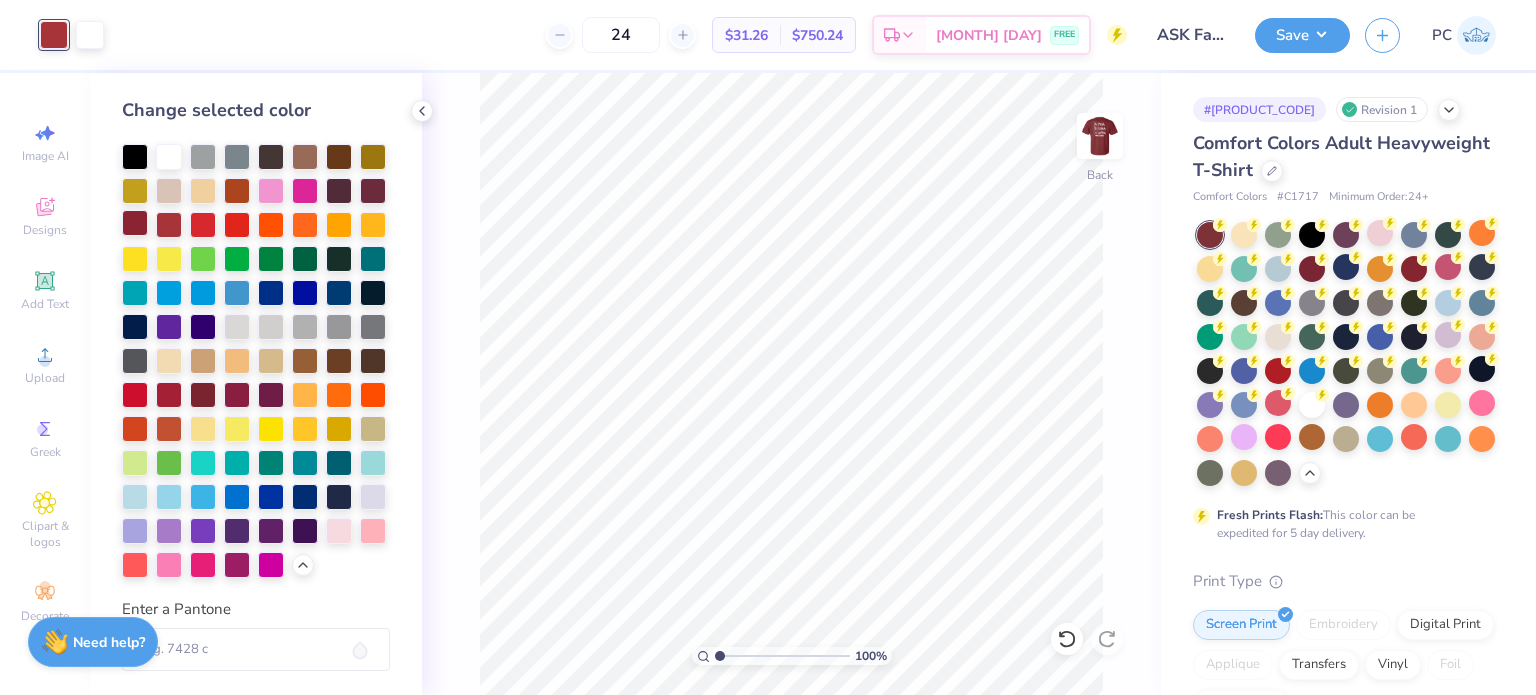 click at bounding box center [135, 223] 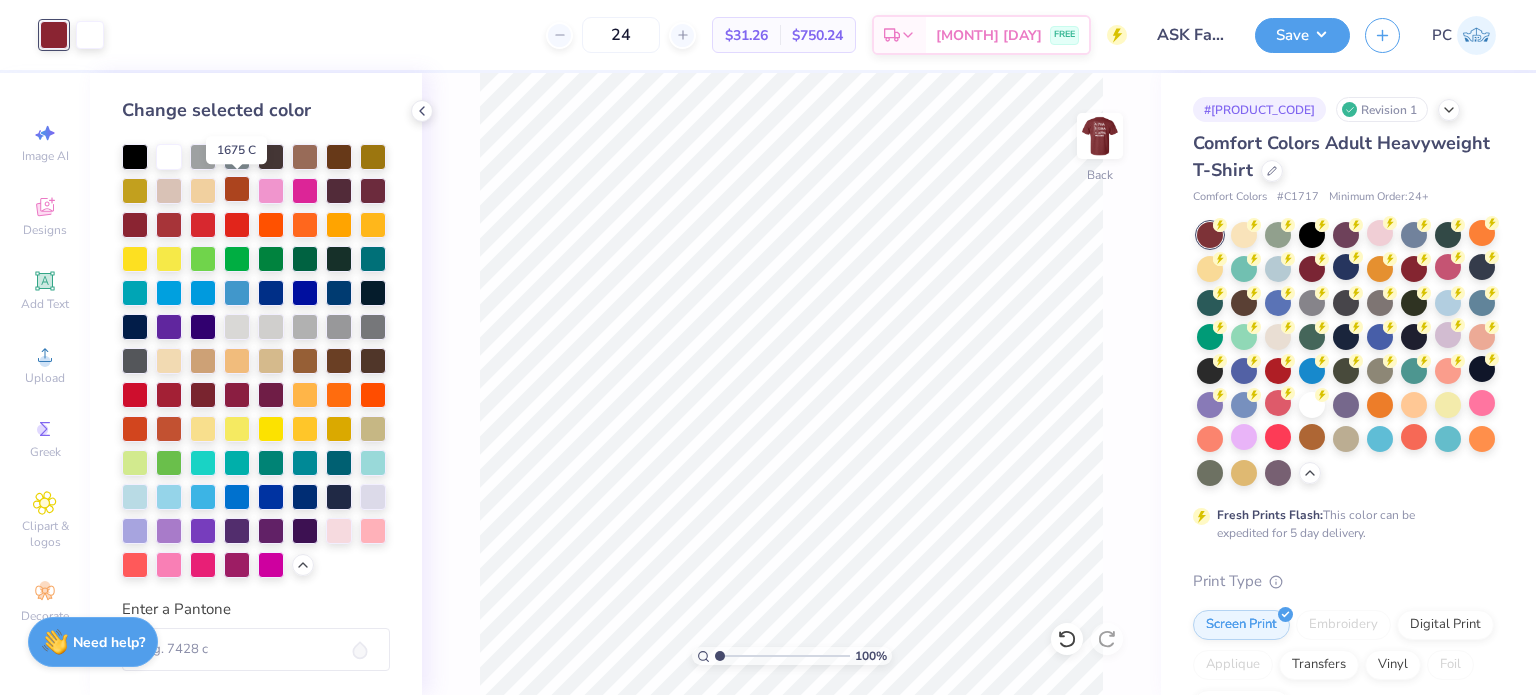 click at bounding box center (237, 189) 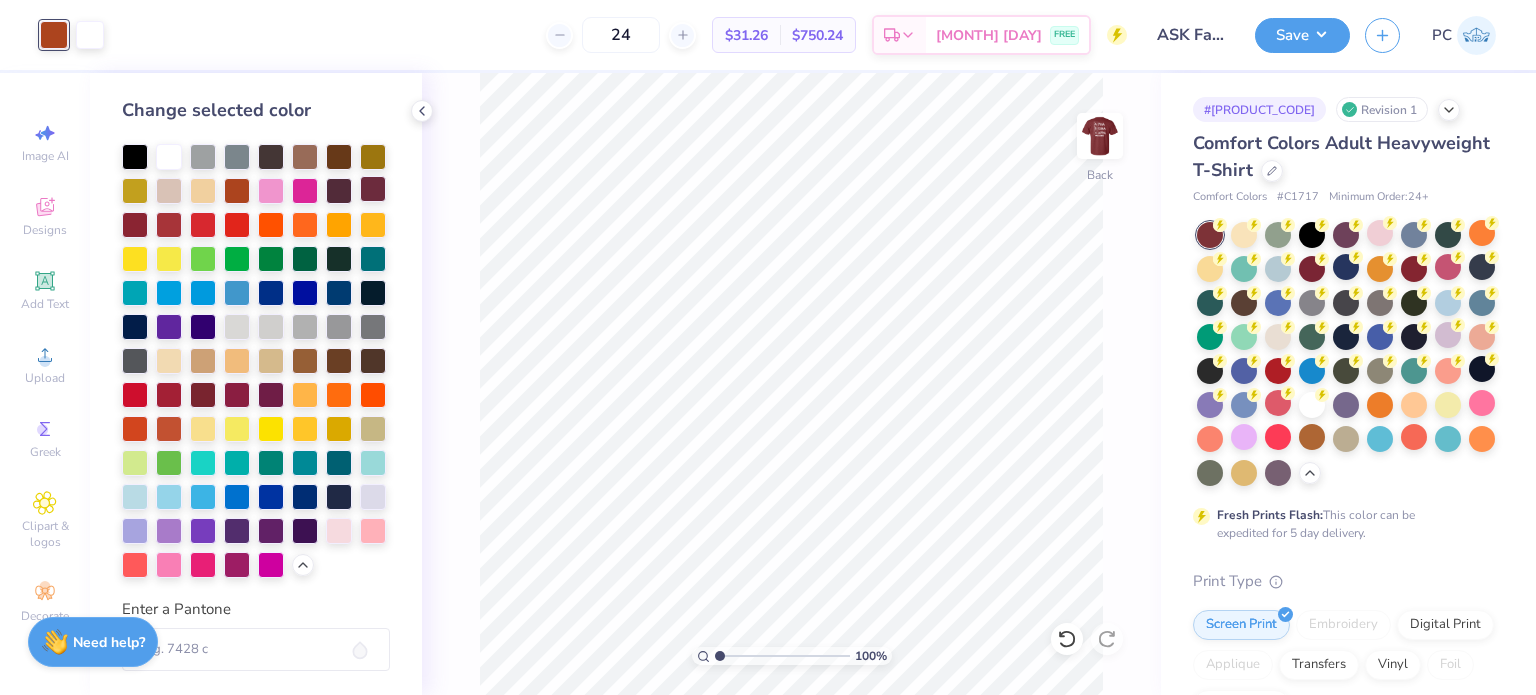 click at bounding box center (373, 189) 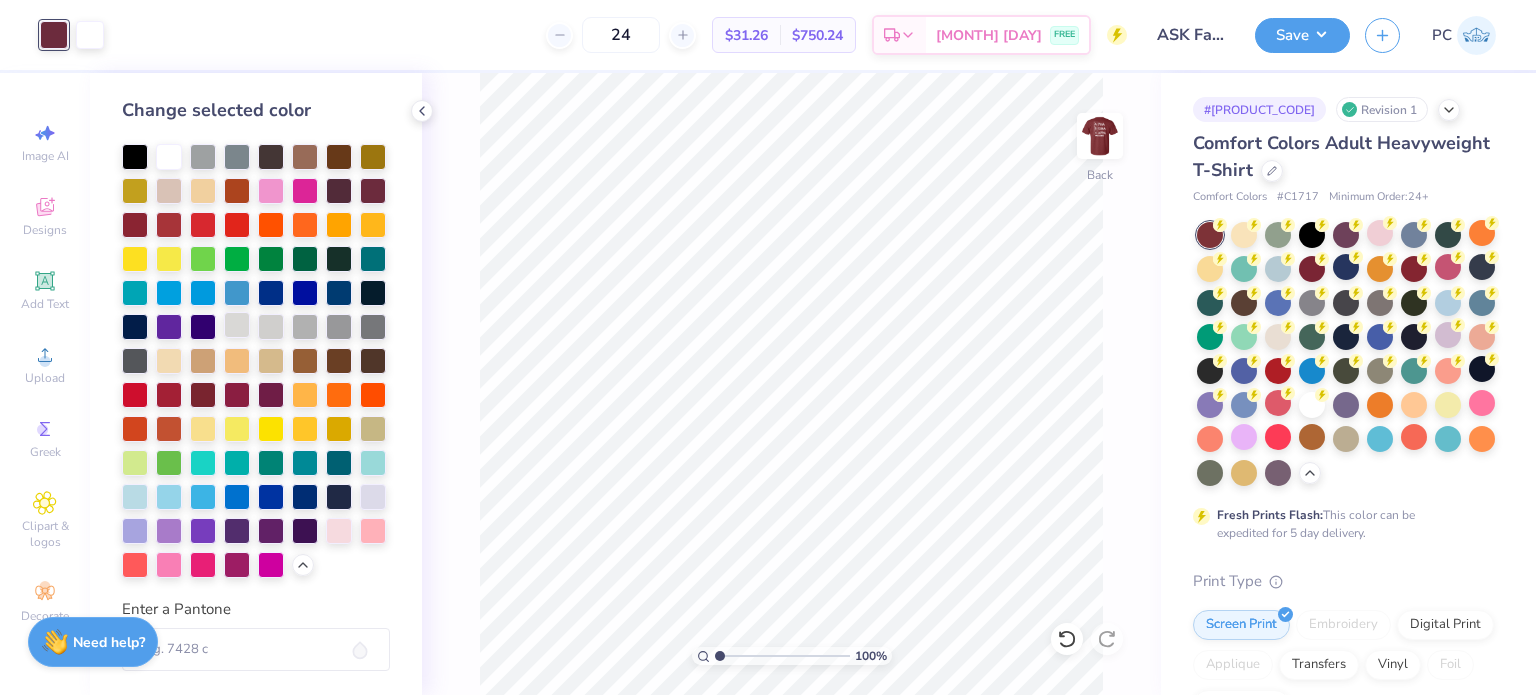 click at bounding box center (237, 325) 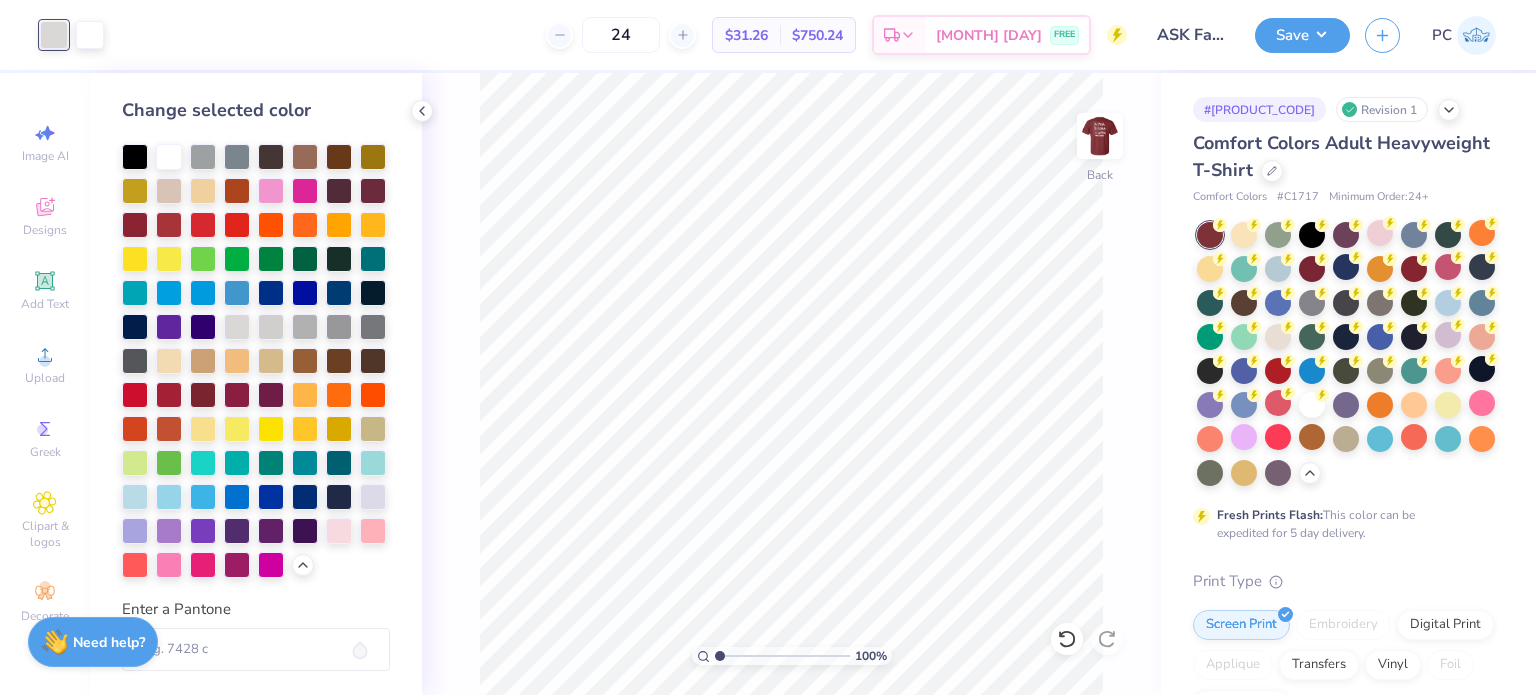 click at bounding box center (256, 361) 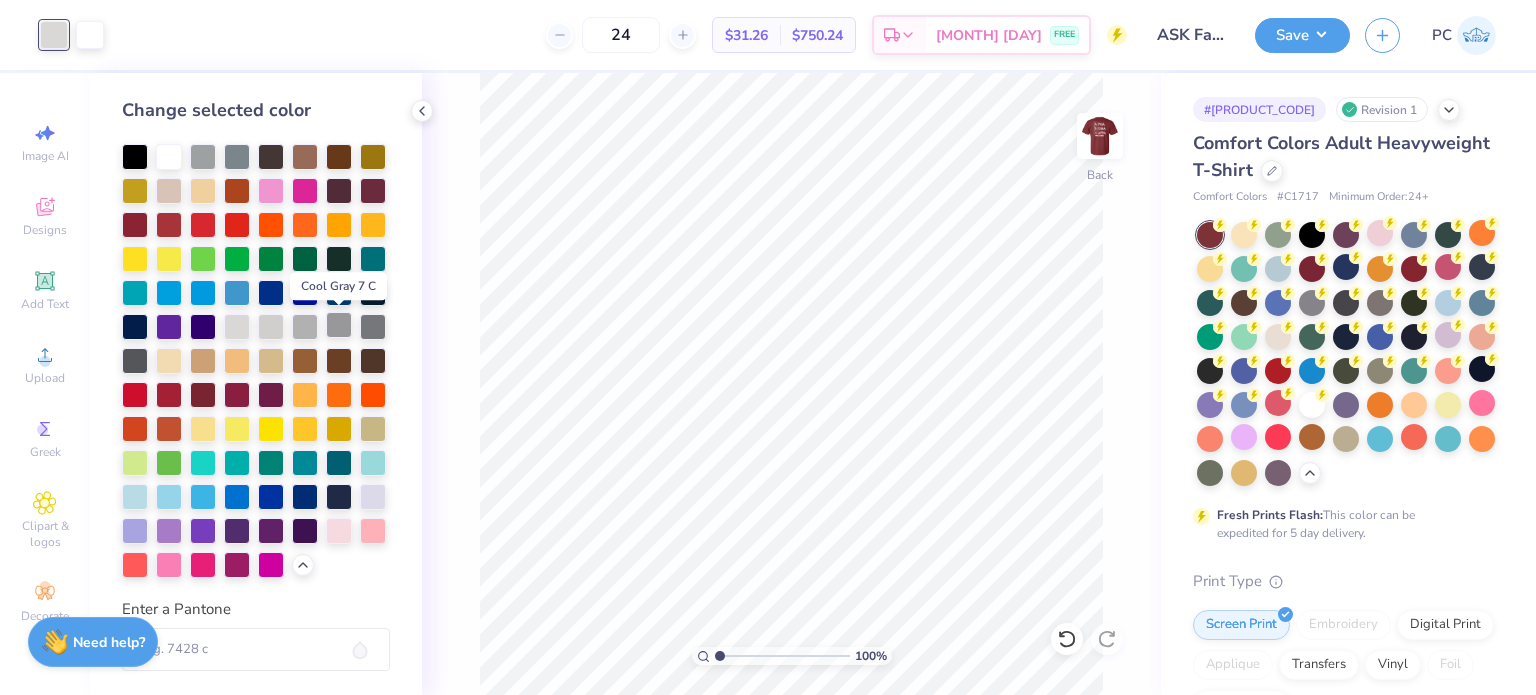 click at bounding box center [339, 325] 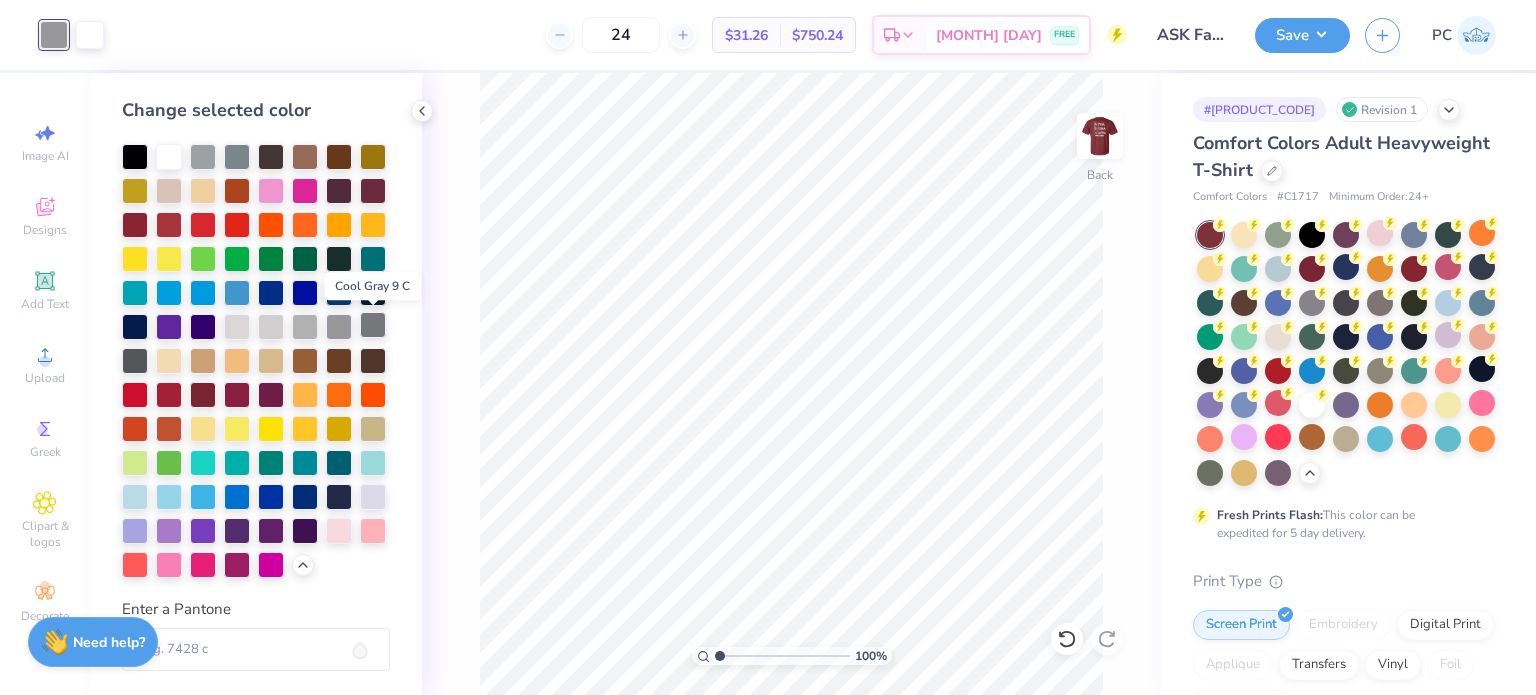 click at bounding box center [373, 325] 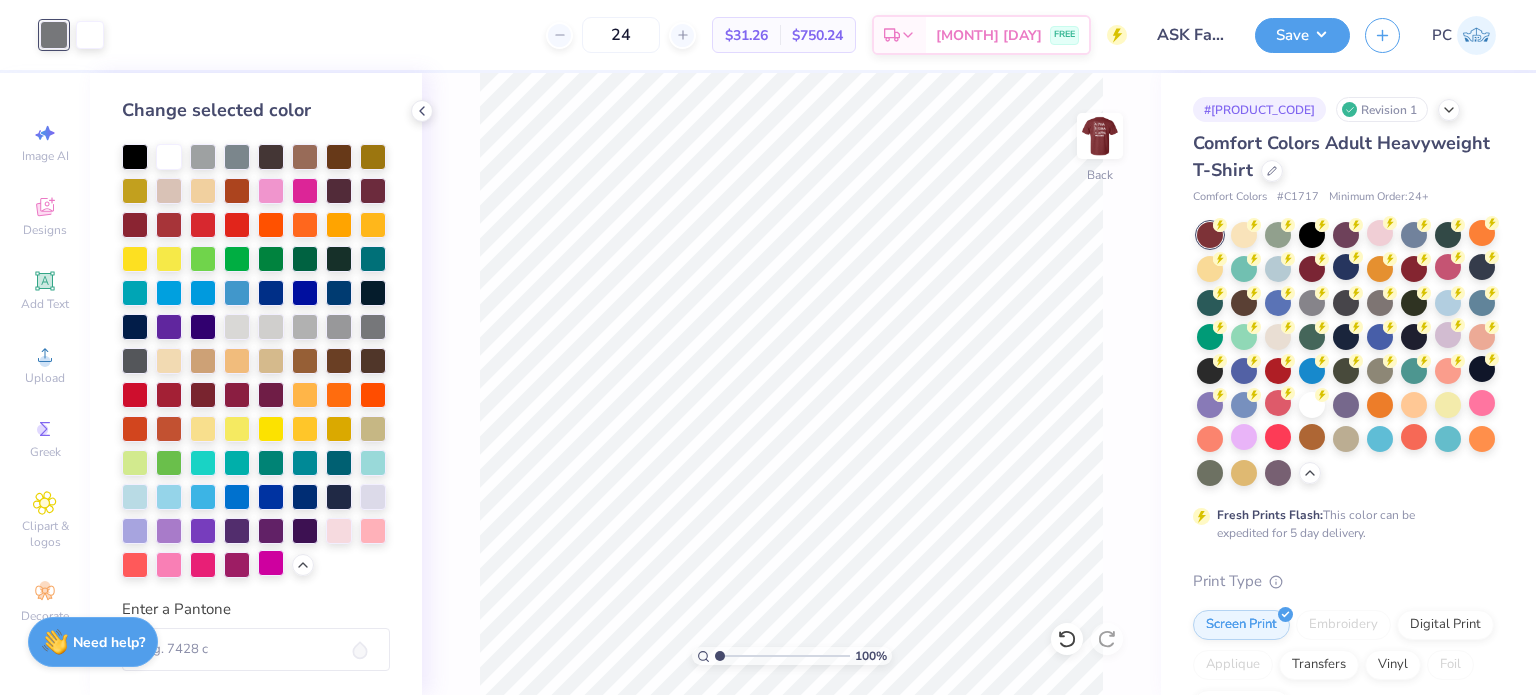 click at bounding box center (271, 563) 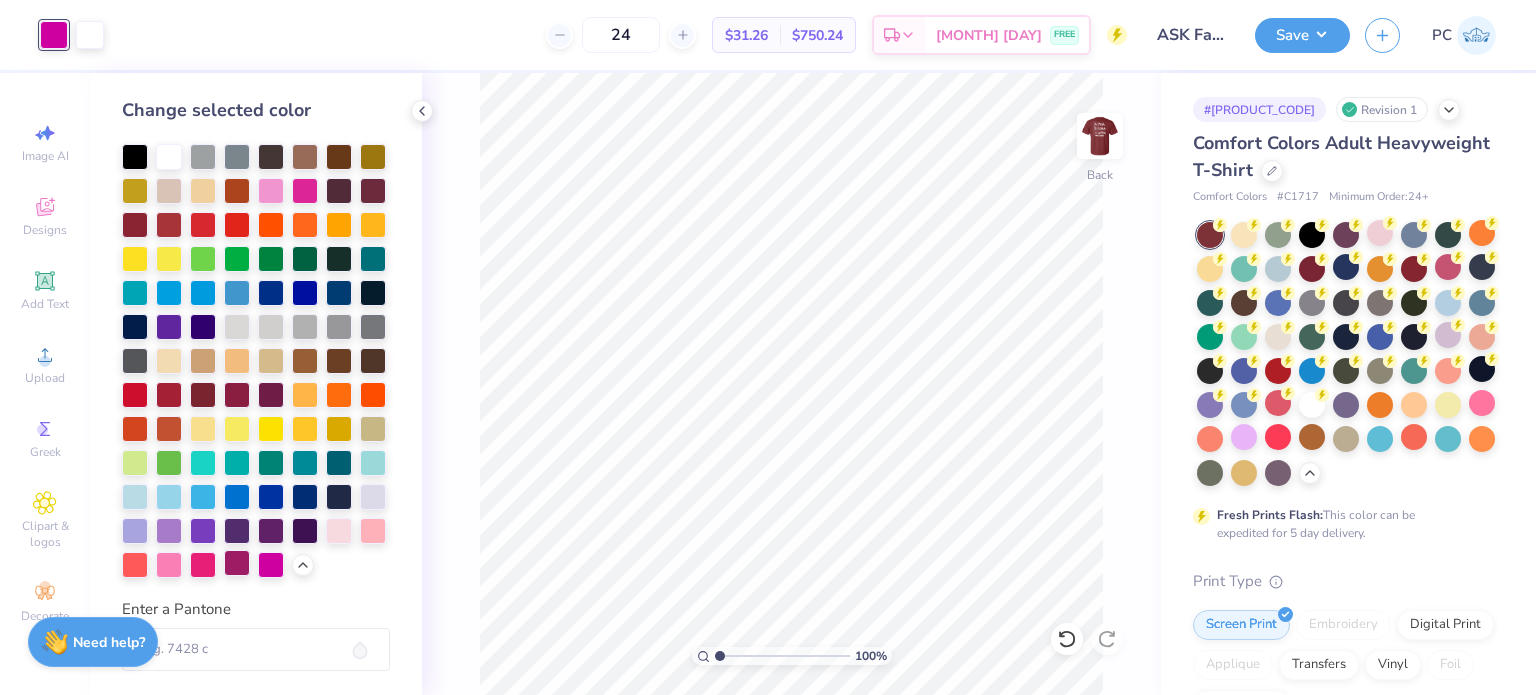 click at bounding box center (237, 563) 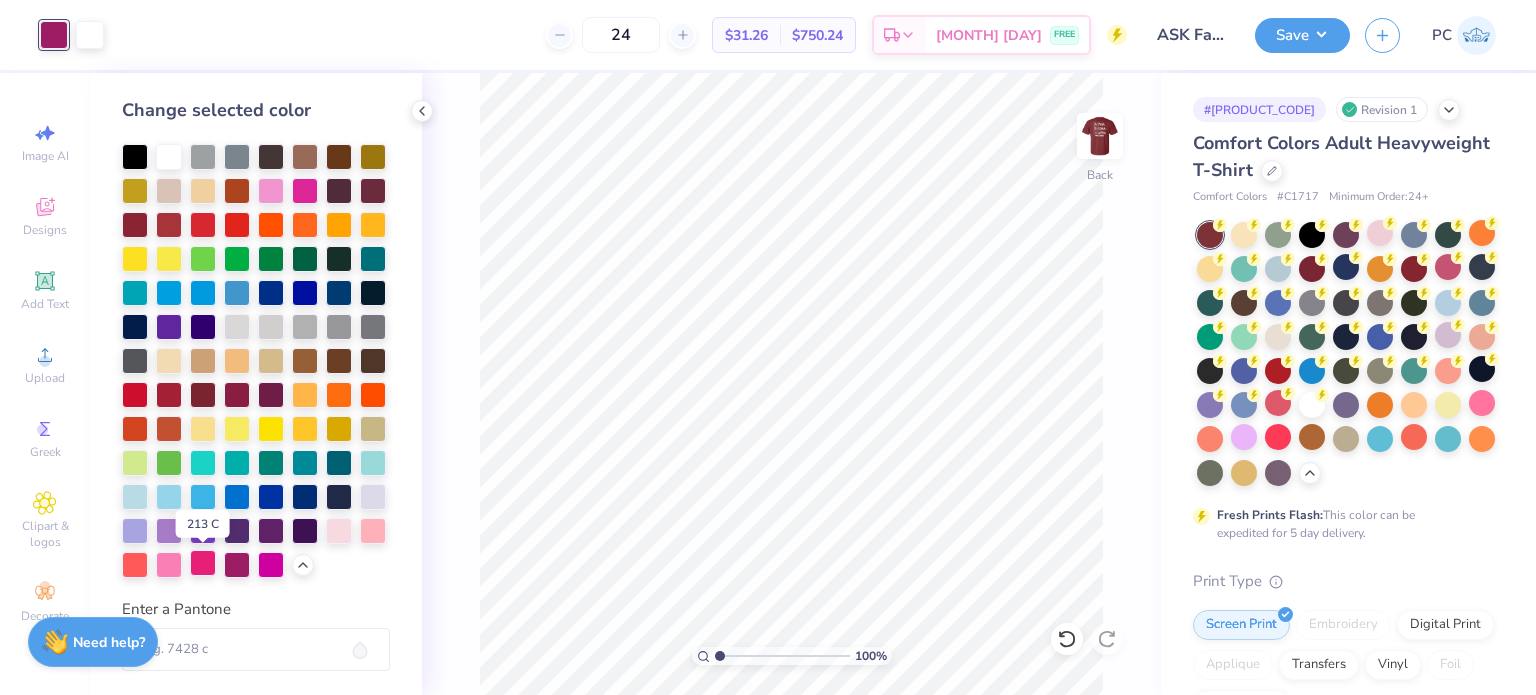 click at bounding box center [203, 563] 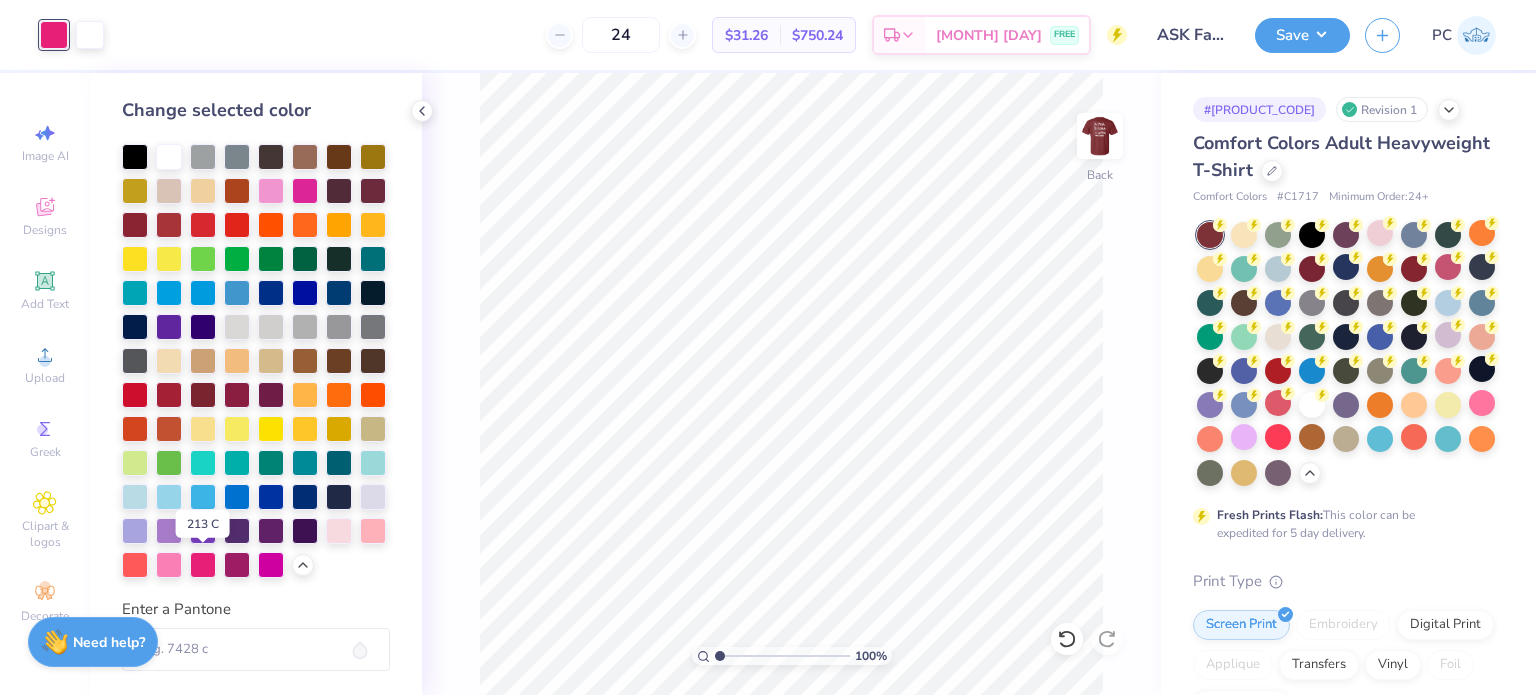 click at bounding box center (256, 361) 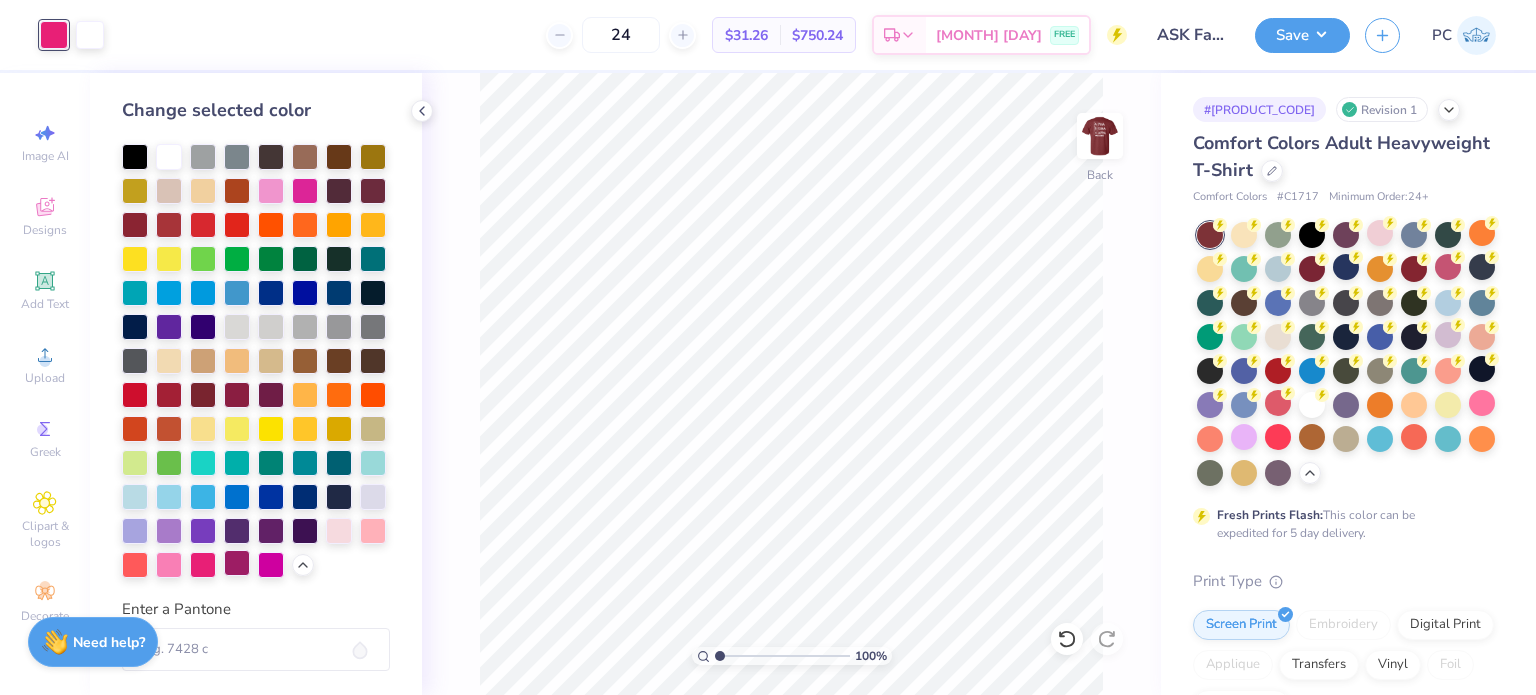 click at bounding box center (237, 563) 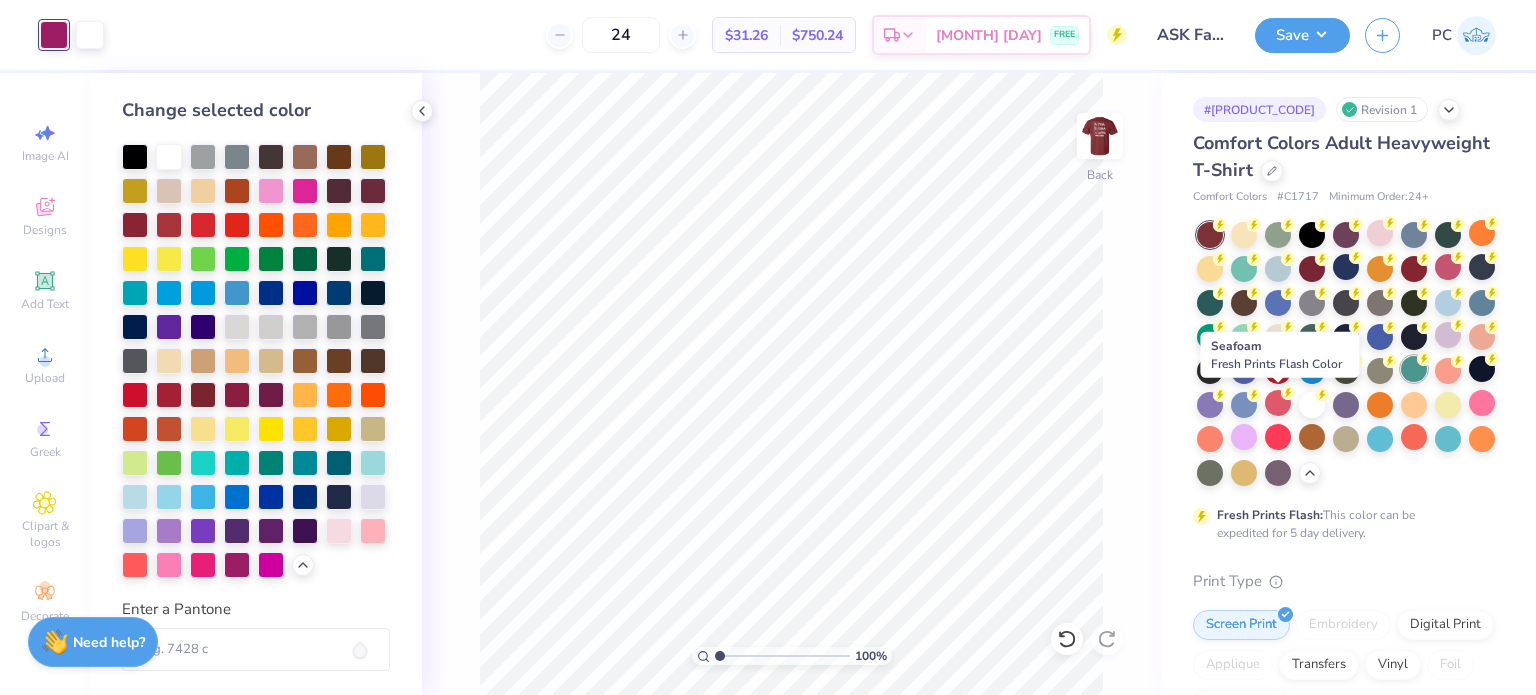 click at bounding box center [1414, 369] 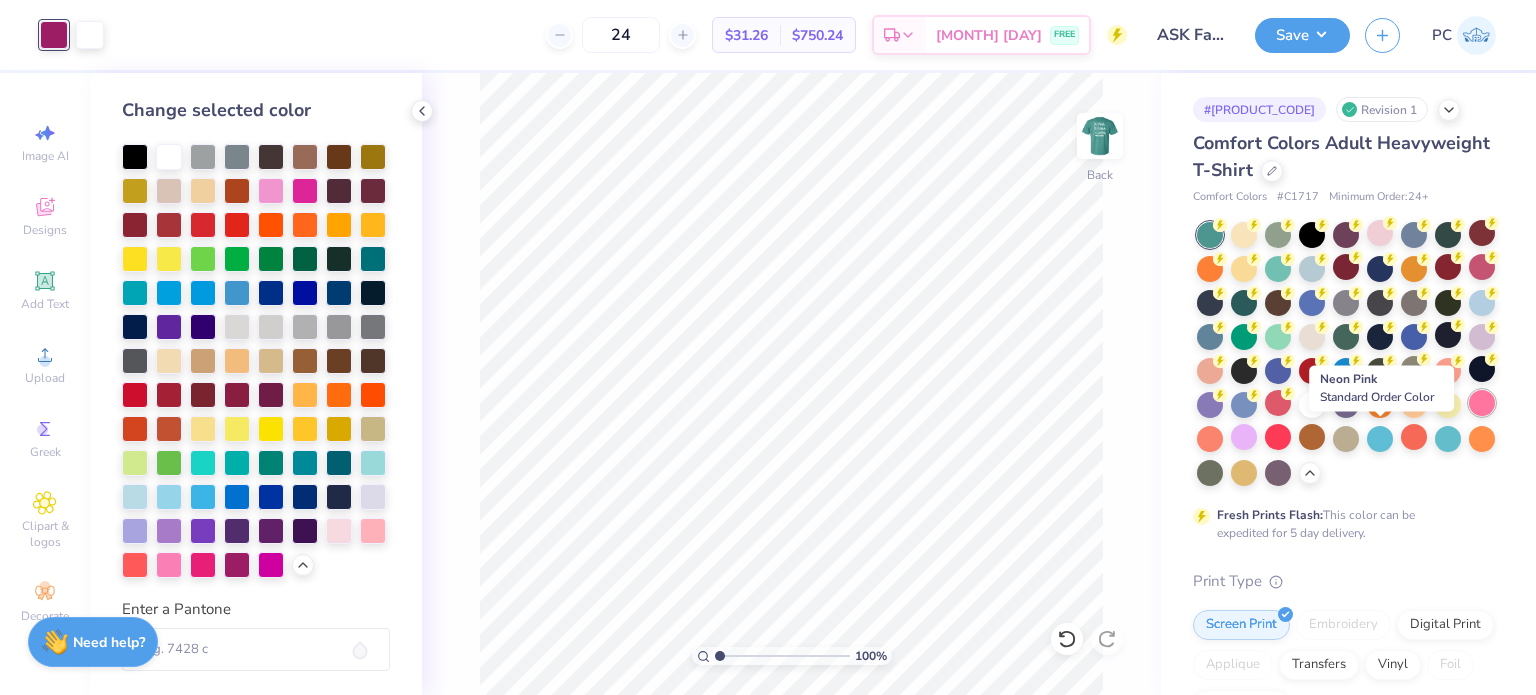 click at bounding box center [1482, 403] 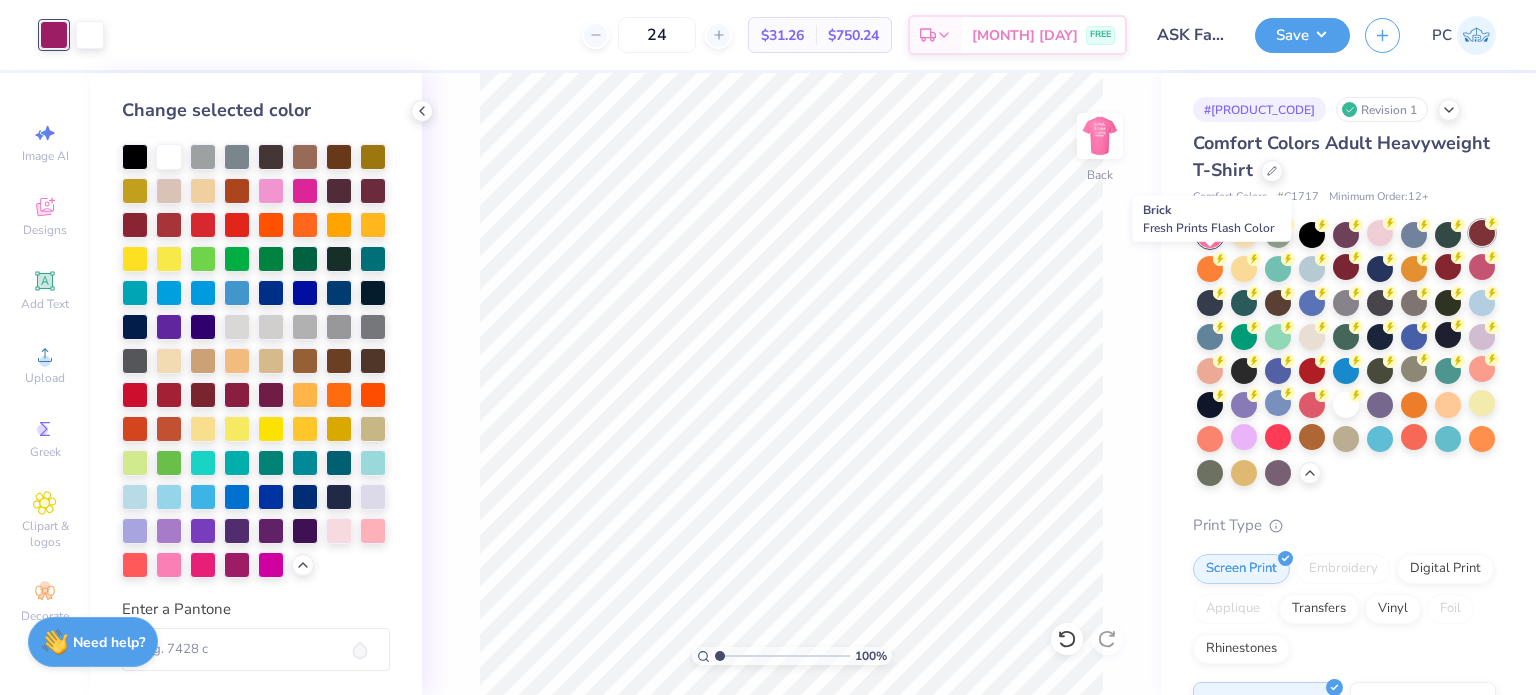 click at bounding box center (1482, 233) 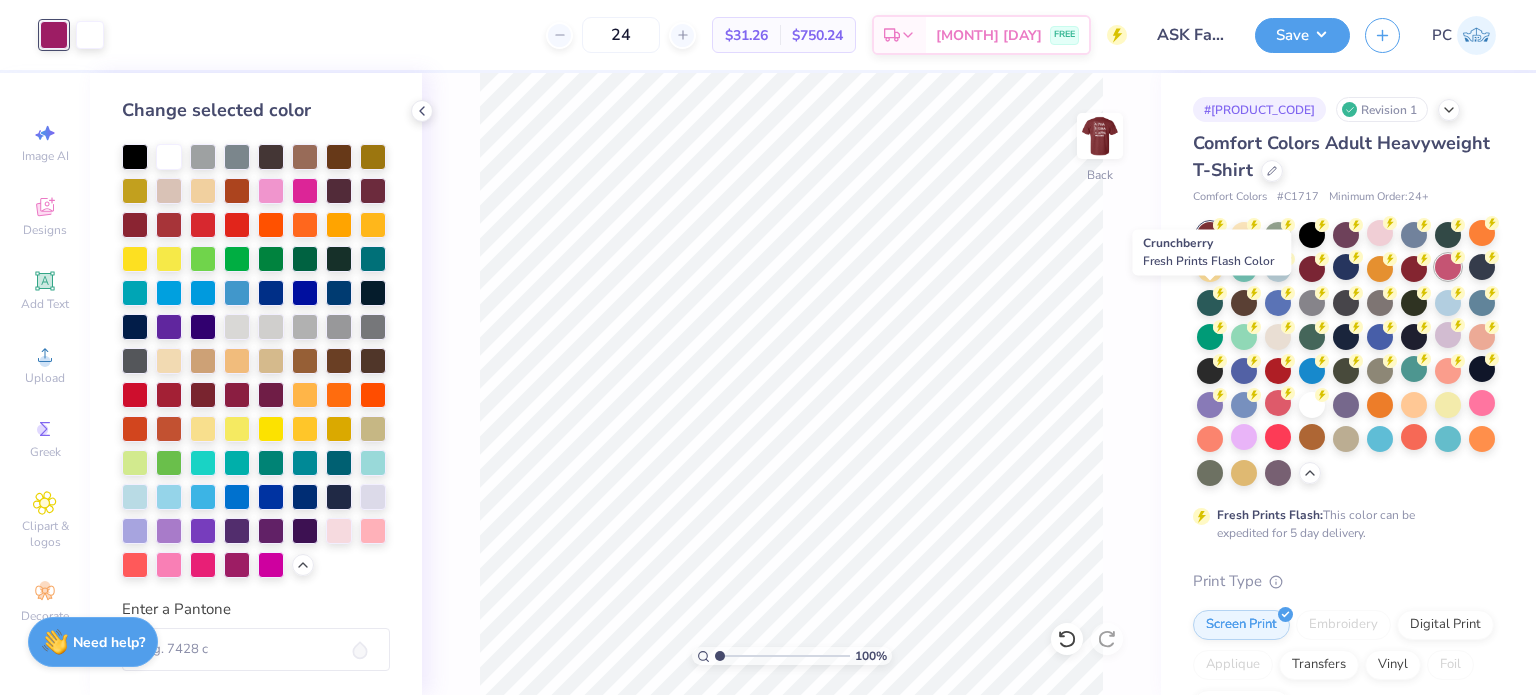 click at bounding box center (1448, 267) 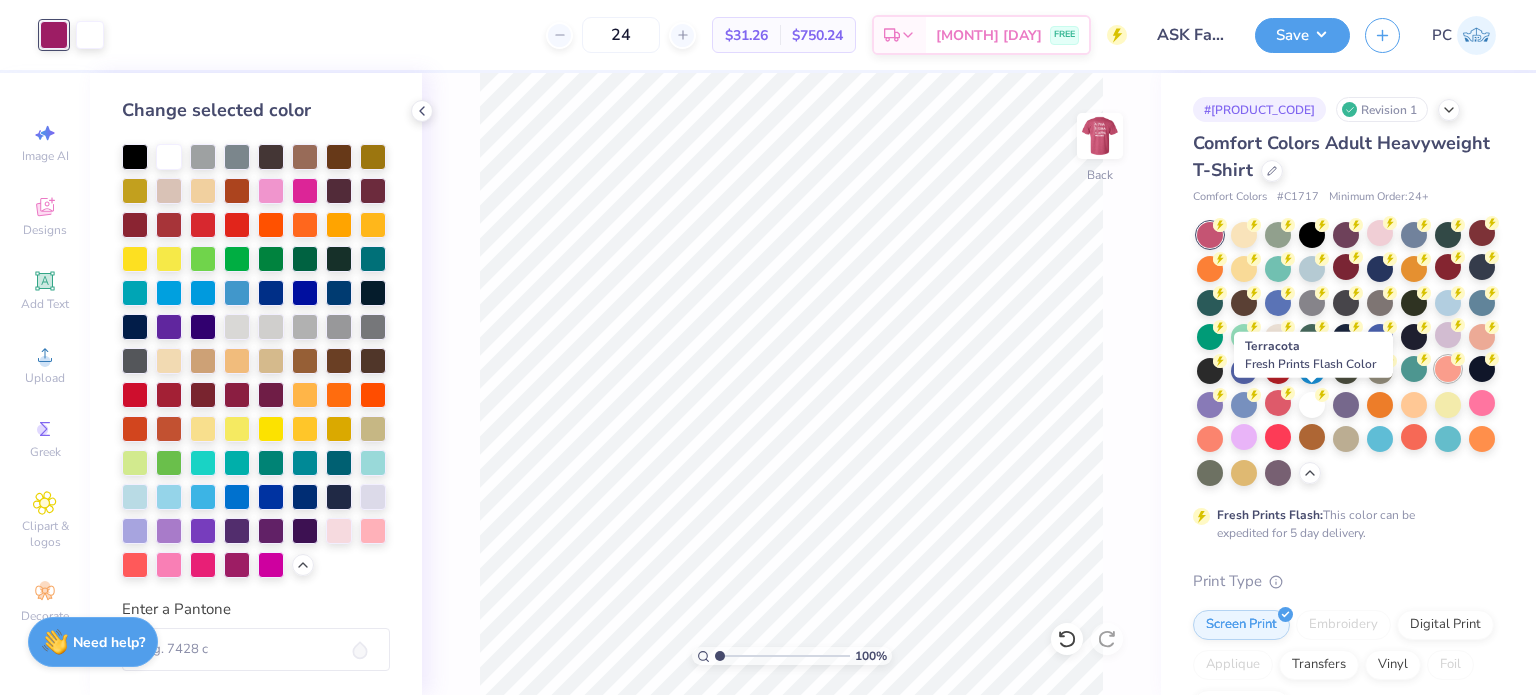 click at bounding box center [1448, 369] 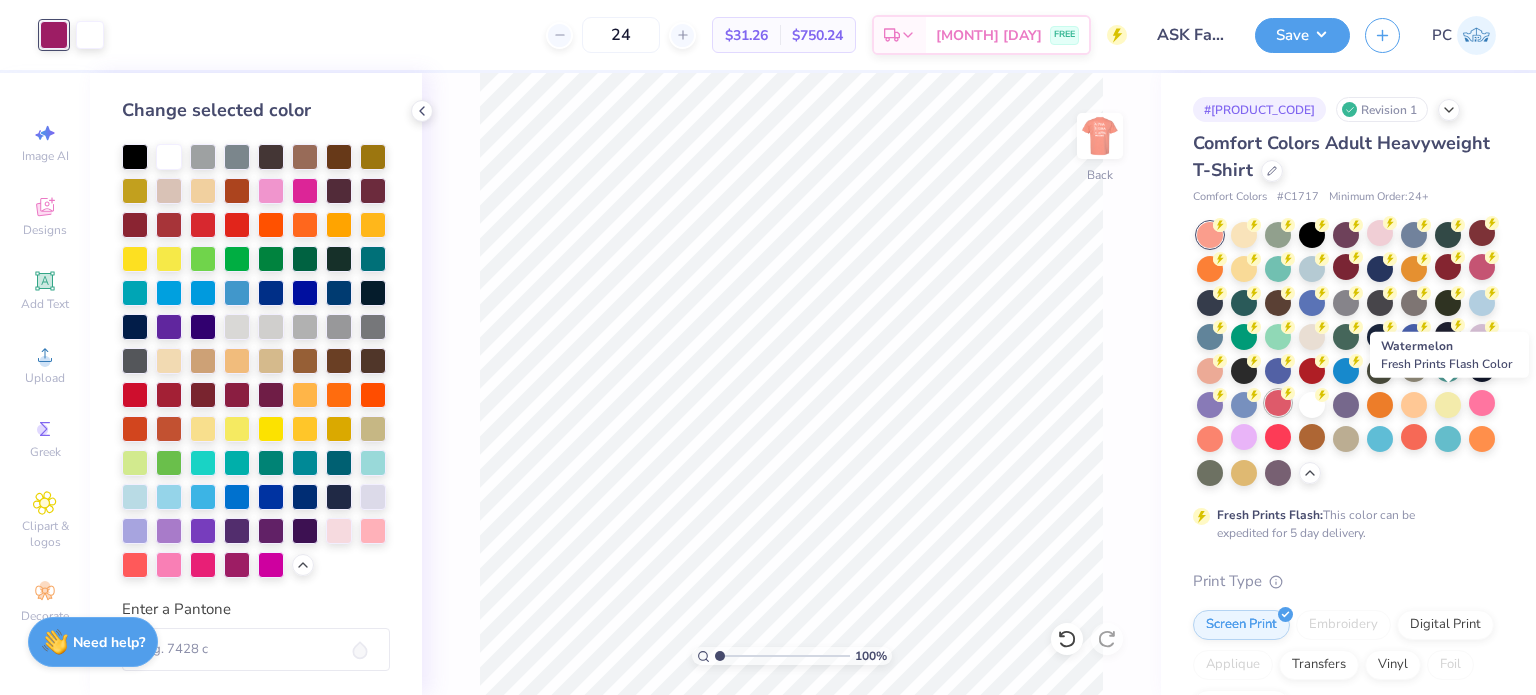 click at bounding box center [1278, 403] 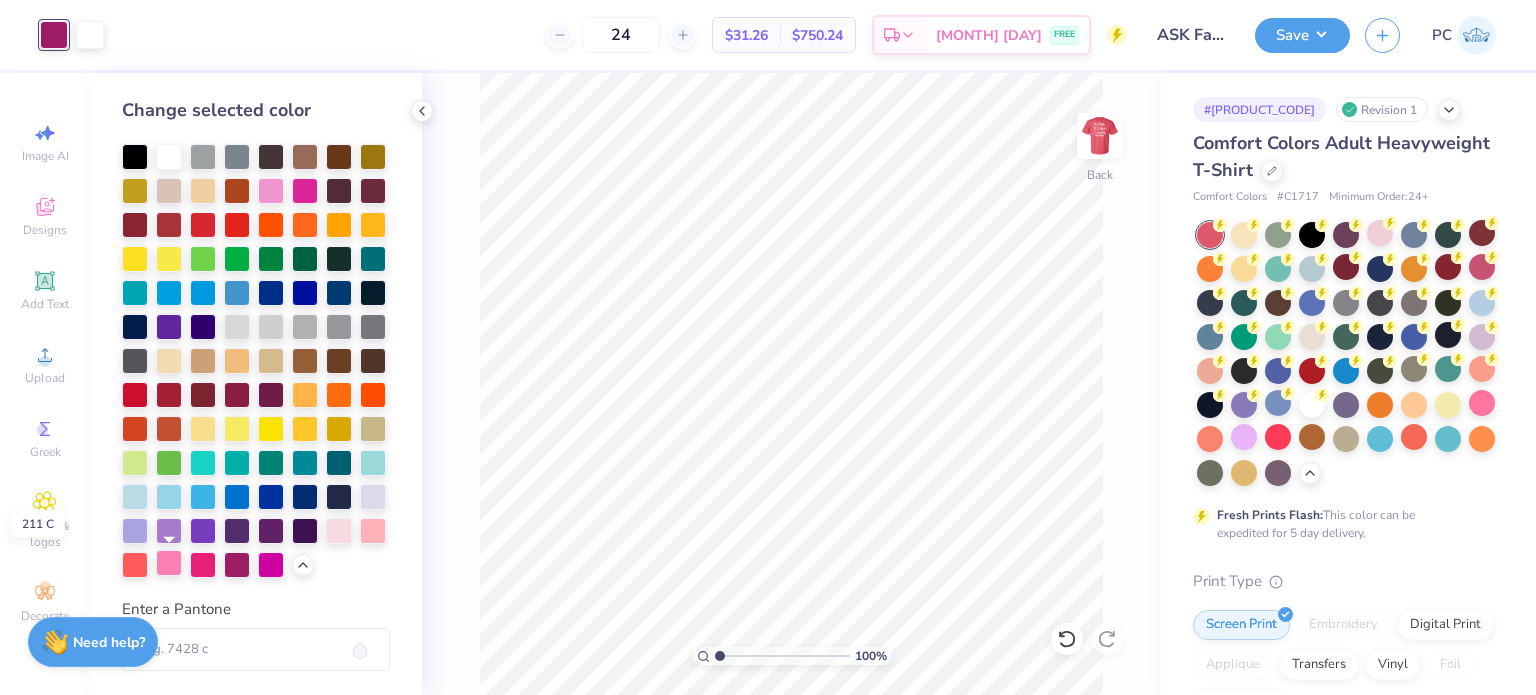 click at bounding box center [169, 563] 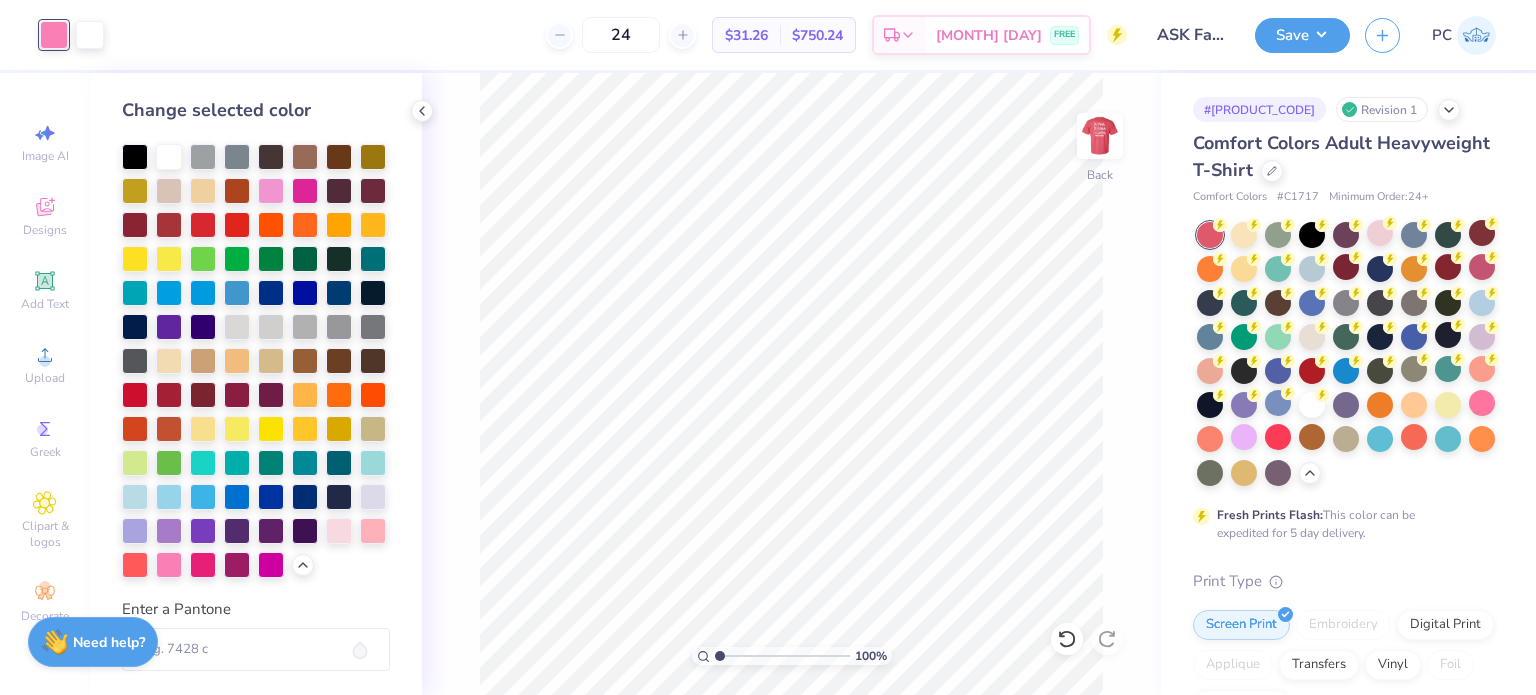 click on "Change selected color Enter a Pantone" at bounding box center (256, 384) 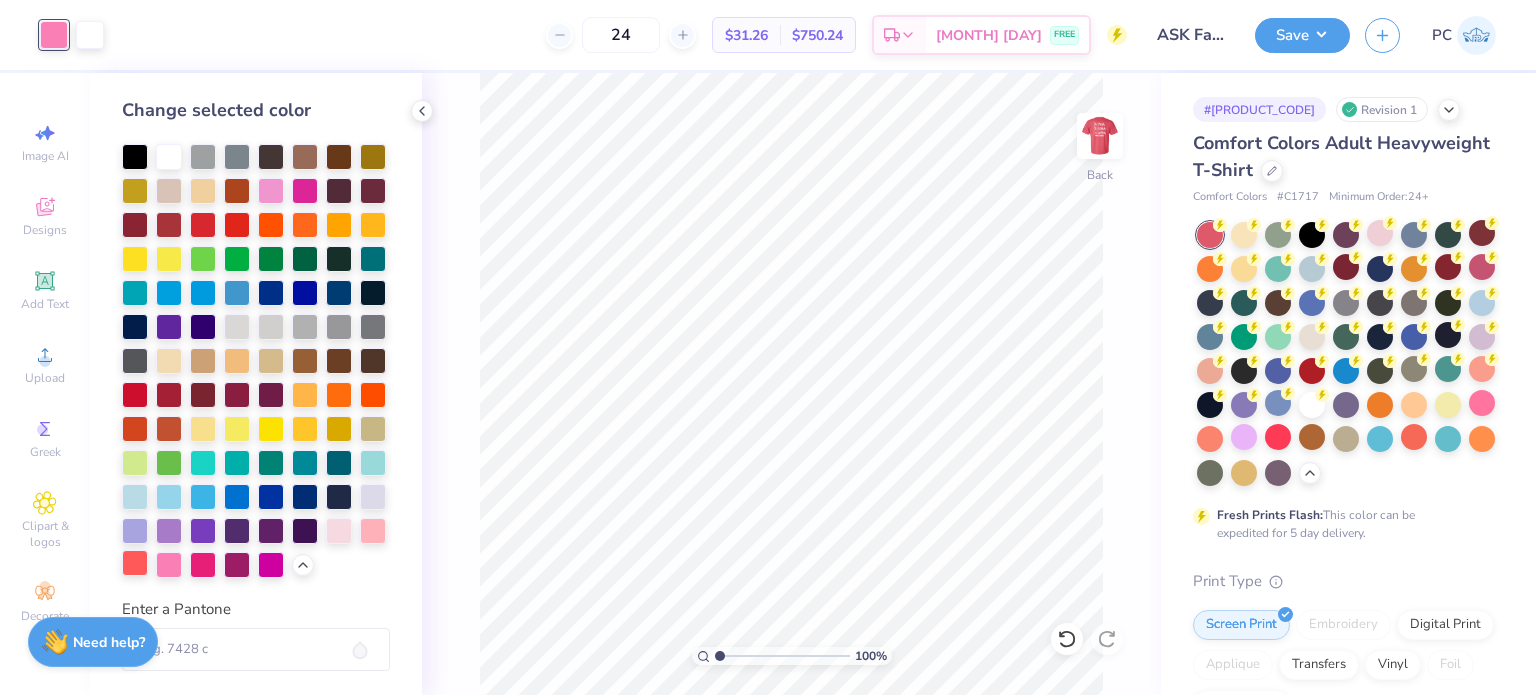 click at bounding box center (135, 563) 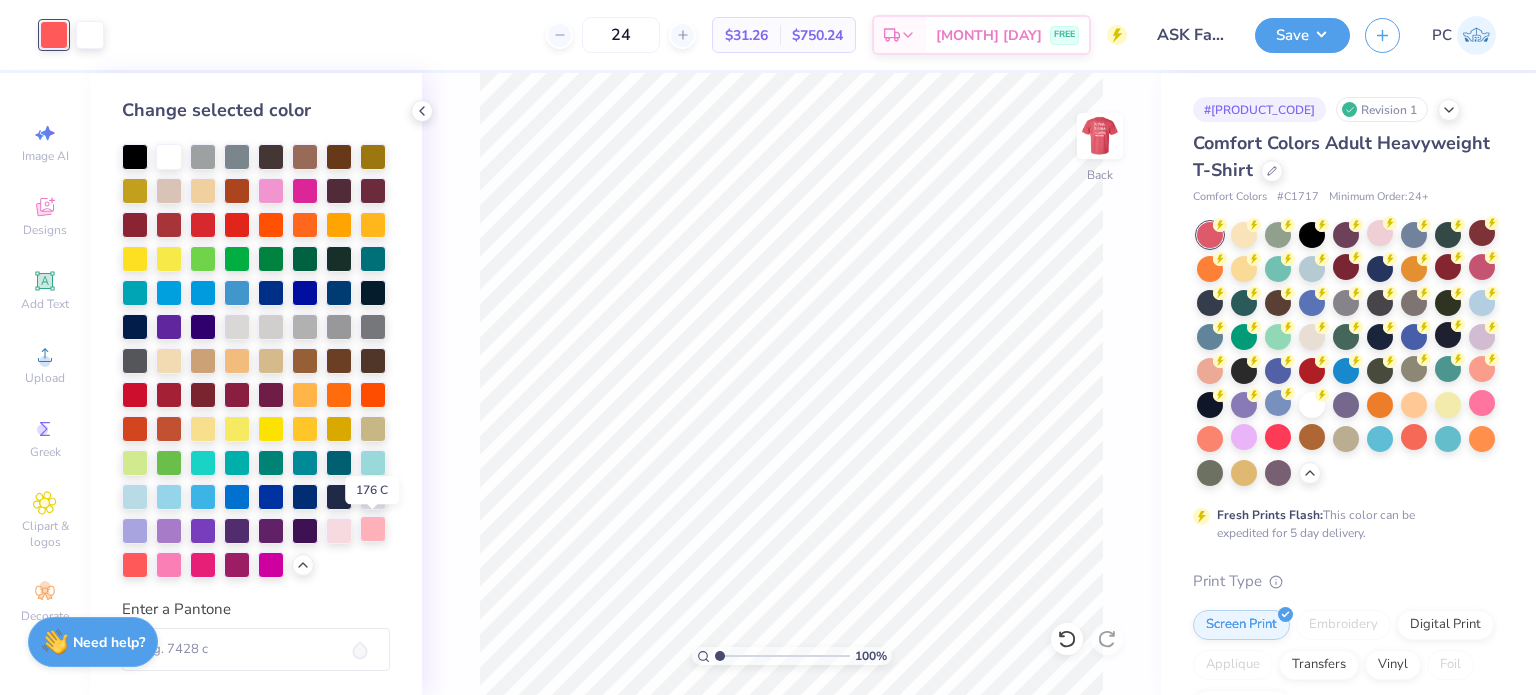 click at bounding box center [373, 529] 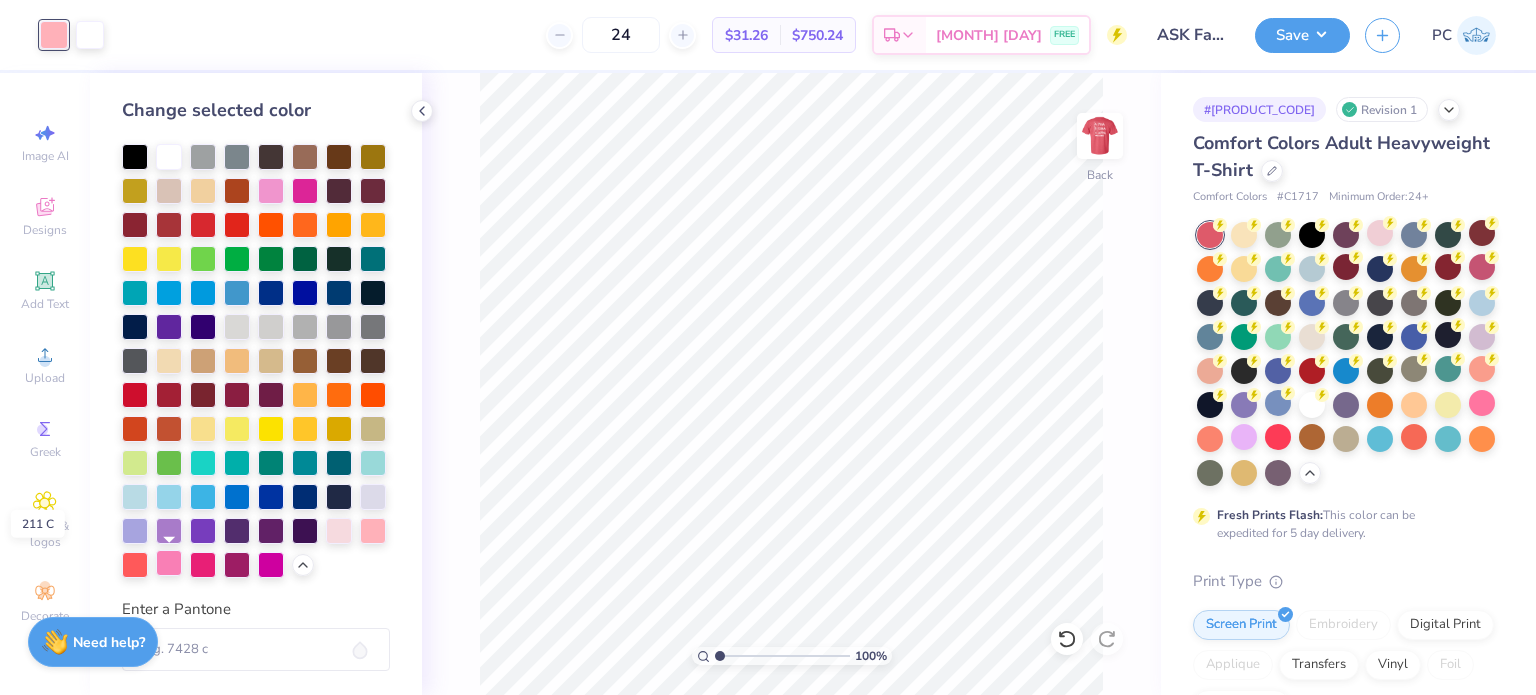 click at bounding box center (169, 563) 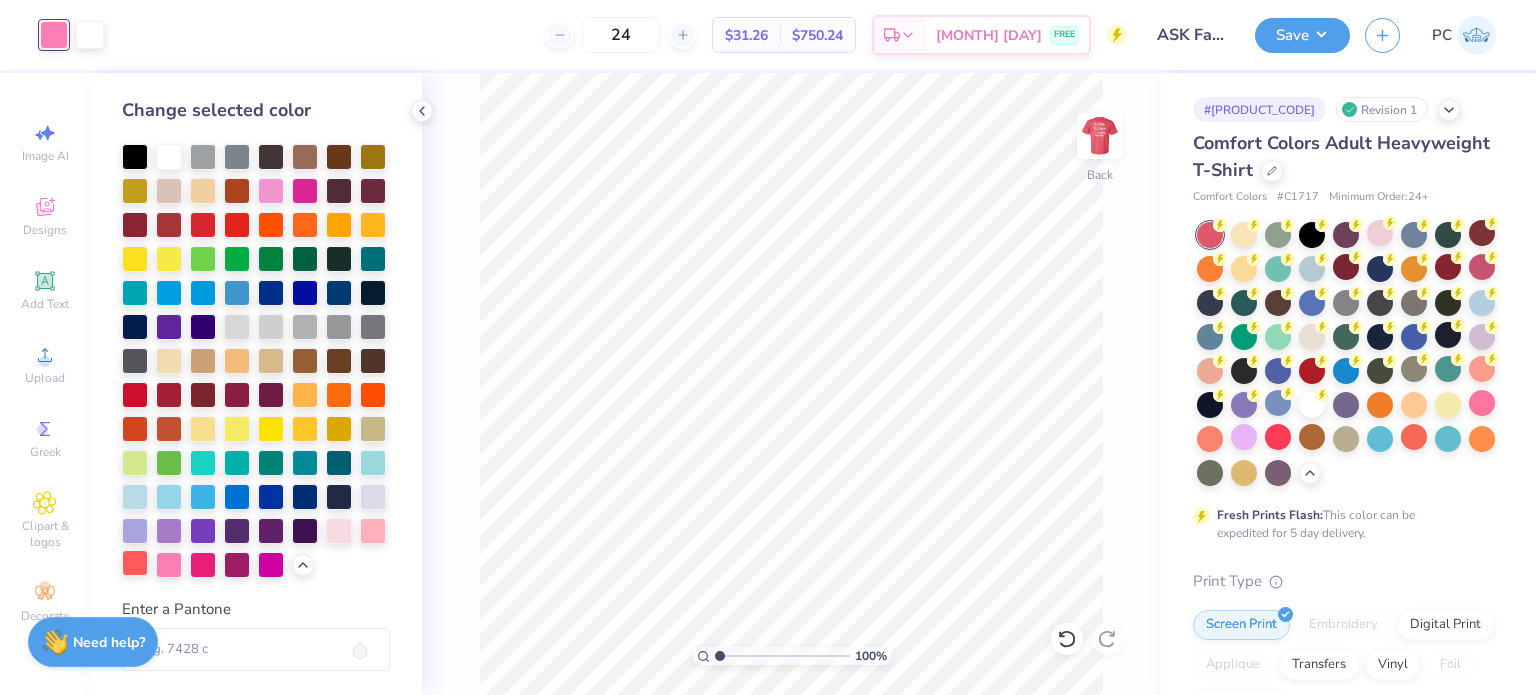click at bounding box center [135, 563] 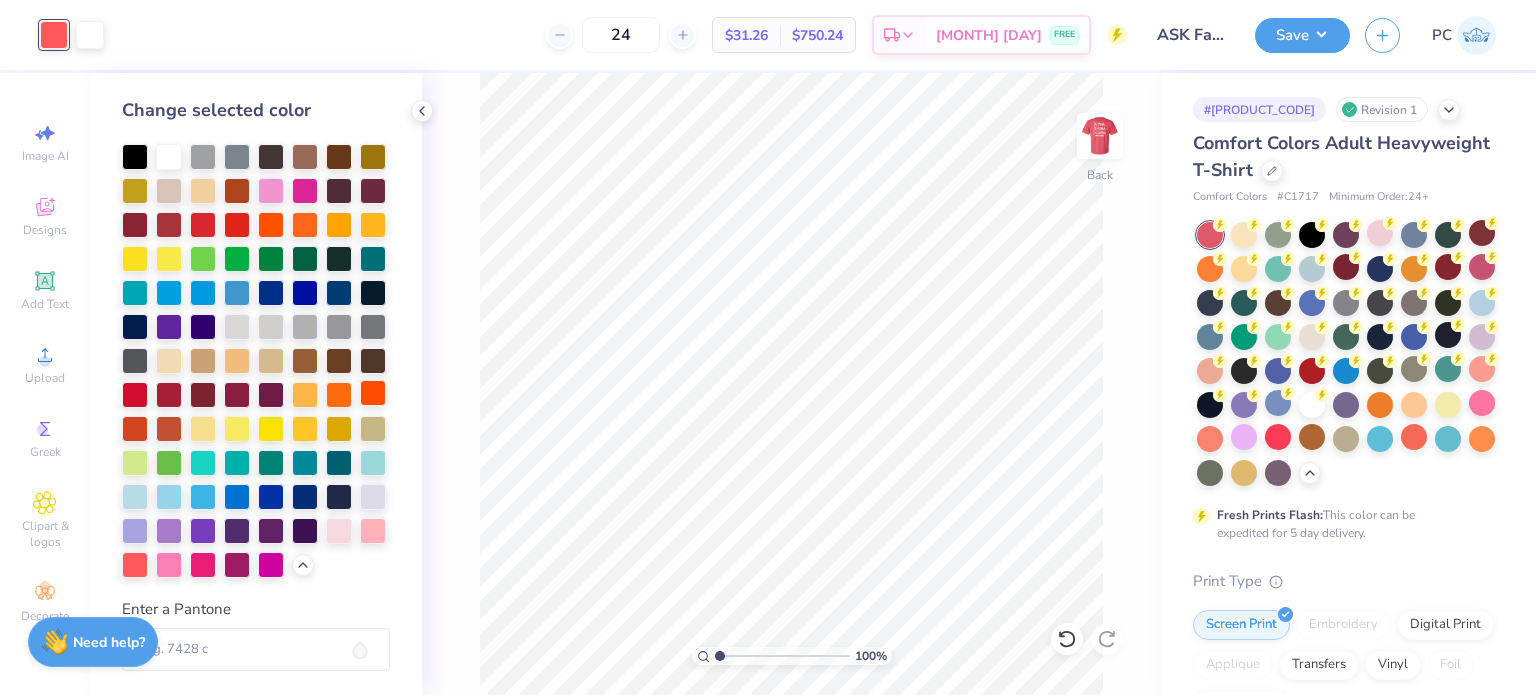 click at bounding box center (373, 393) 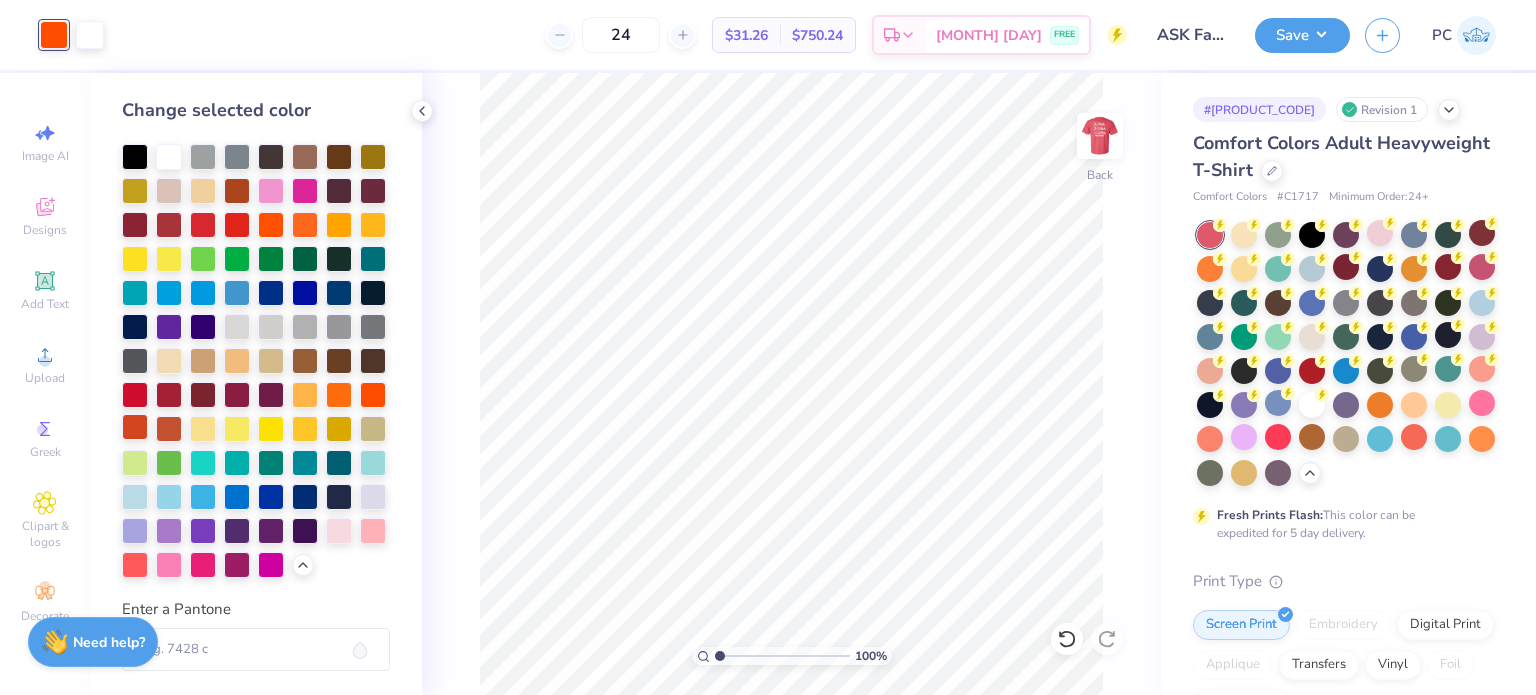 click at bounding box center [135, 427] 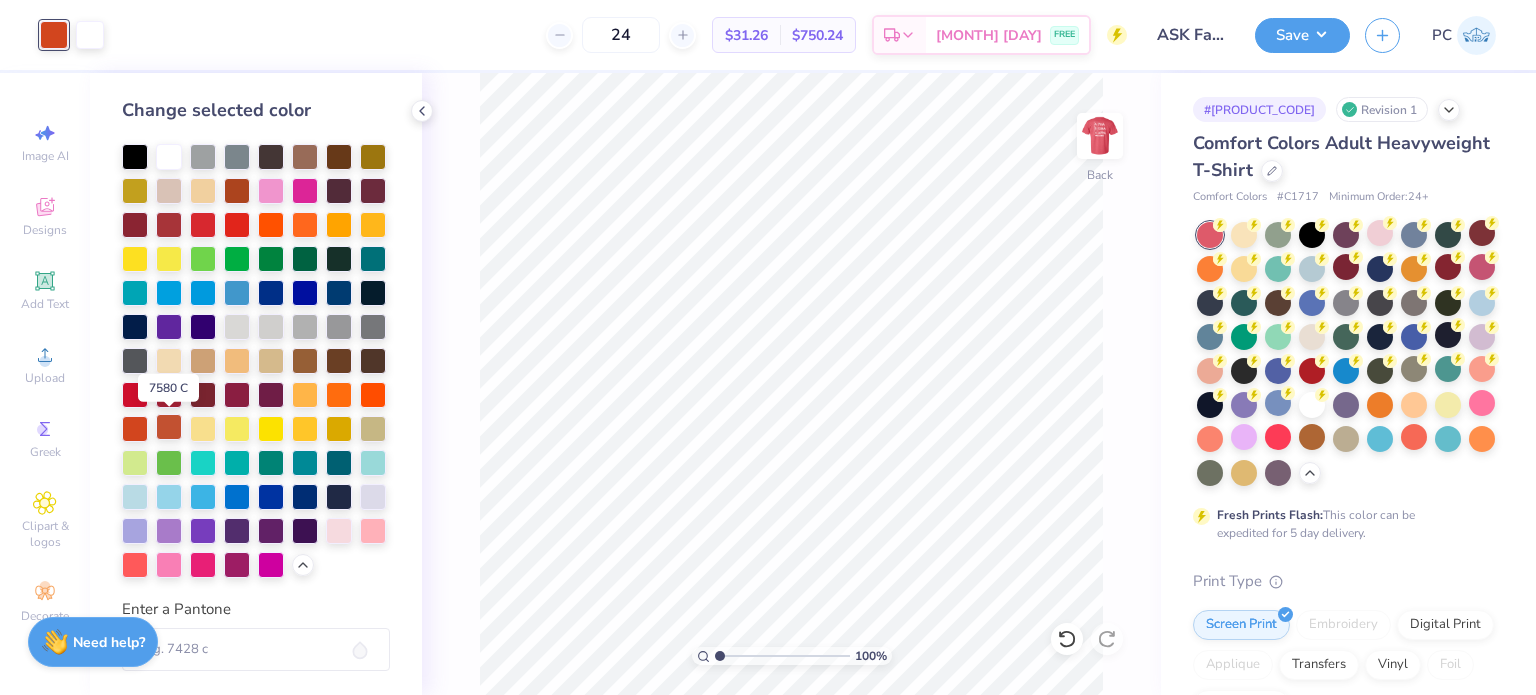click at bounding box center (169, 427) 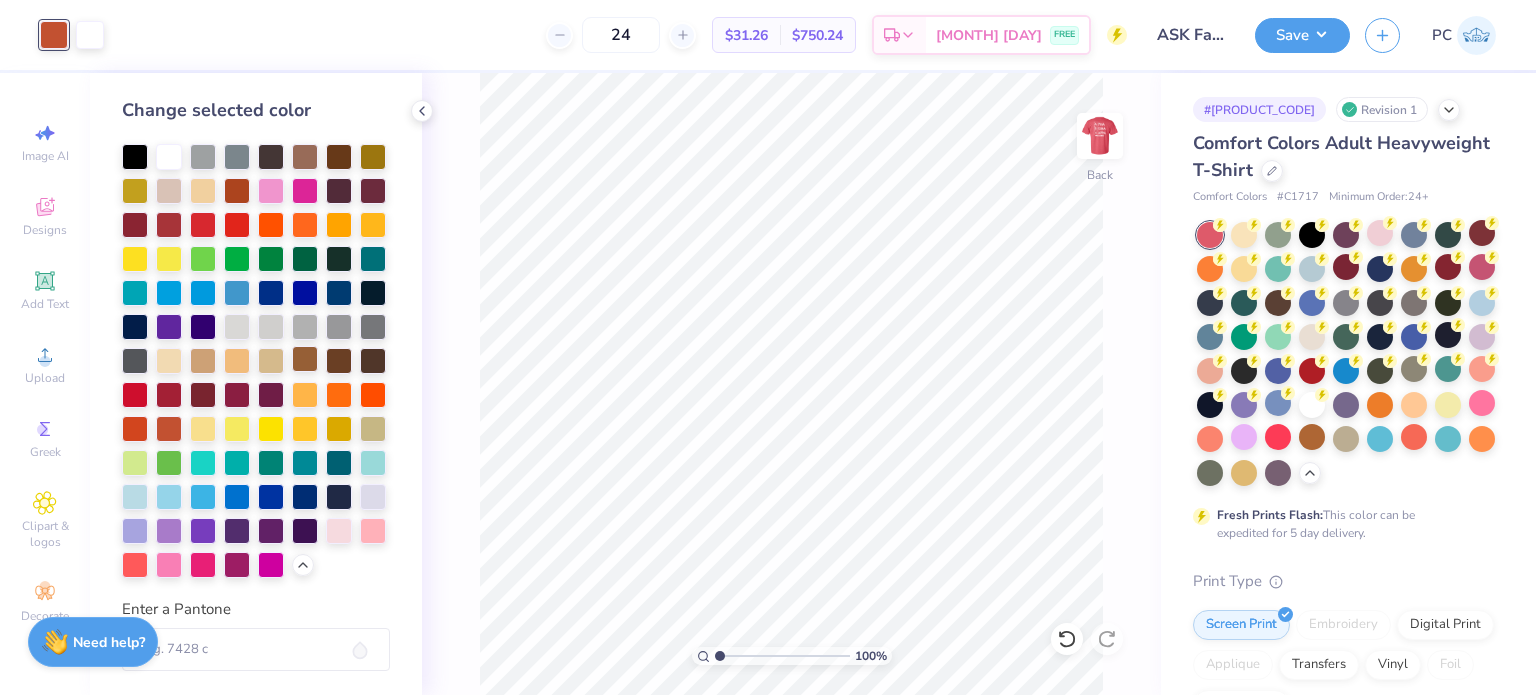 click at bounding box center (305, 359) 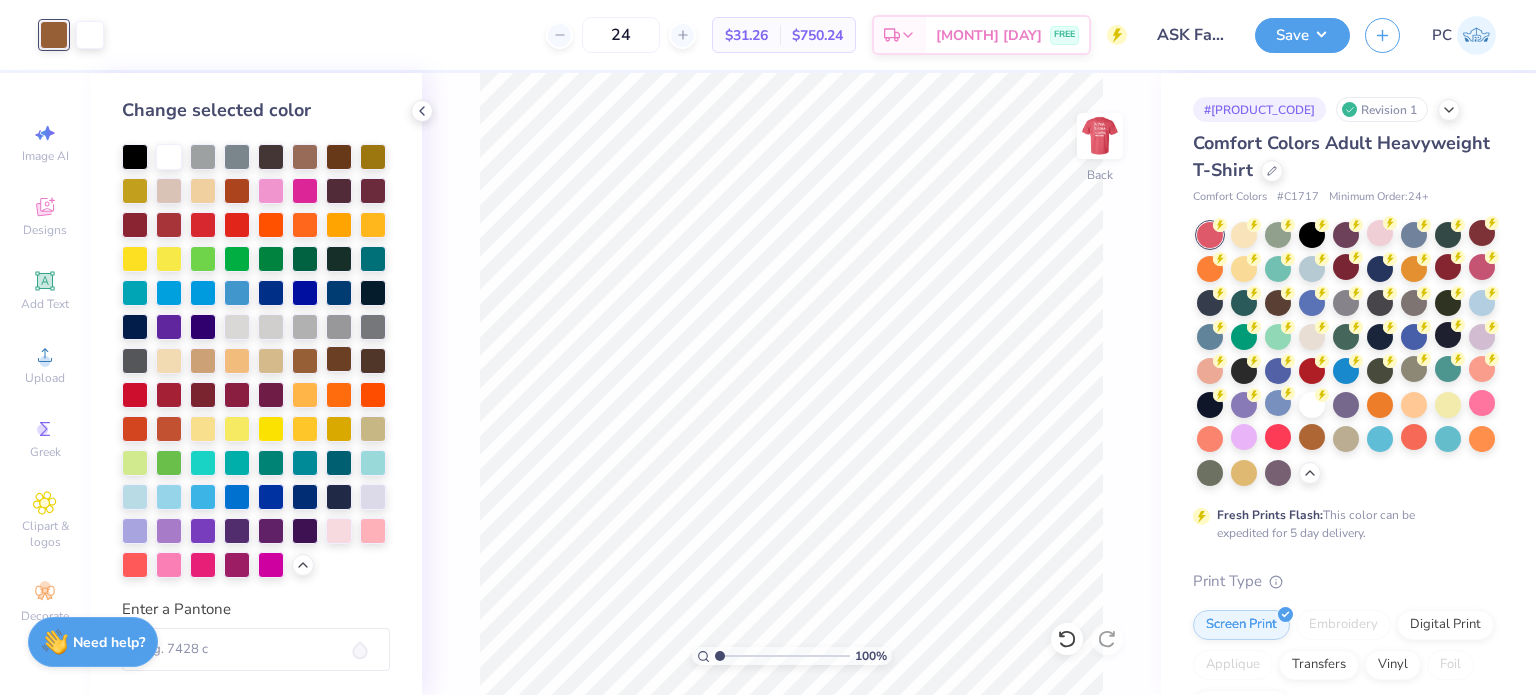click at bounding box center (339, 359) 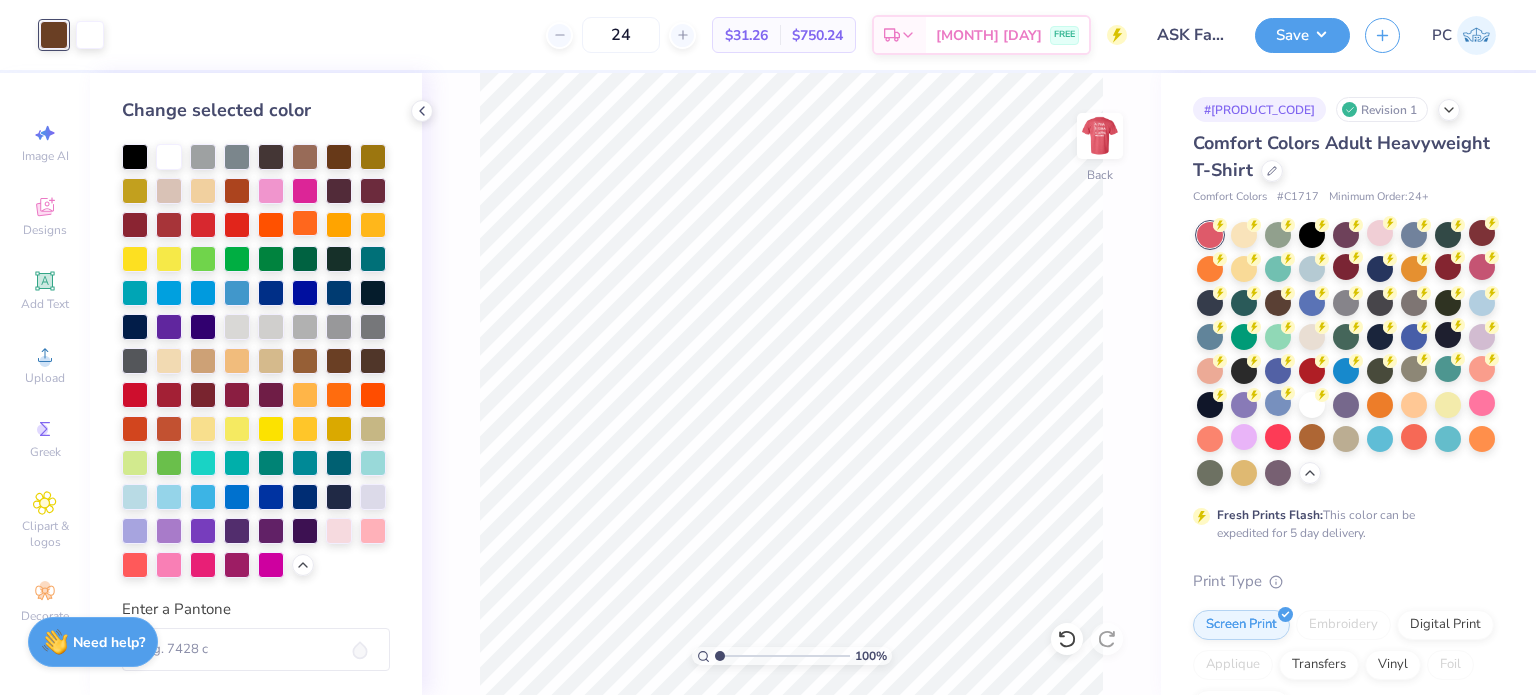 click at bounding box center (305, 223) 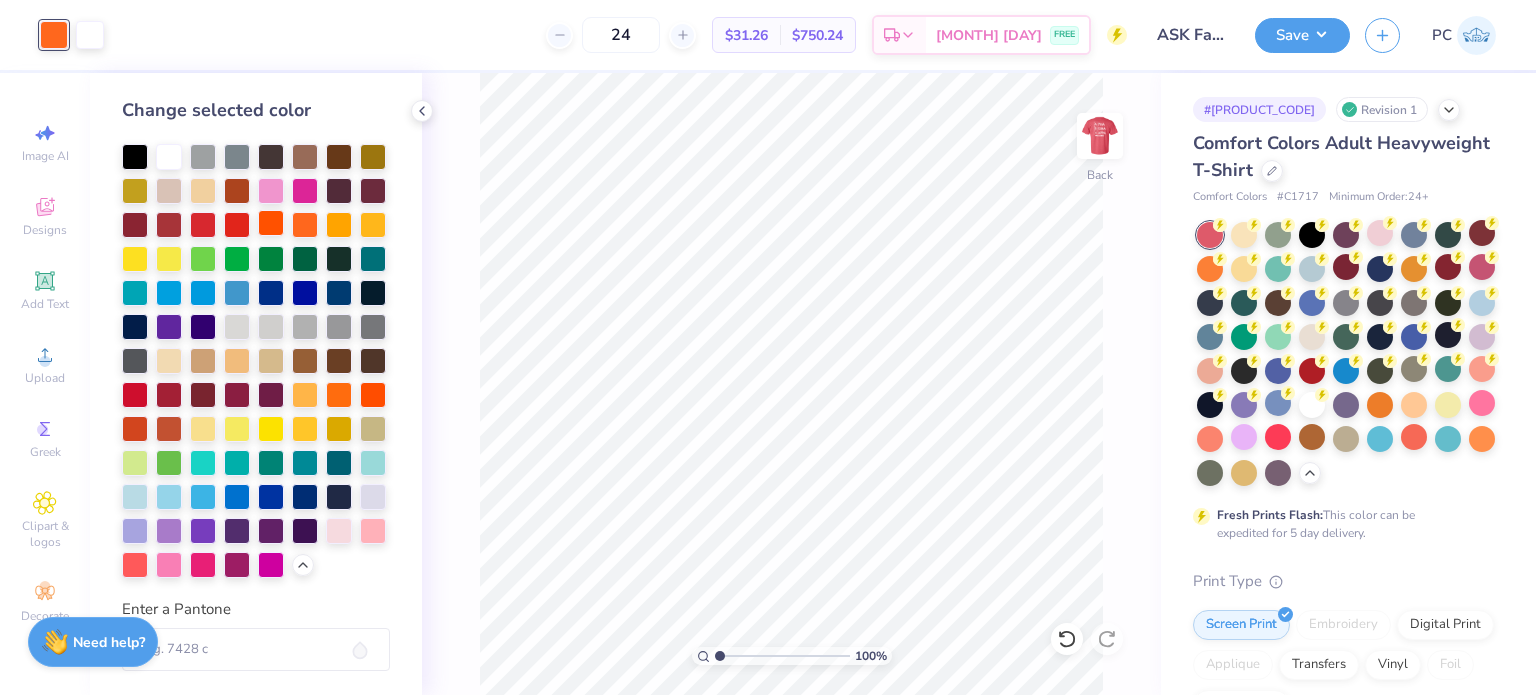 click at bounding box center (271, 223) 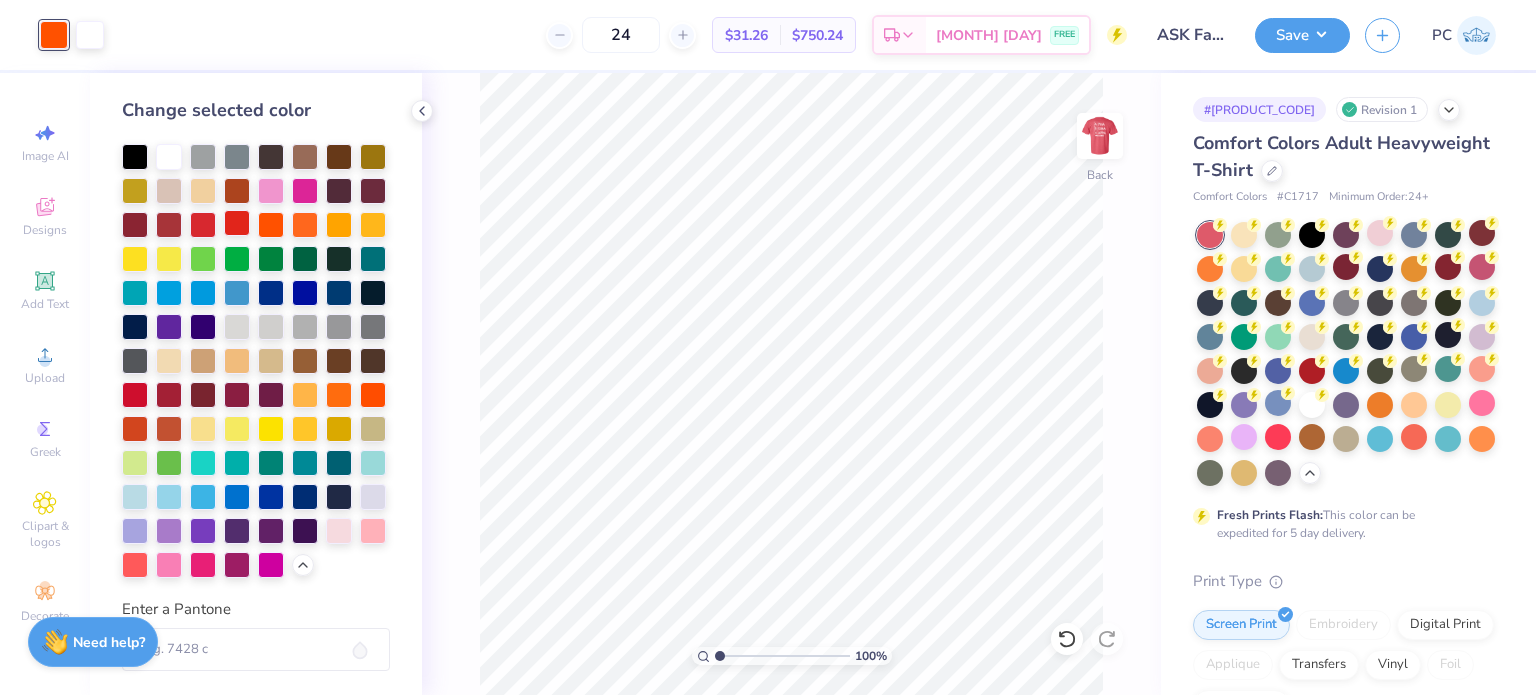 click at bounding box center [237, 223] 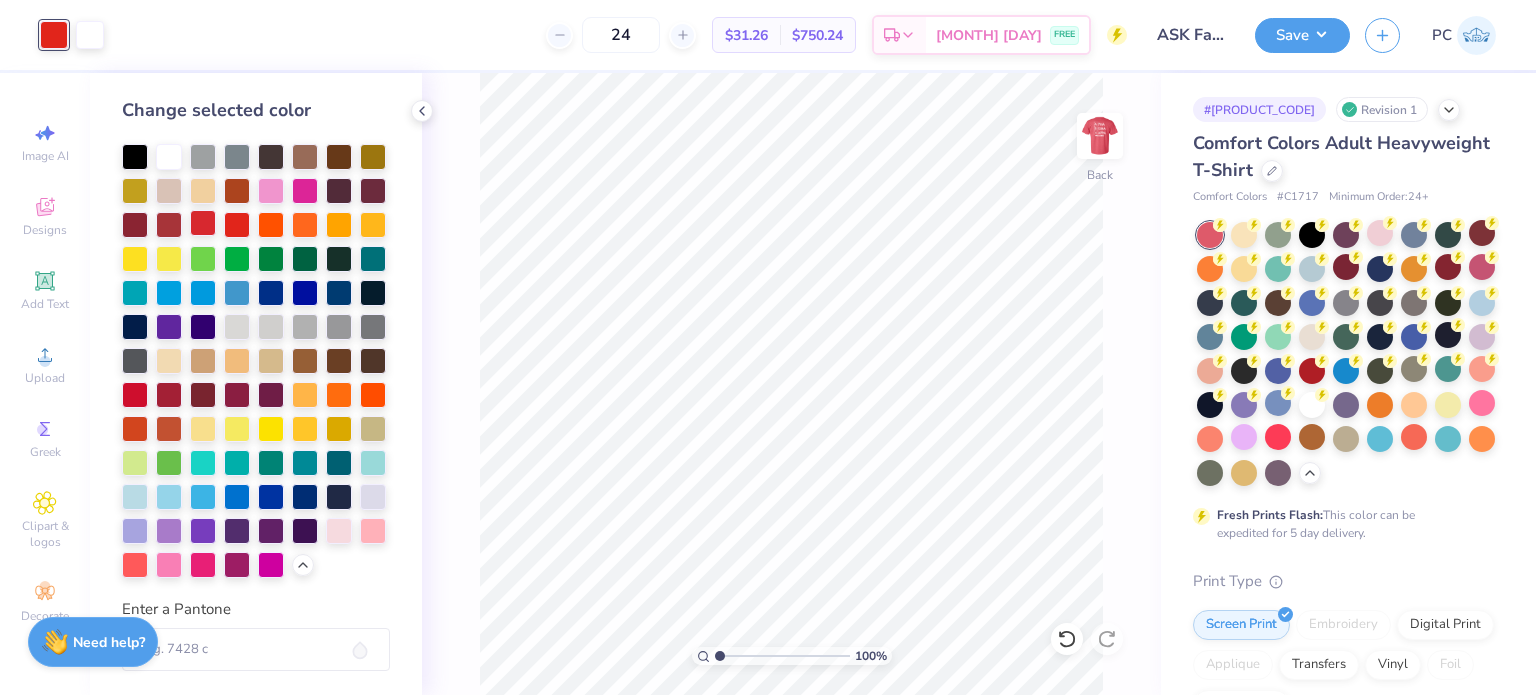 click at bounding box center [203, 223] 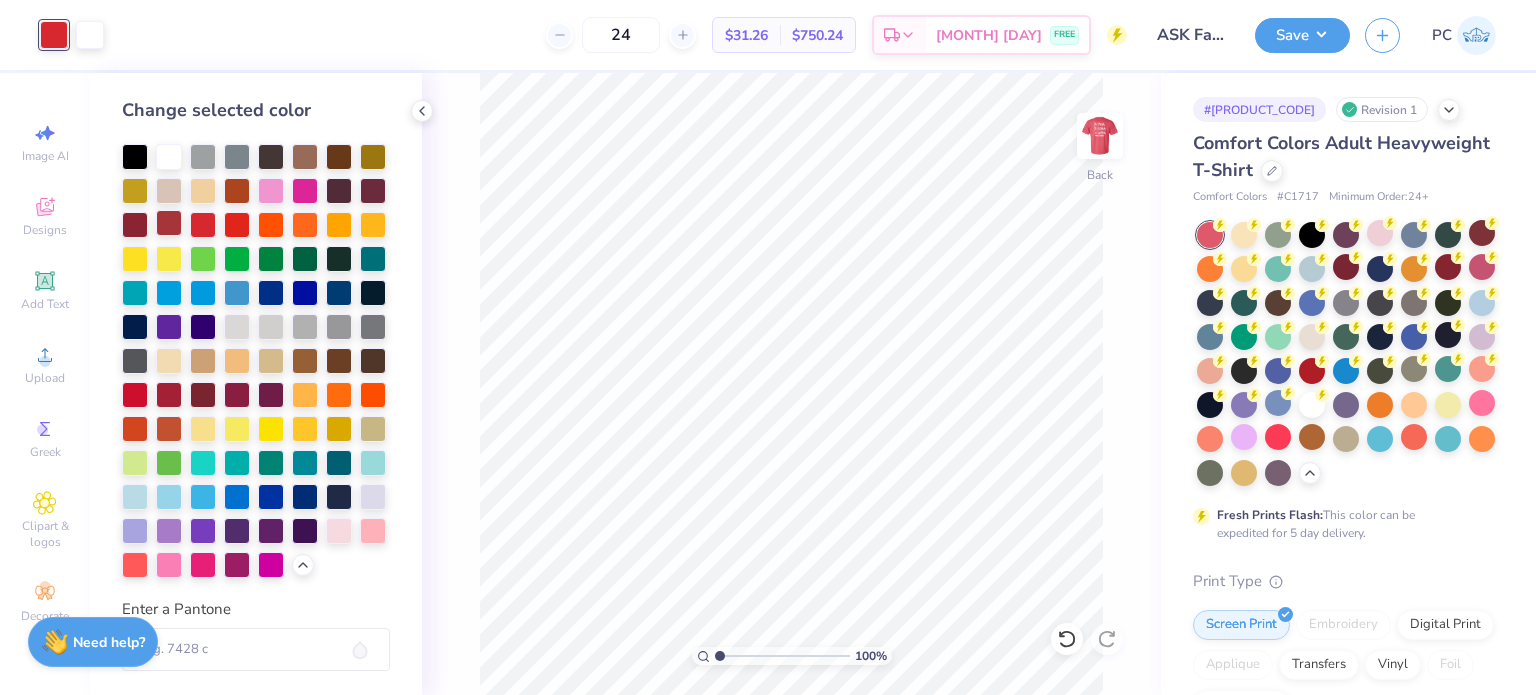 click at bounding box center (169, 223) 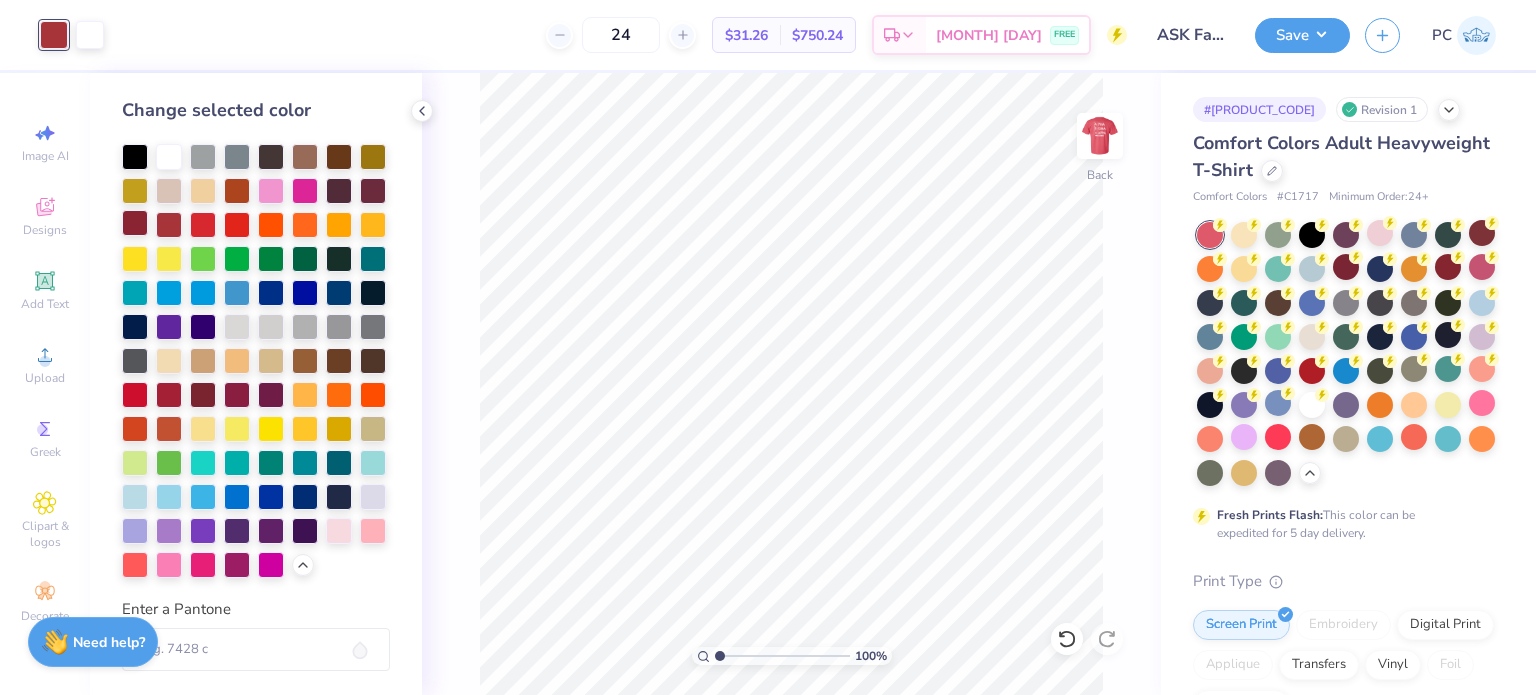 click at bounding box center [135, 223] 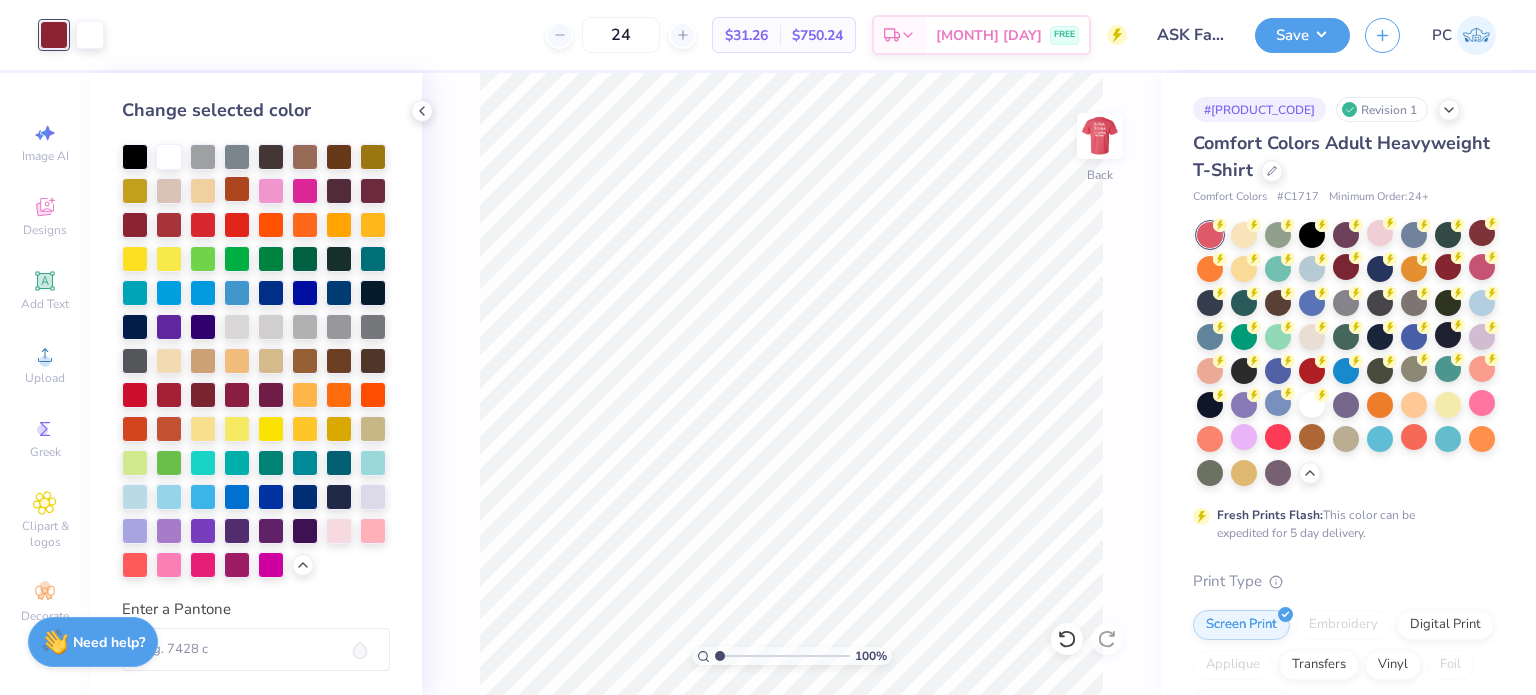 click at bounding box center [237, 189] 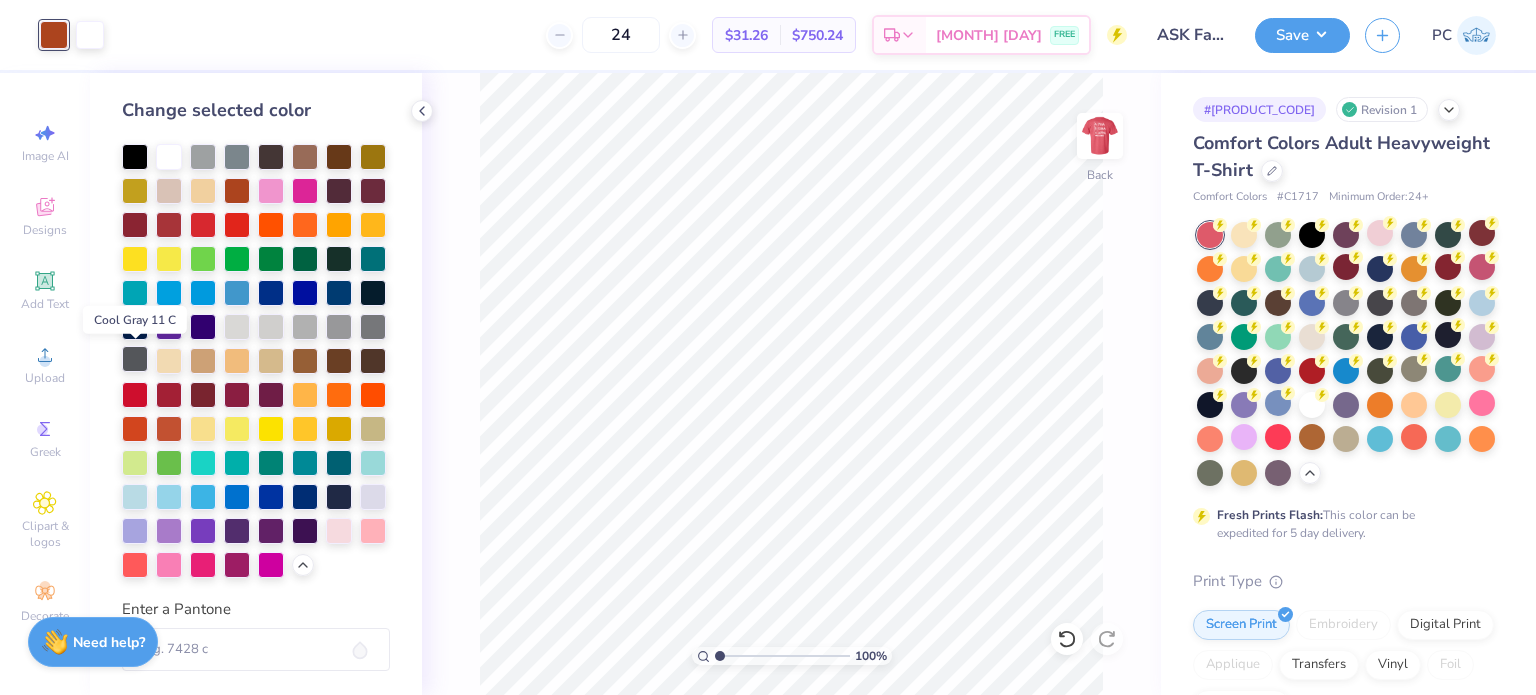 click at bounding box center (135, 359) 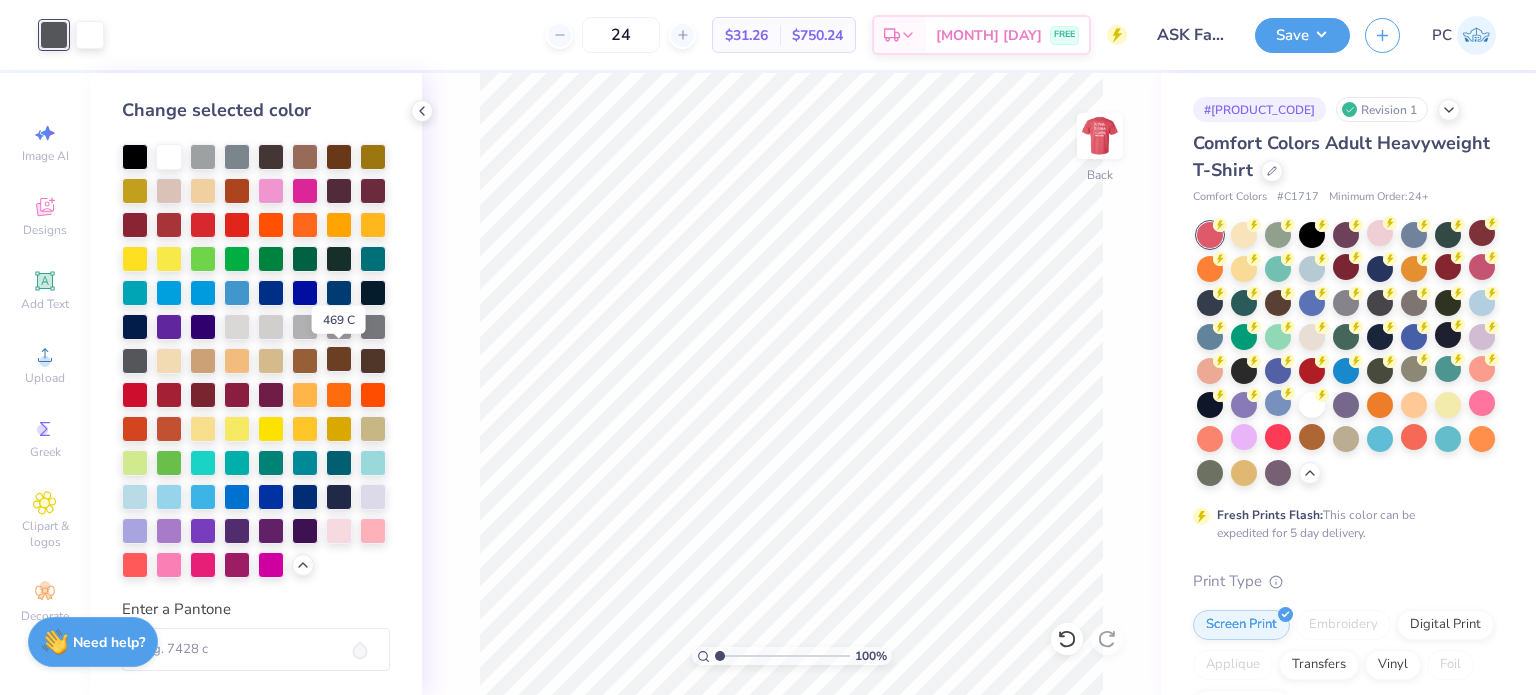 click at bounding box center [339, 359] 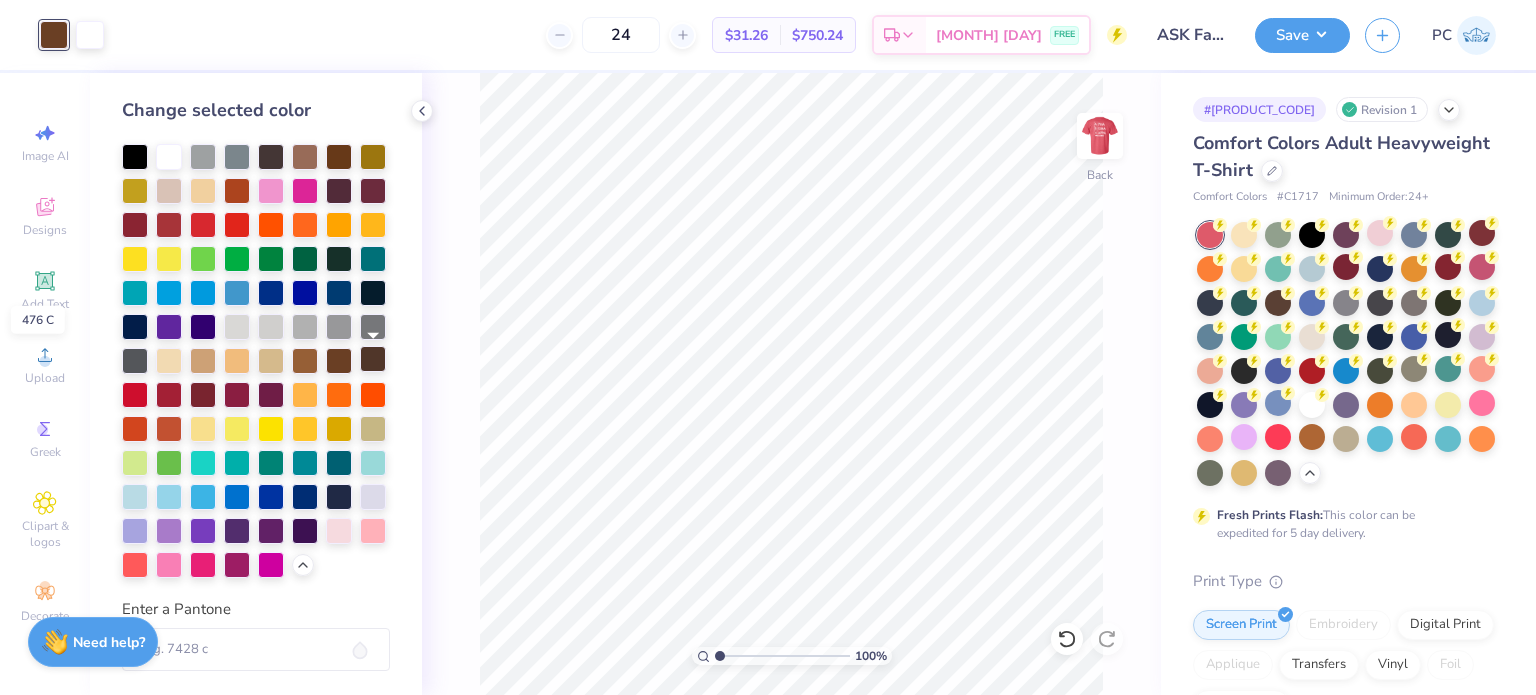 click at bounding box center [373, 359] 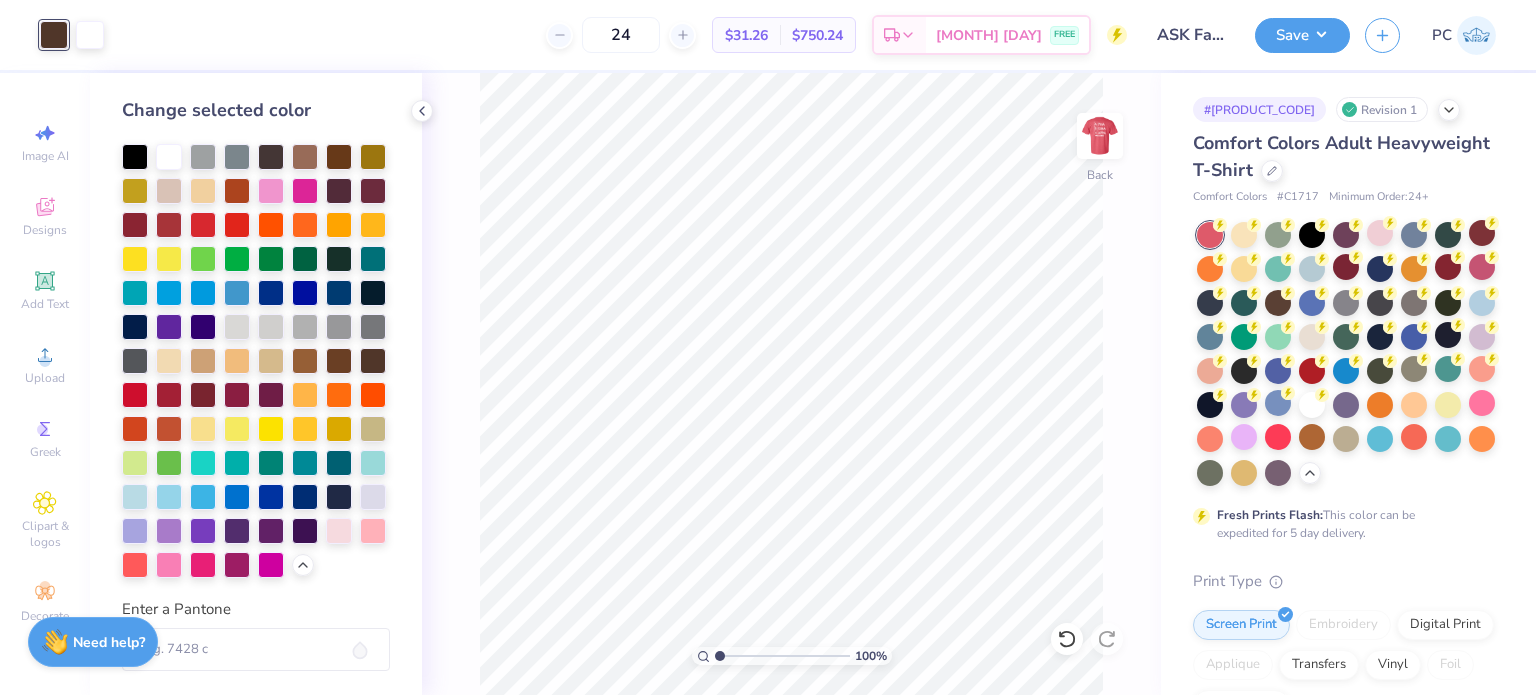click at bounding box center (256, 361) 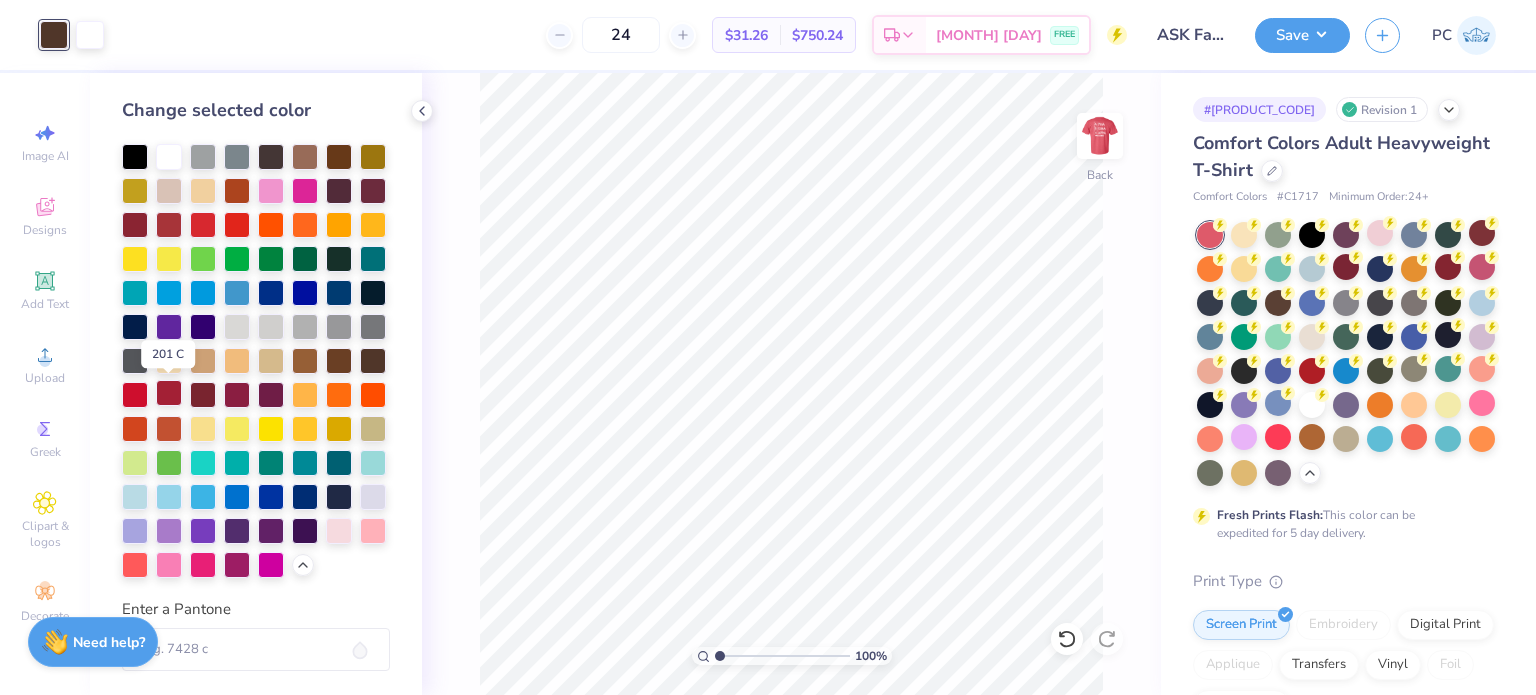 click at bounding box center [169, 393] 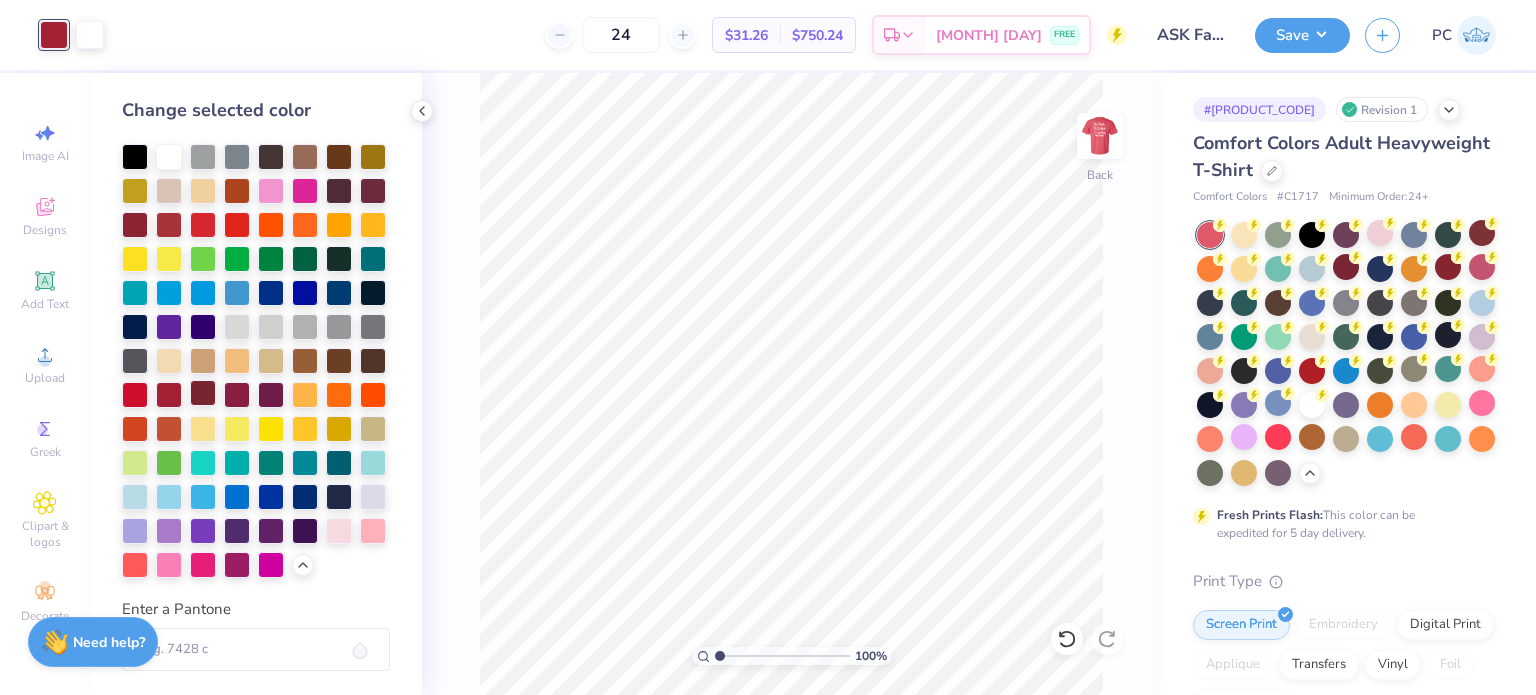 click at bounding box center (203, 393) 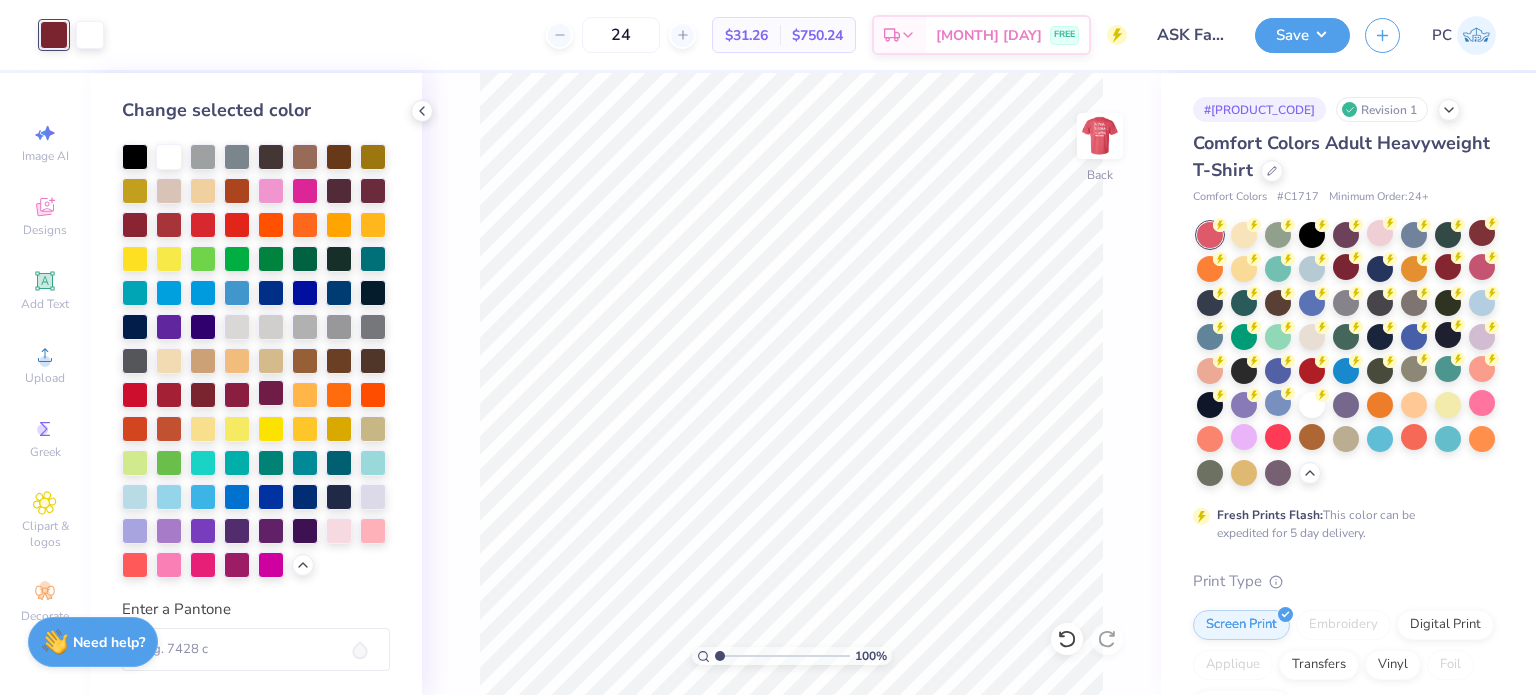 click at bounding box center [271, 393] 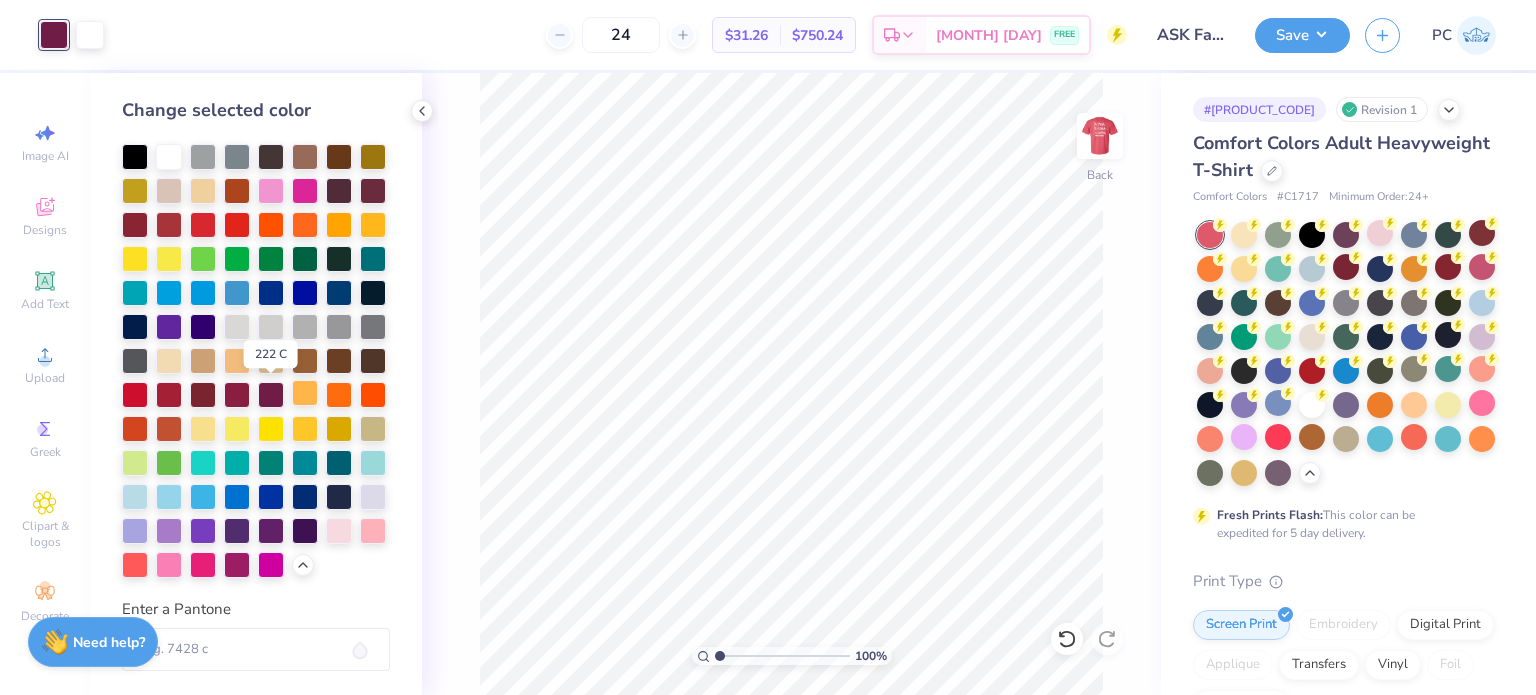 click at bounding box center [305, 393] 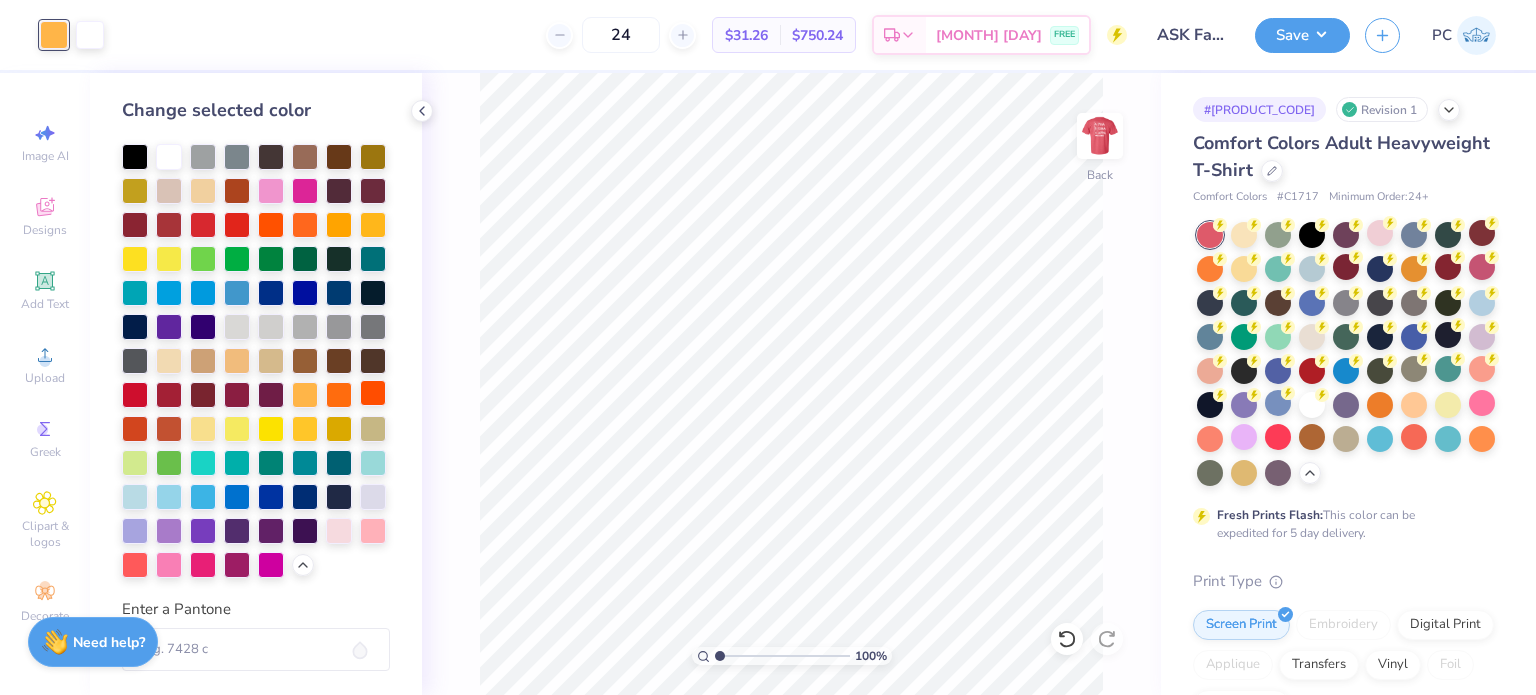 click at bounding box center (339, 395) 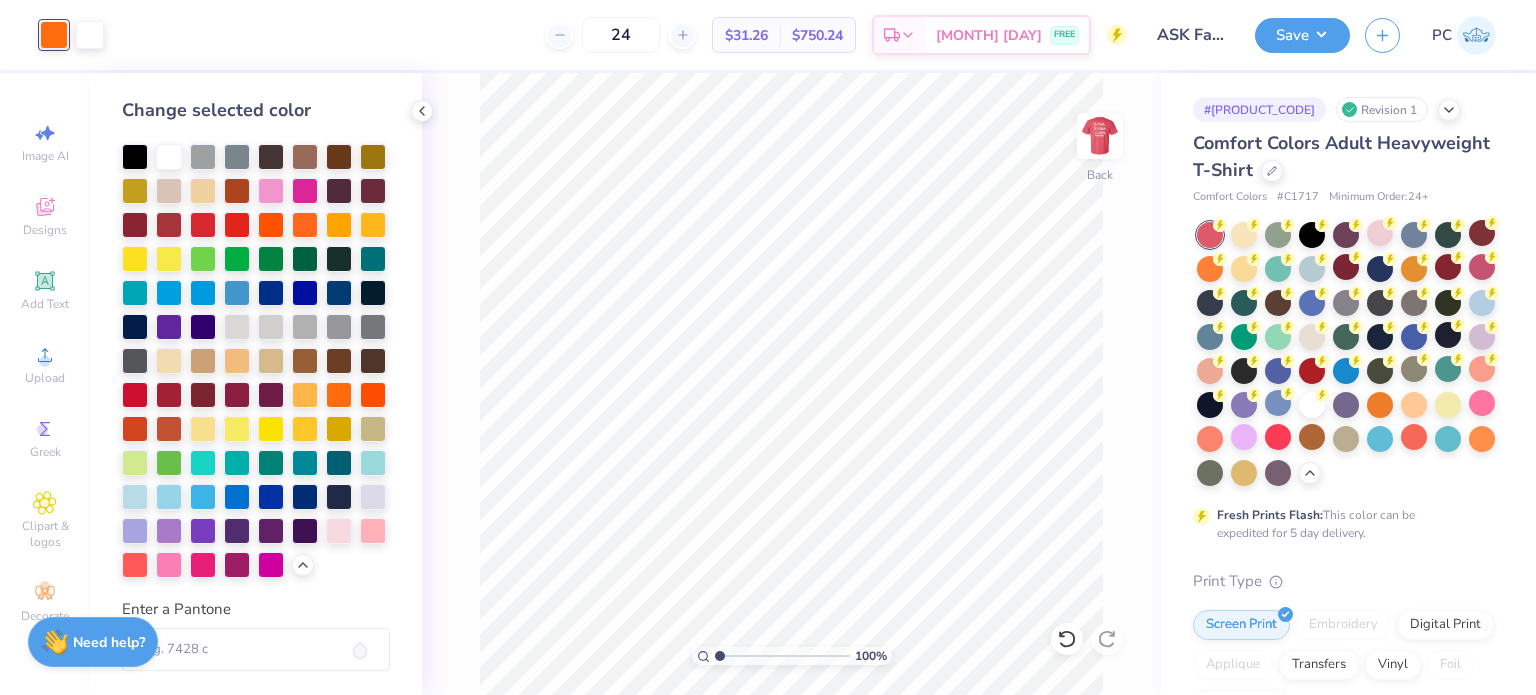 click at bounding box center (256, 361) 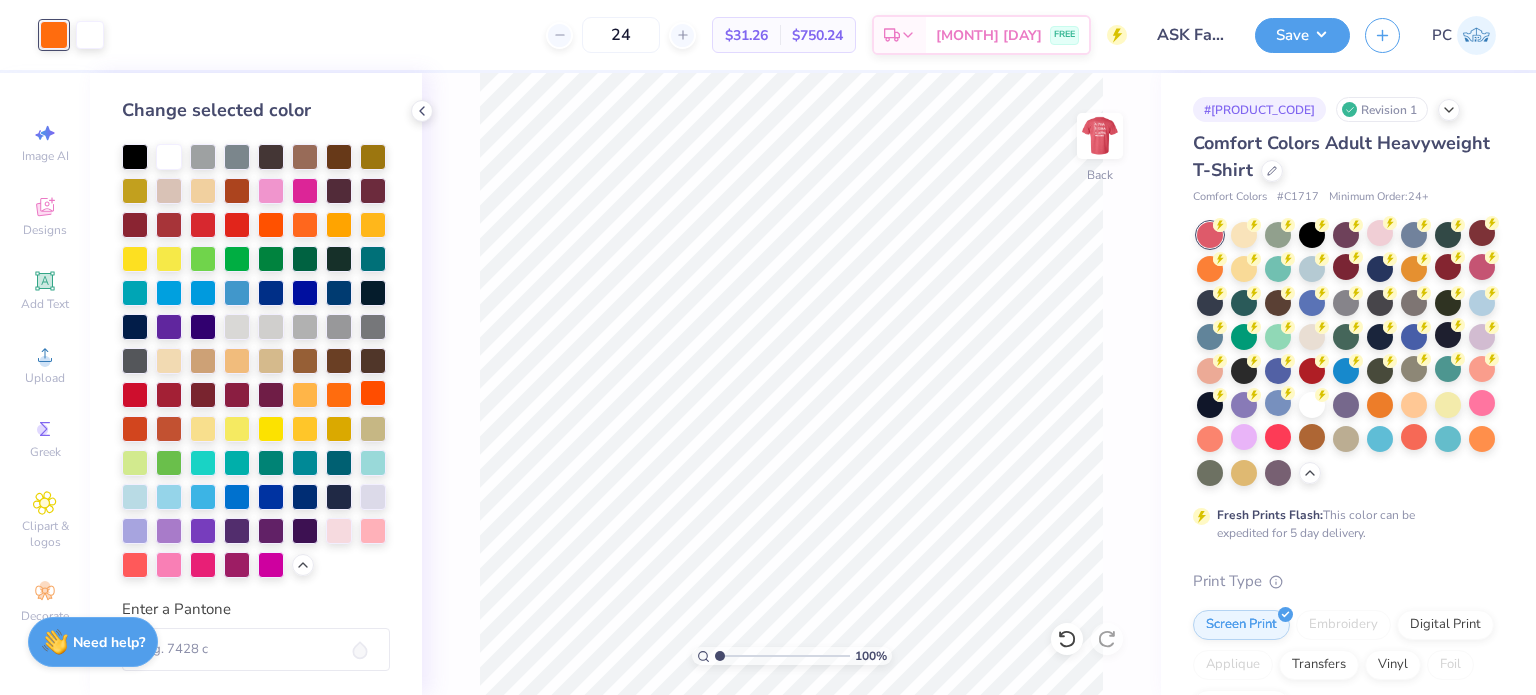 click at bounding box center (373, 393) 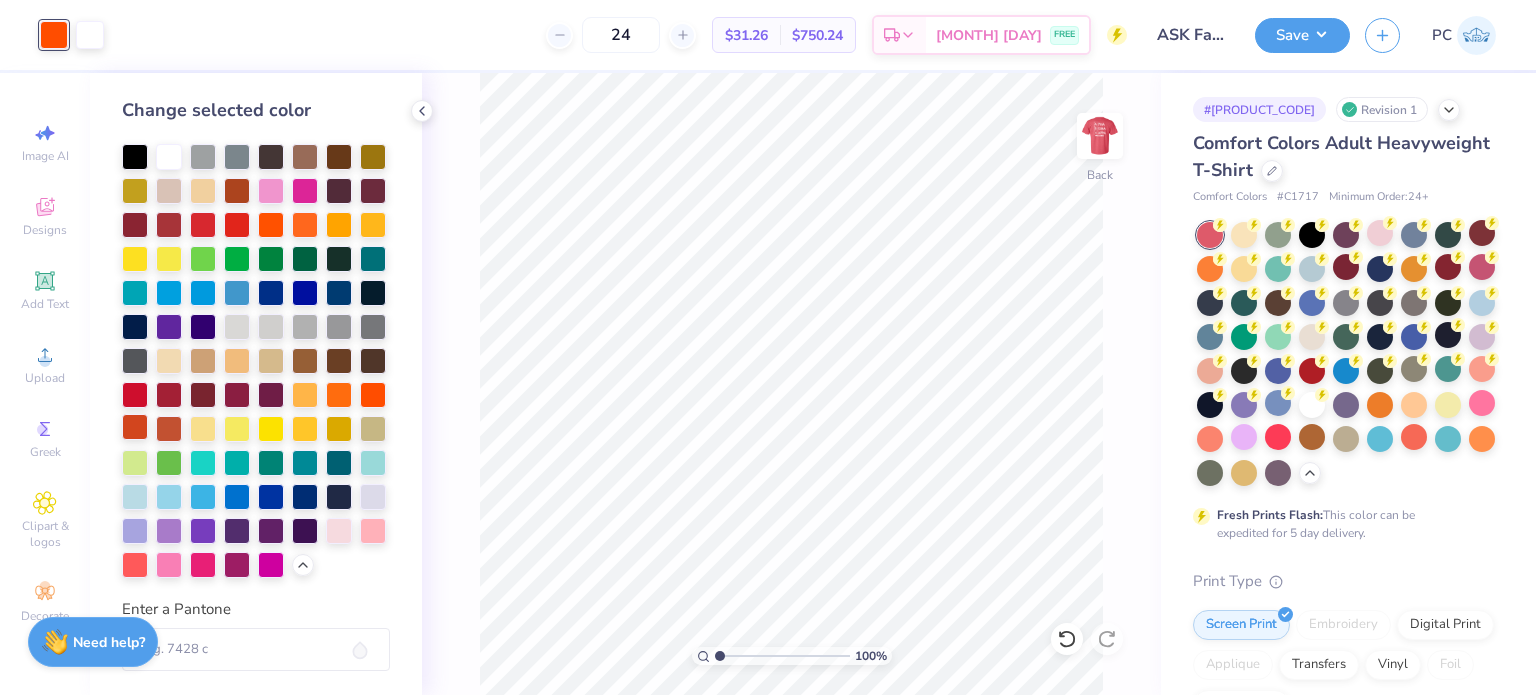 click at bounding box center [135, 427] 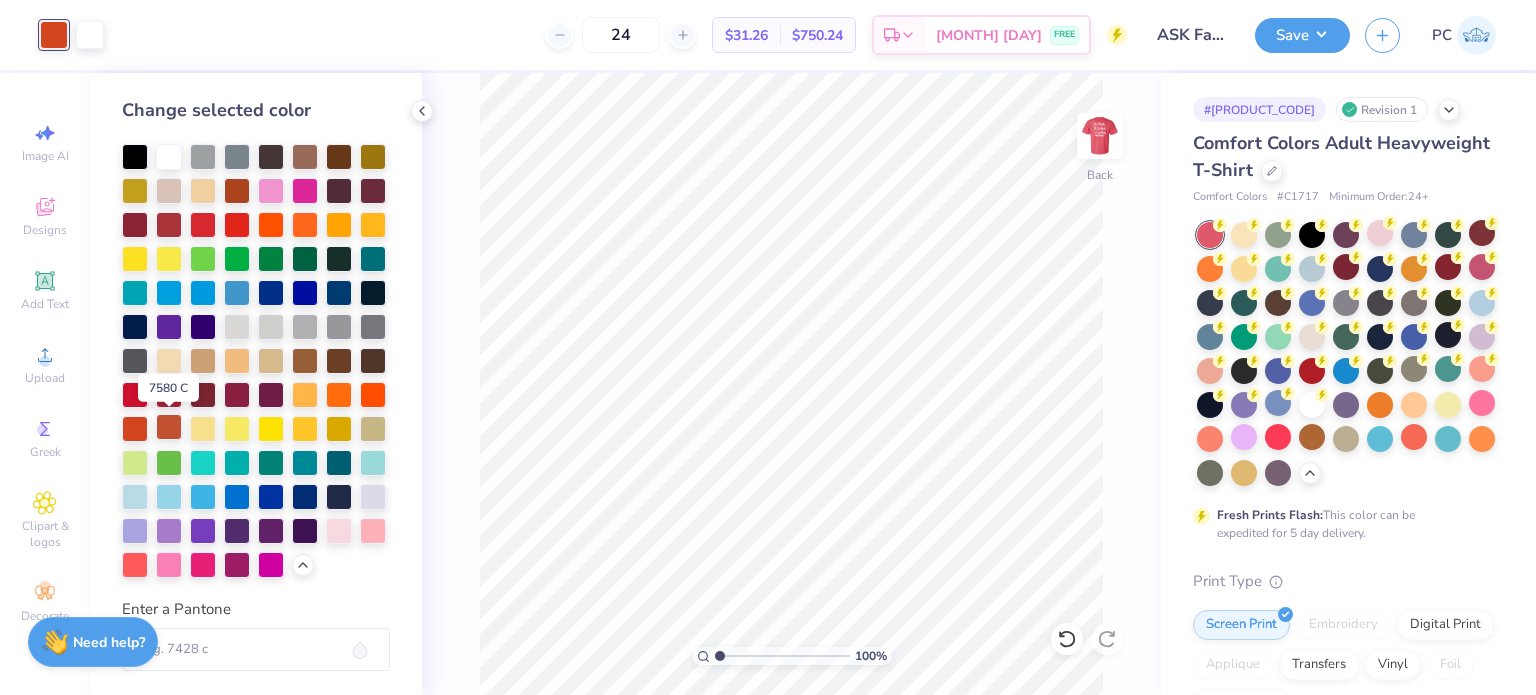 click at bounding box center (169, 427) 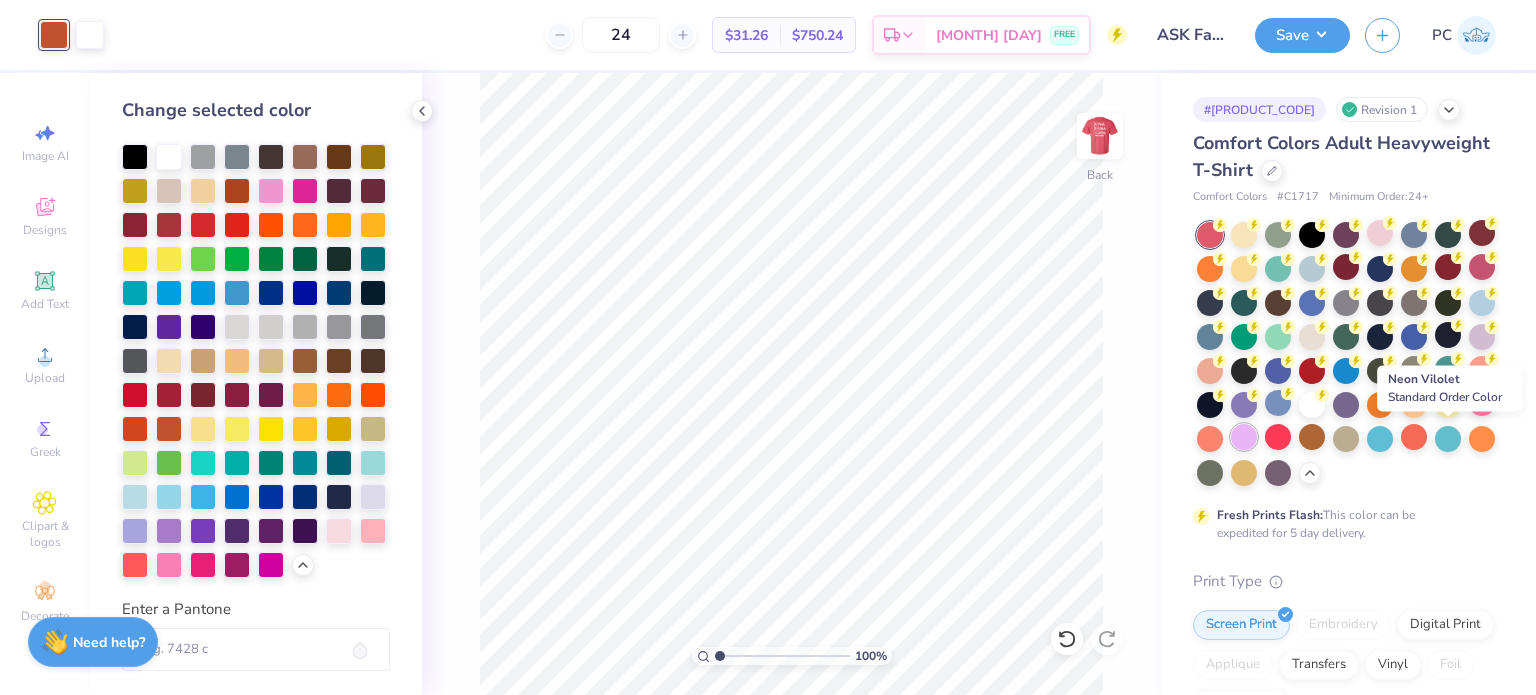 click at bounding box center [1244, 437] 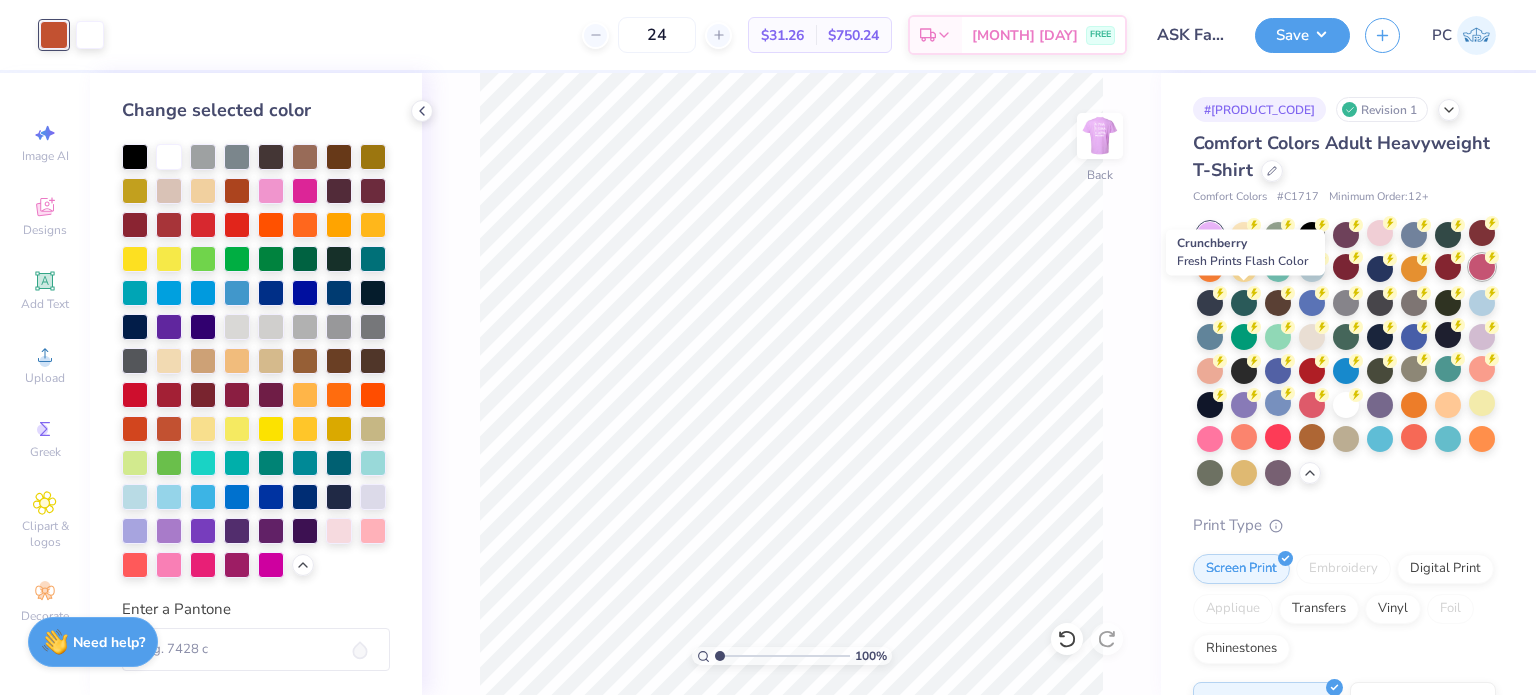 click at bounding box center (1482, 267) 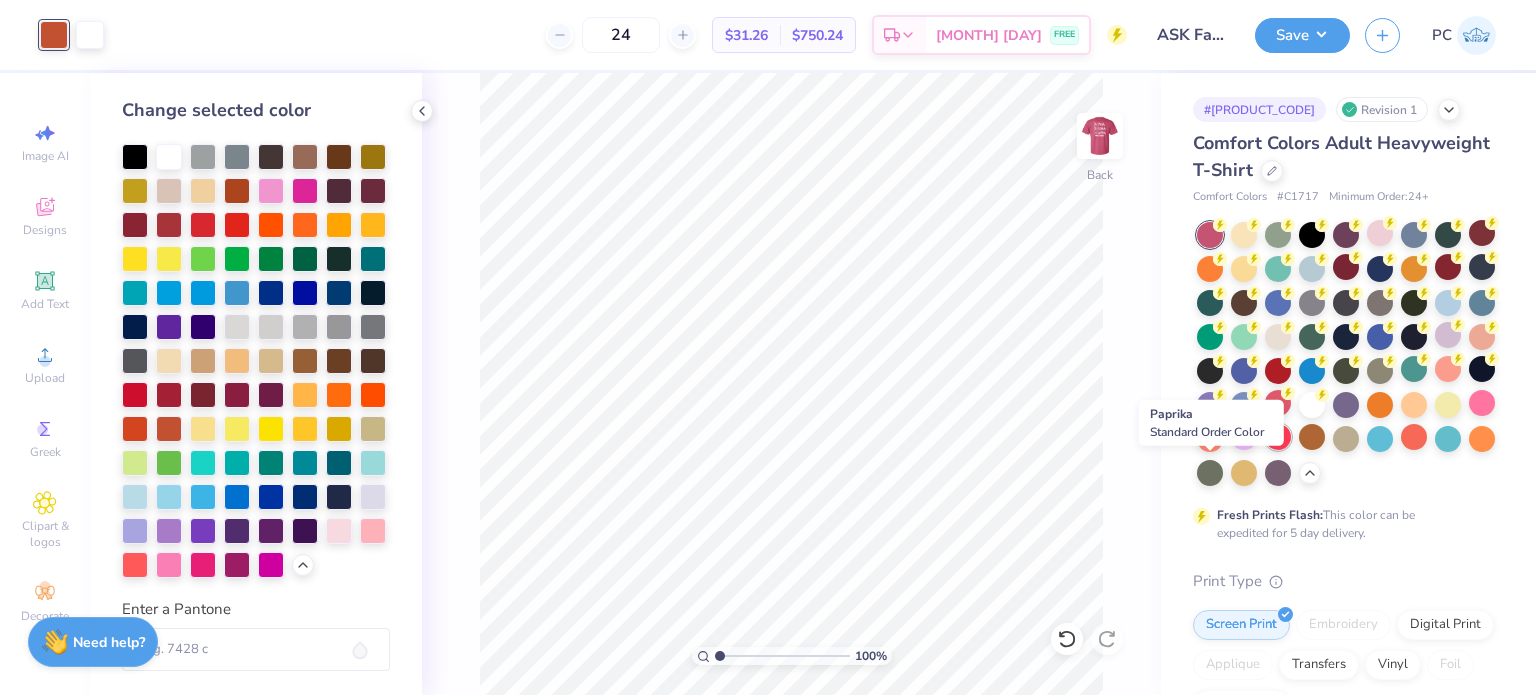 click at bounding box center [1278, 437] 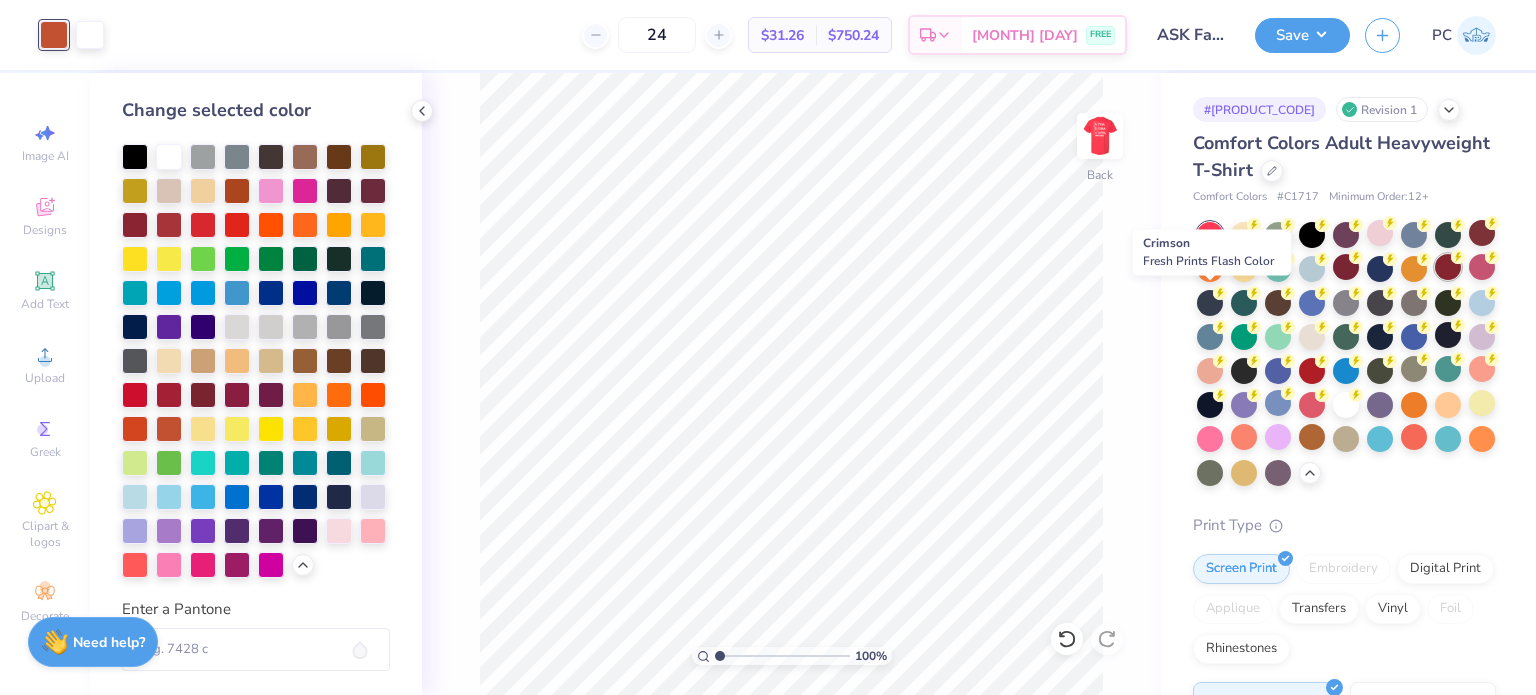 click at bounding box center (1448, 267) 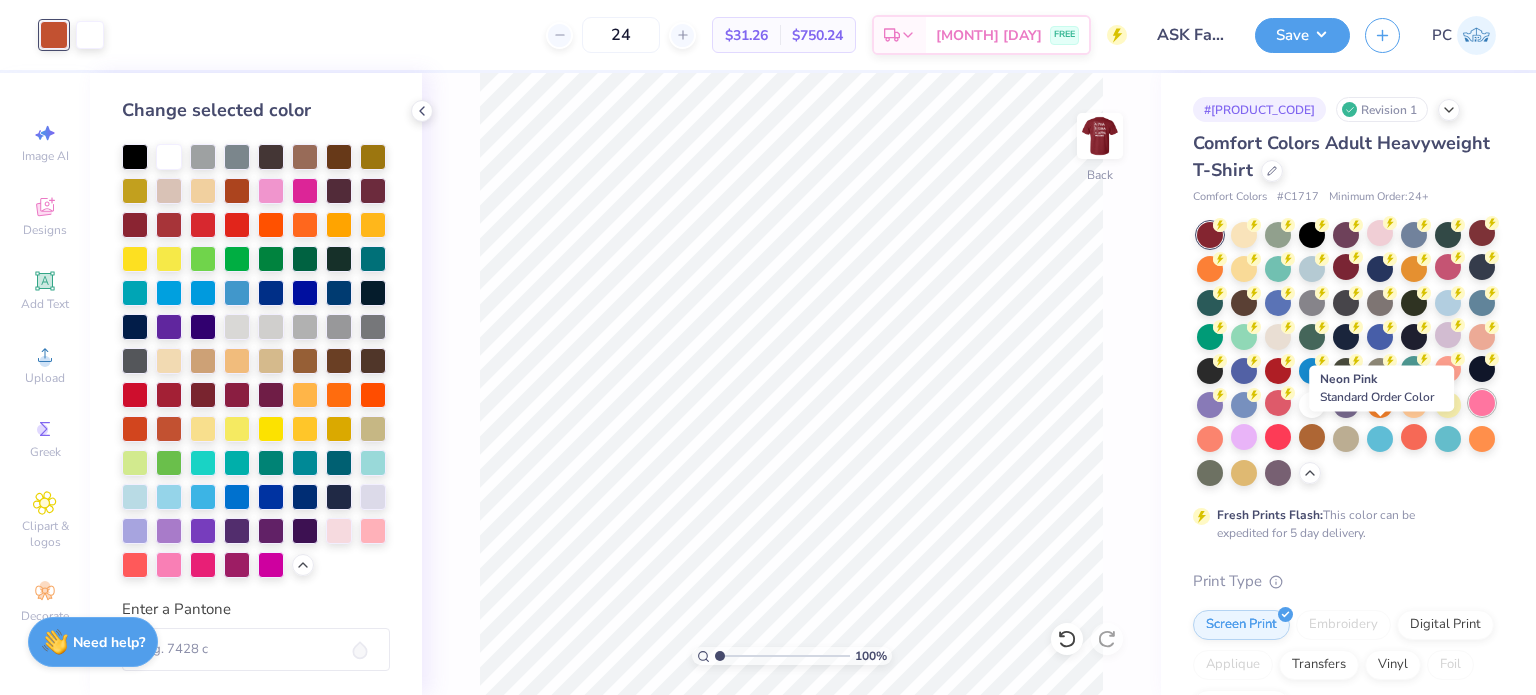 click at bounding box center (1482, 403) 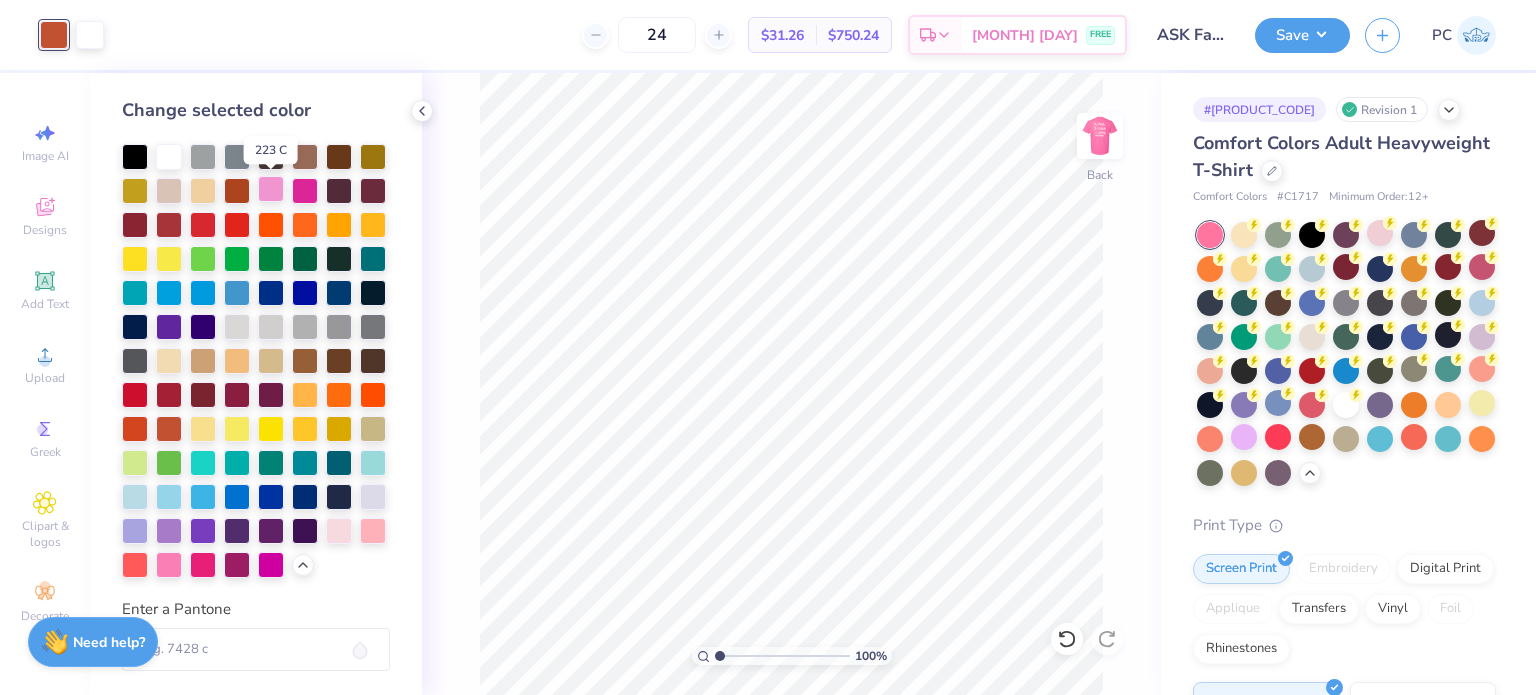 click at bounding box center [271, 189] 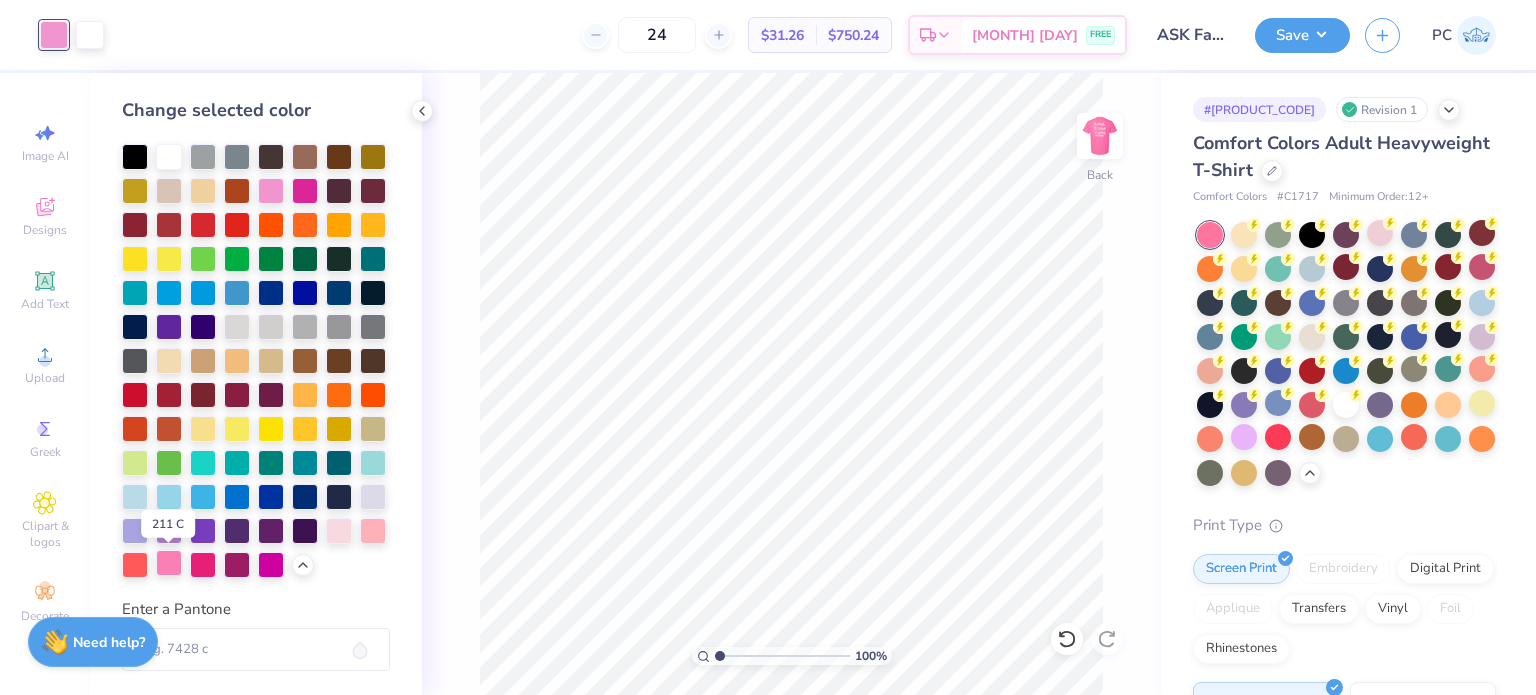 click at bounding box center [169, 563] 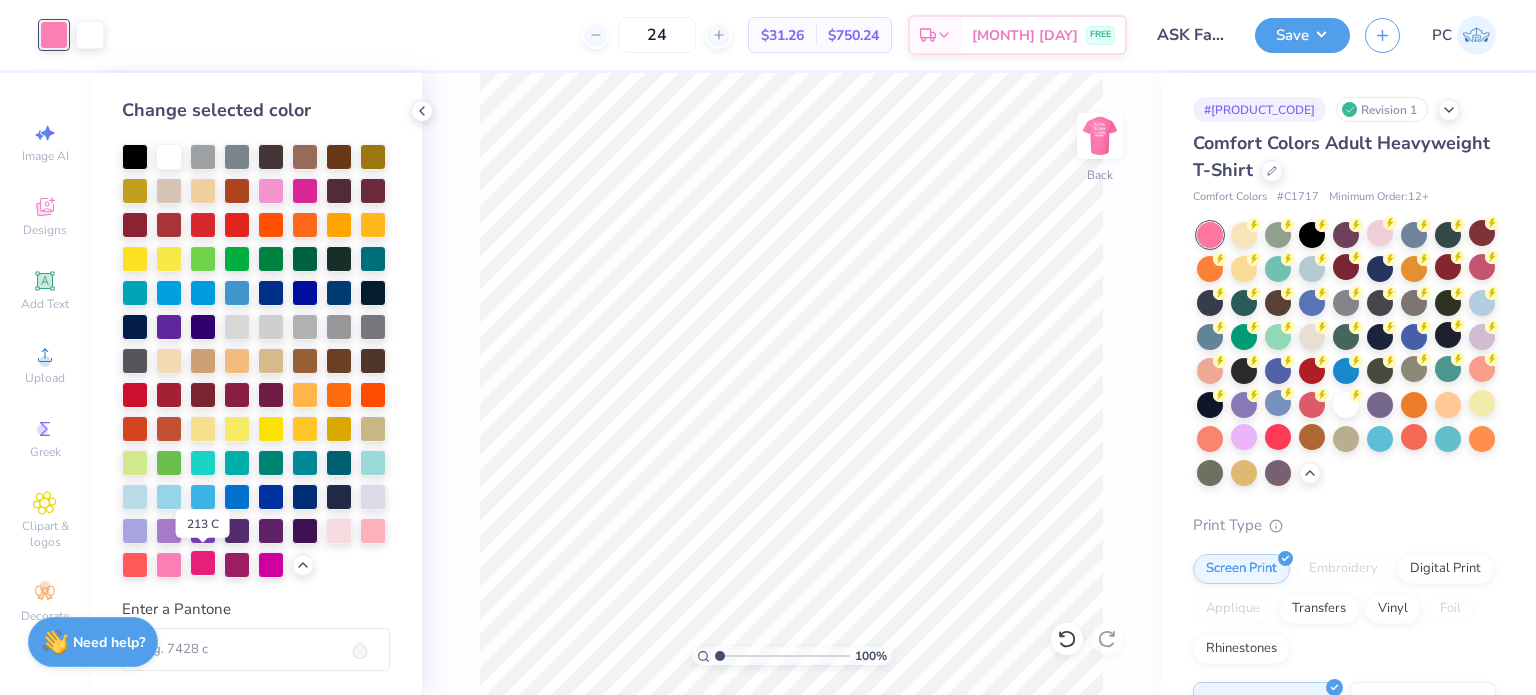 click at bounding box center [203, 563] 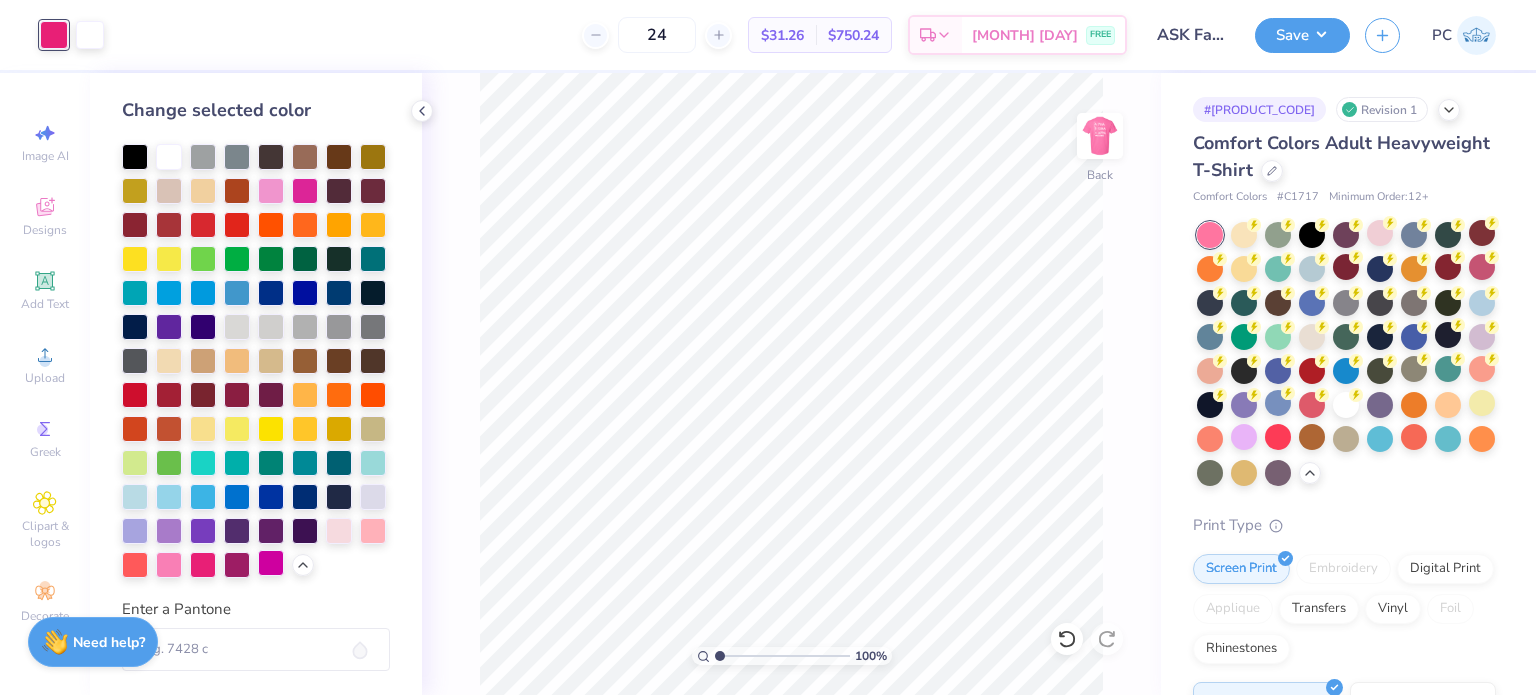 click at bounding box center [271, 563] 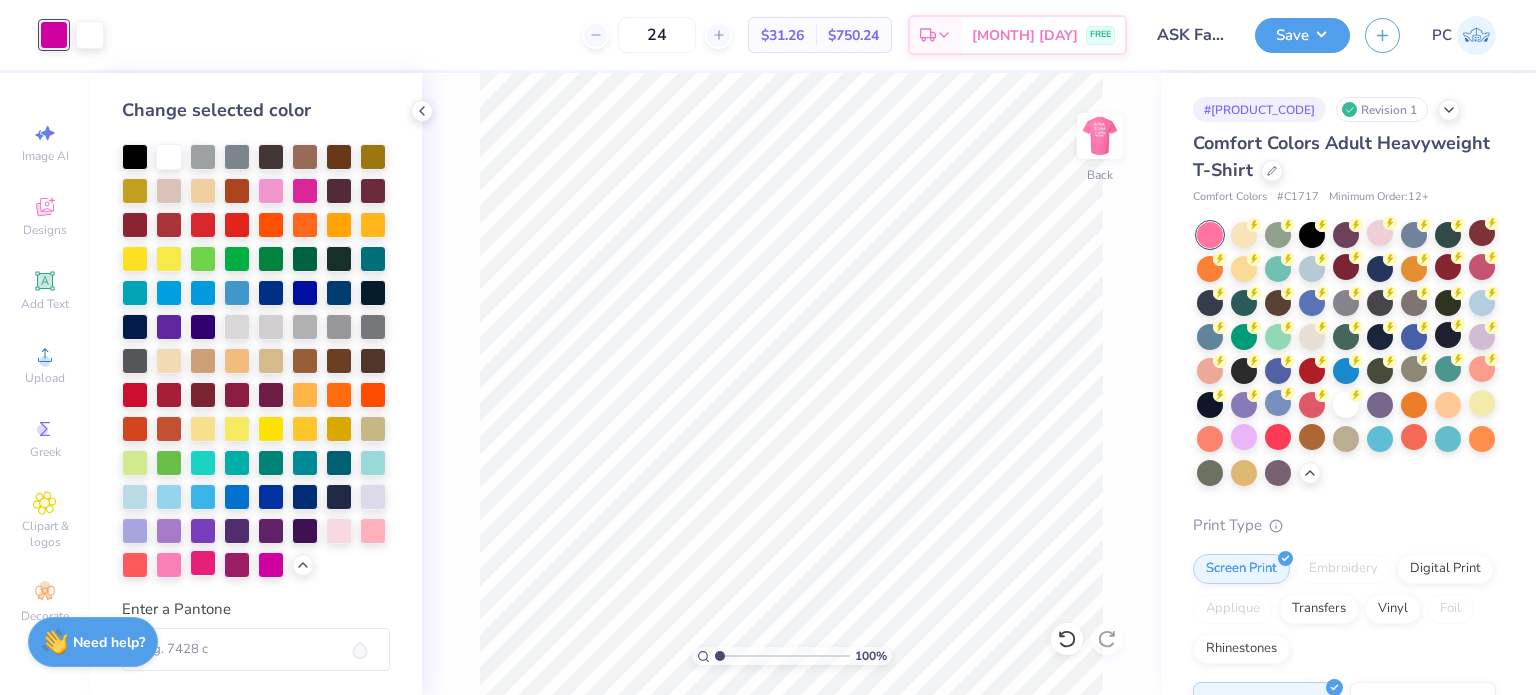 click at bounding box center (203, 563) 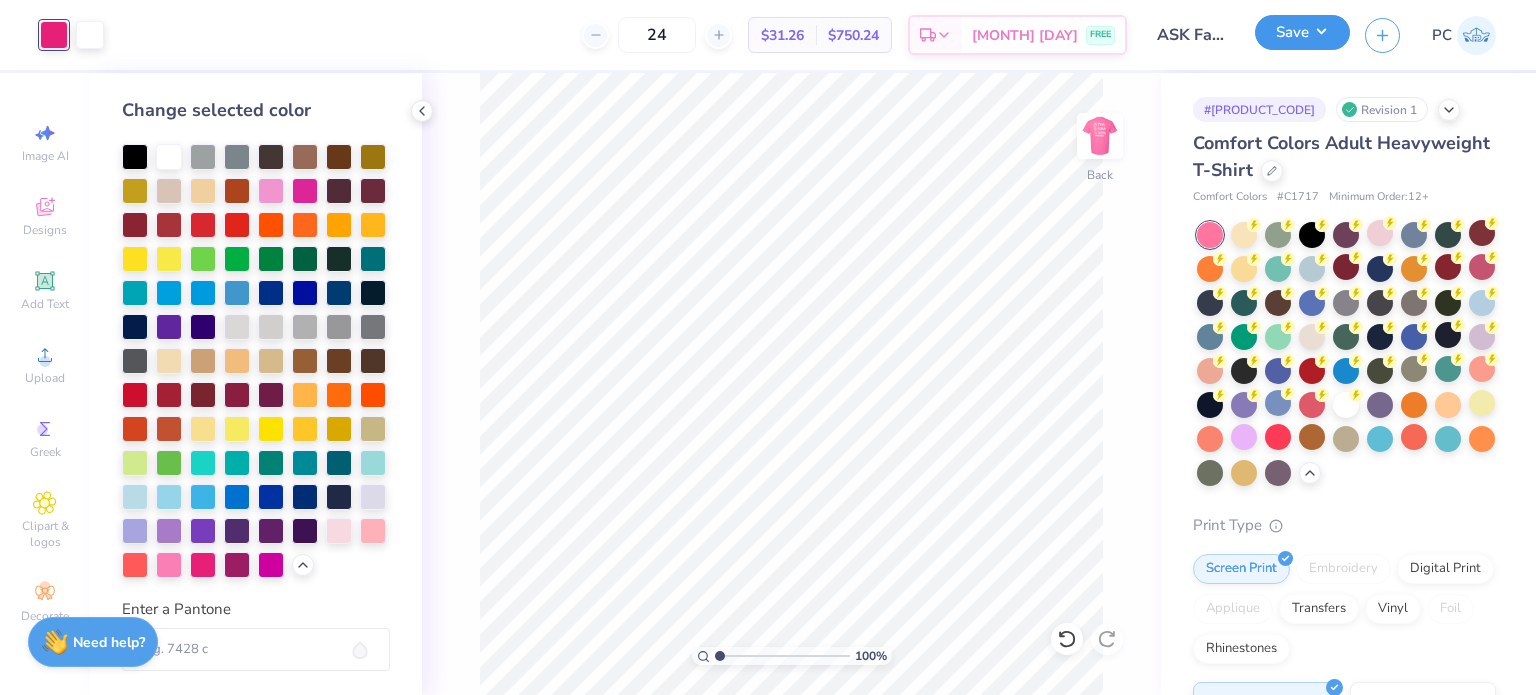 click on "Save" at bounding box center (1302, 32) 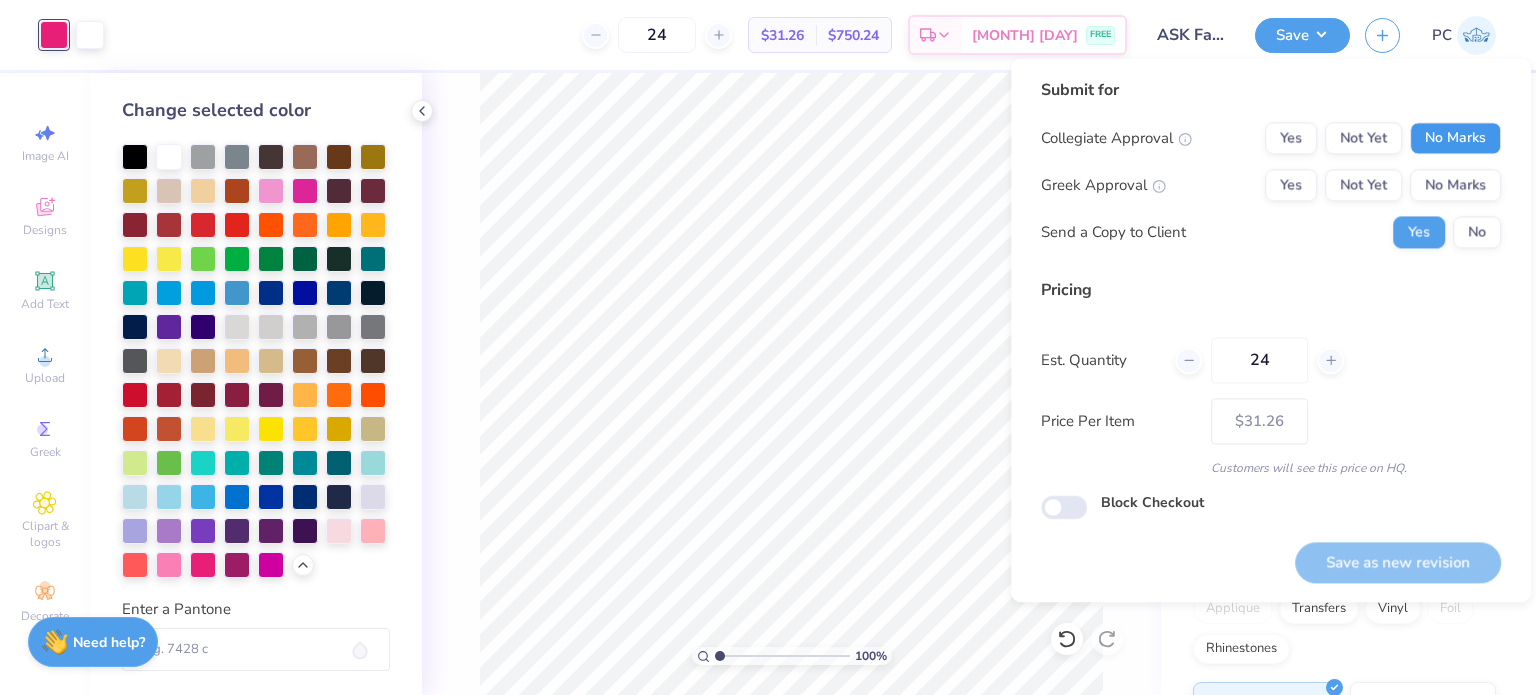 click on "No Marks" at bounding box center [1455, 138] 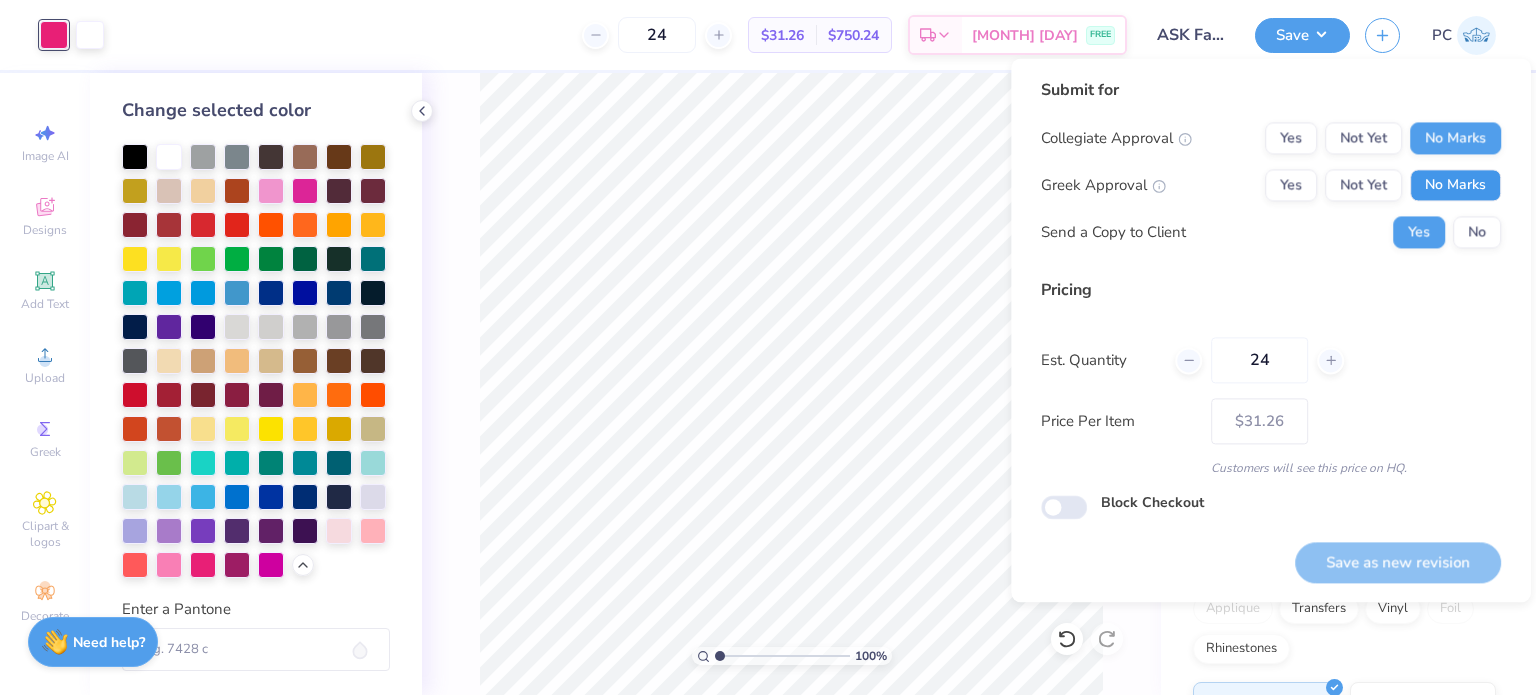 click on "No Marks" at bounding box center (1455, 185) 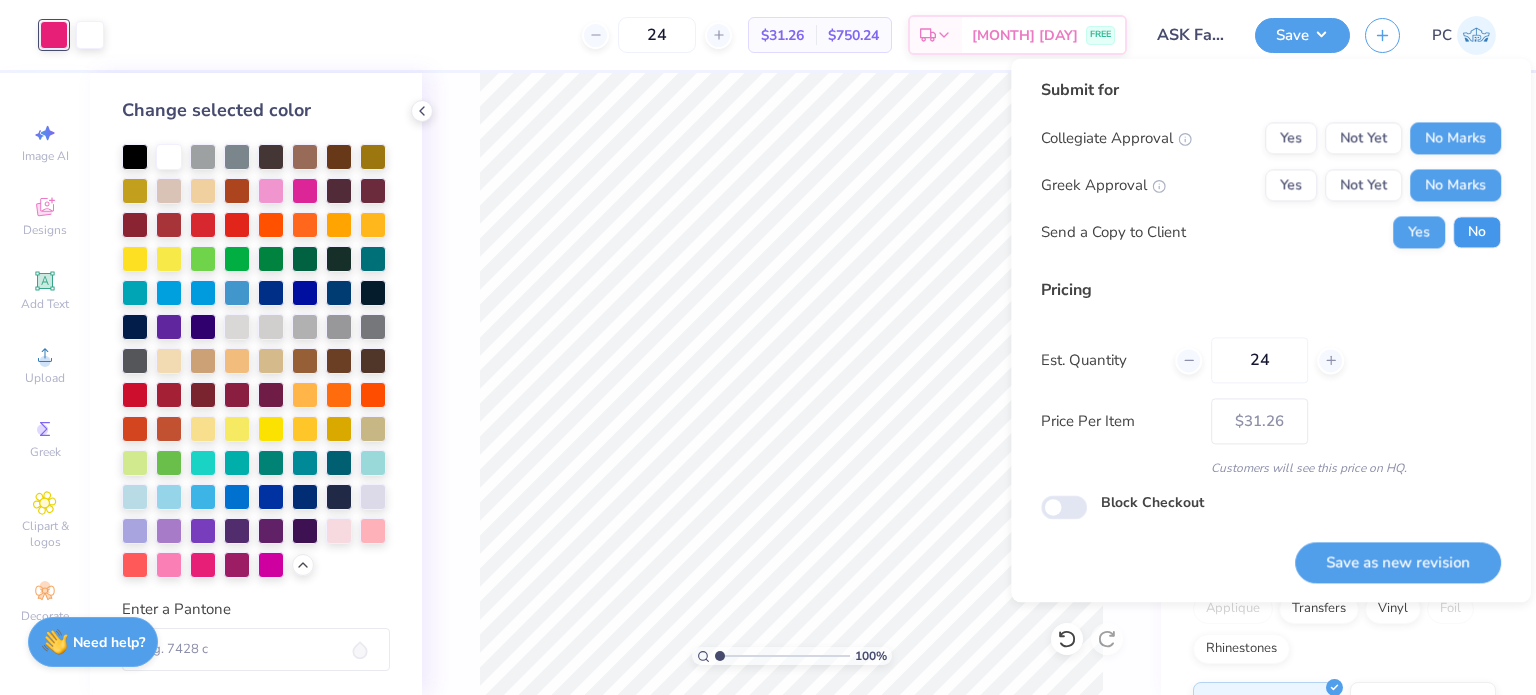 click on "No" at bounding box center (1477, 232) 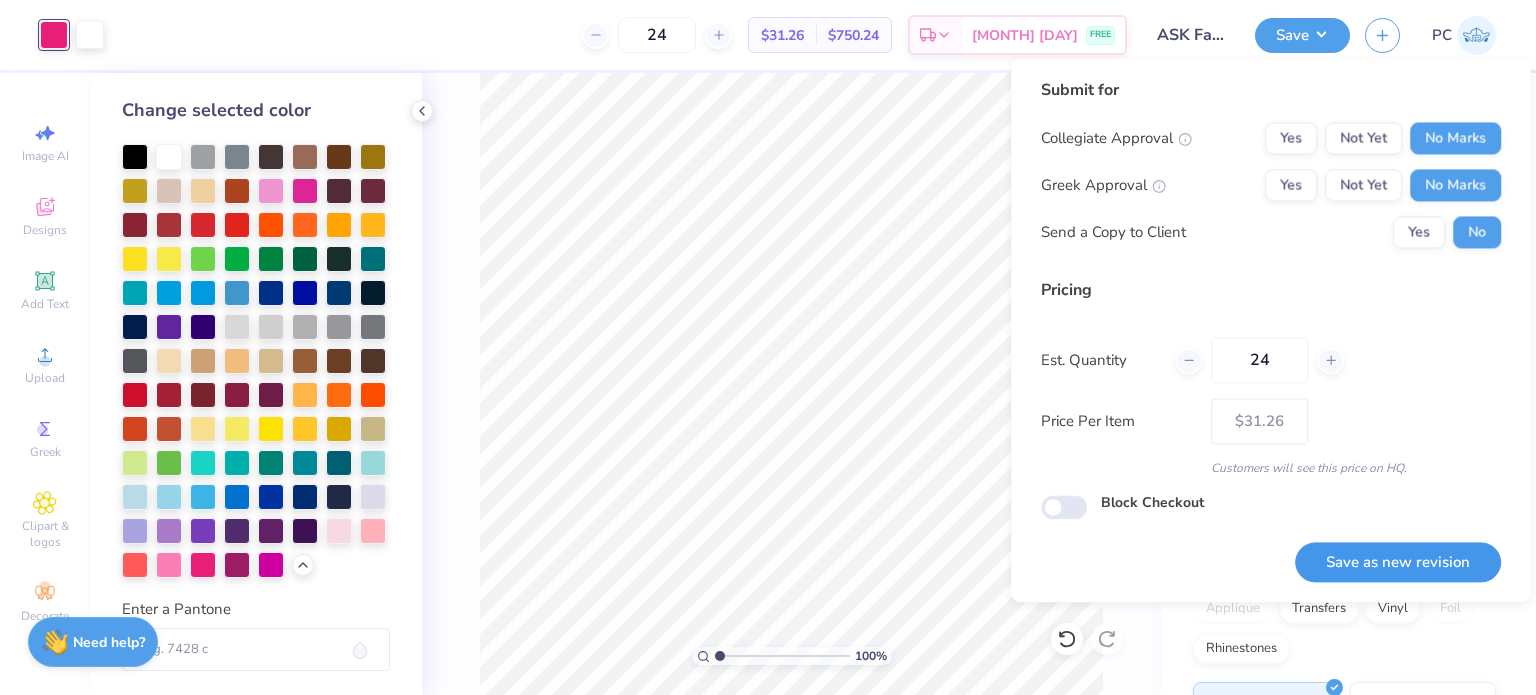 click on "Save as new revision" at bounding box center (1398, 562) 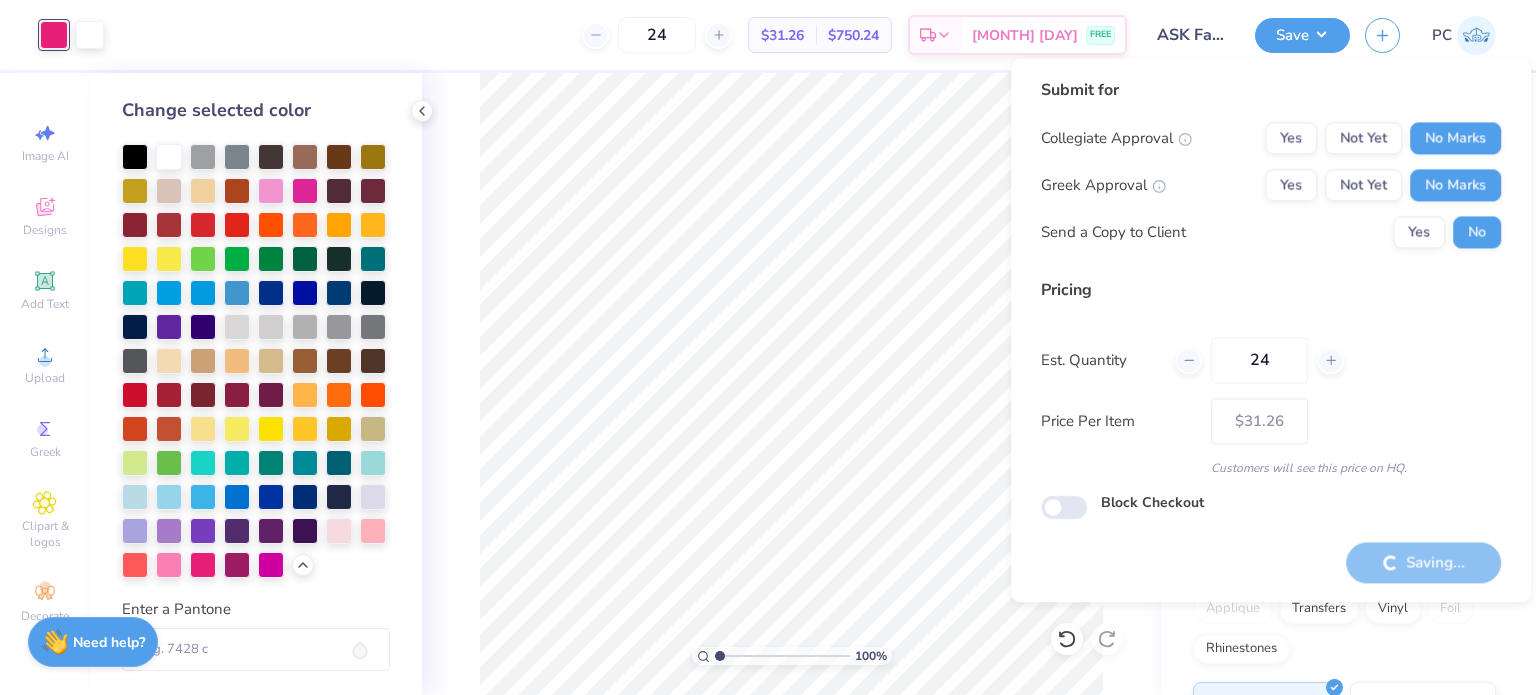 type on "– –" 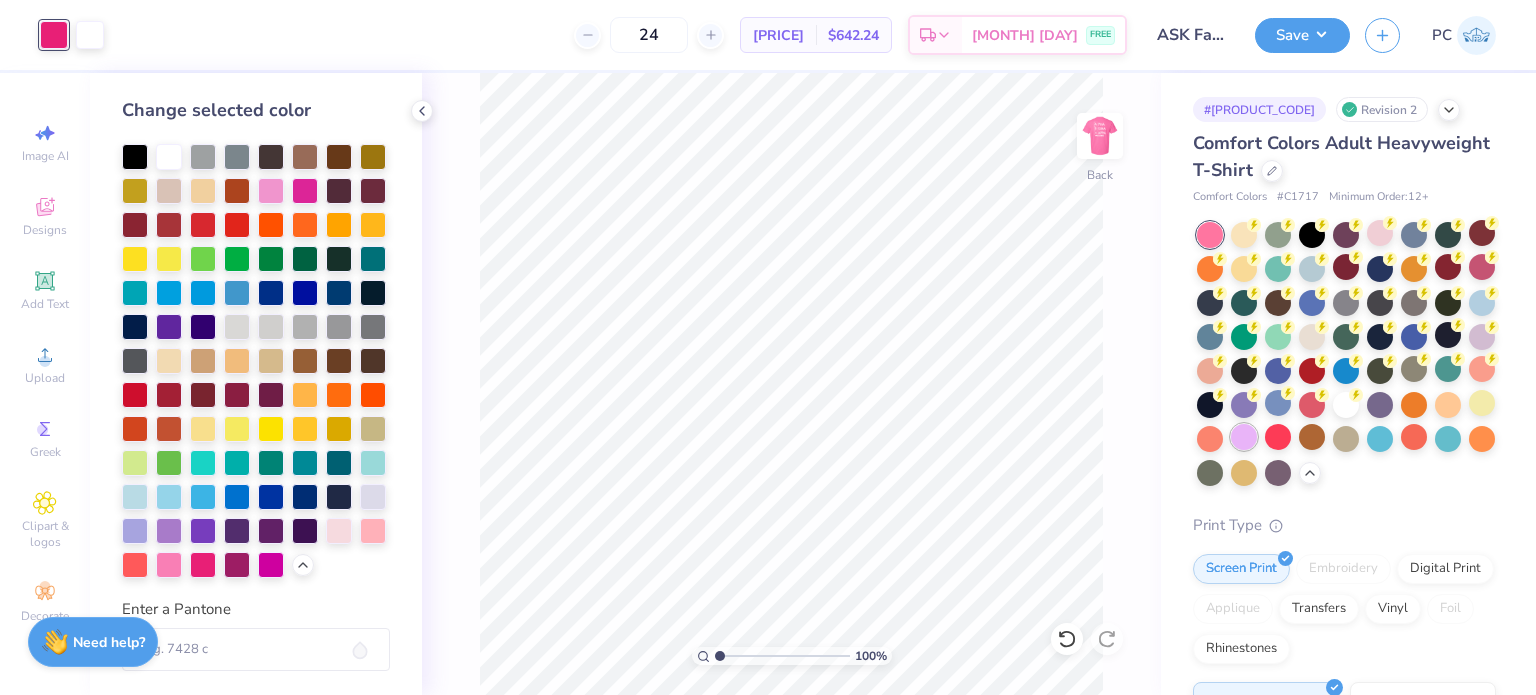 click at bounding box center (1244, 437) 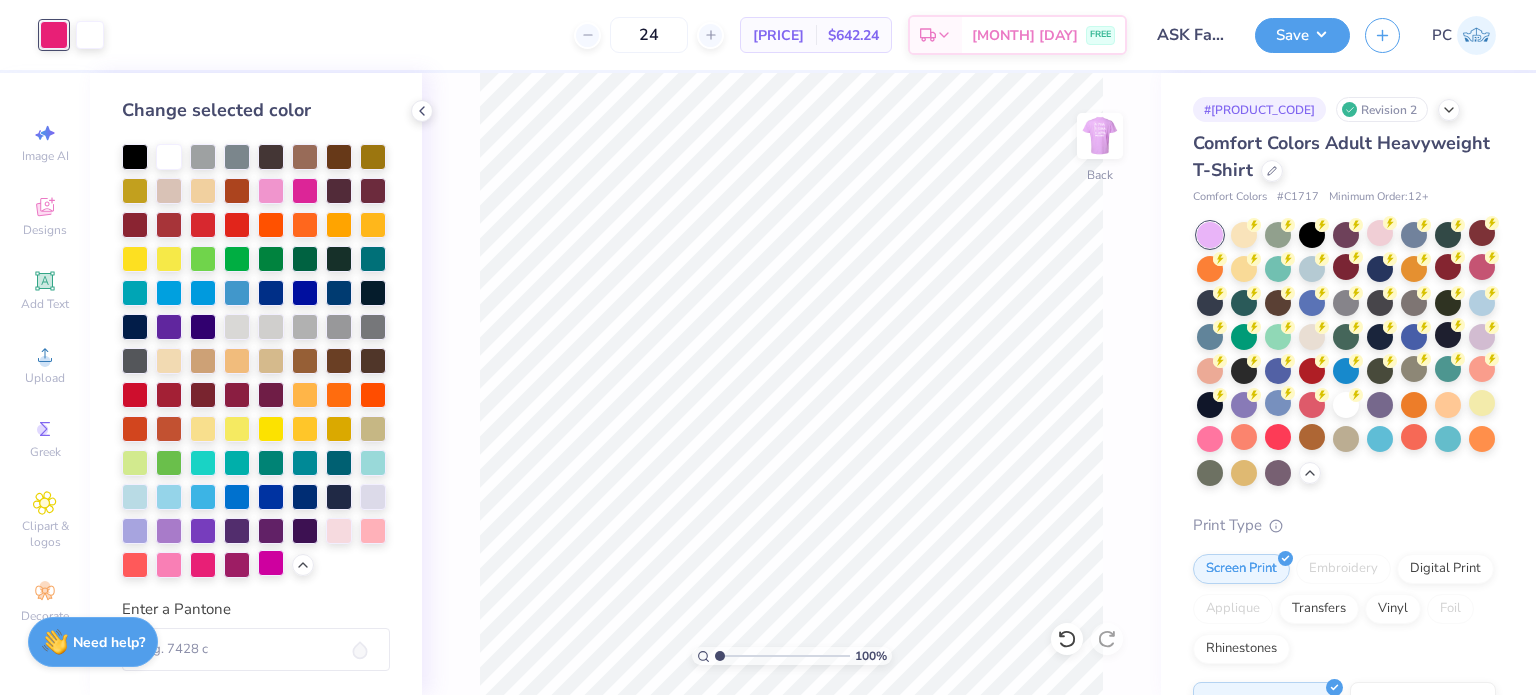click at bounding box center (271, 563) 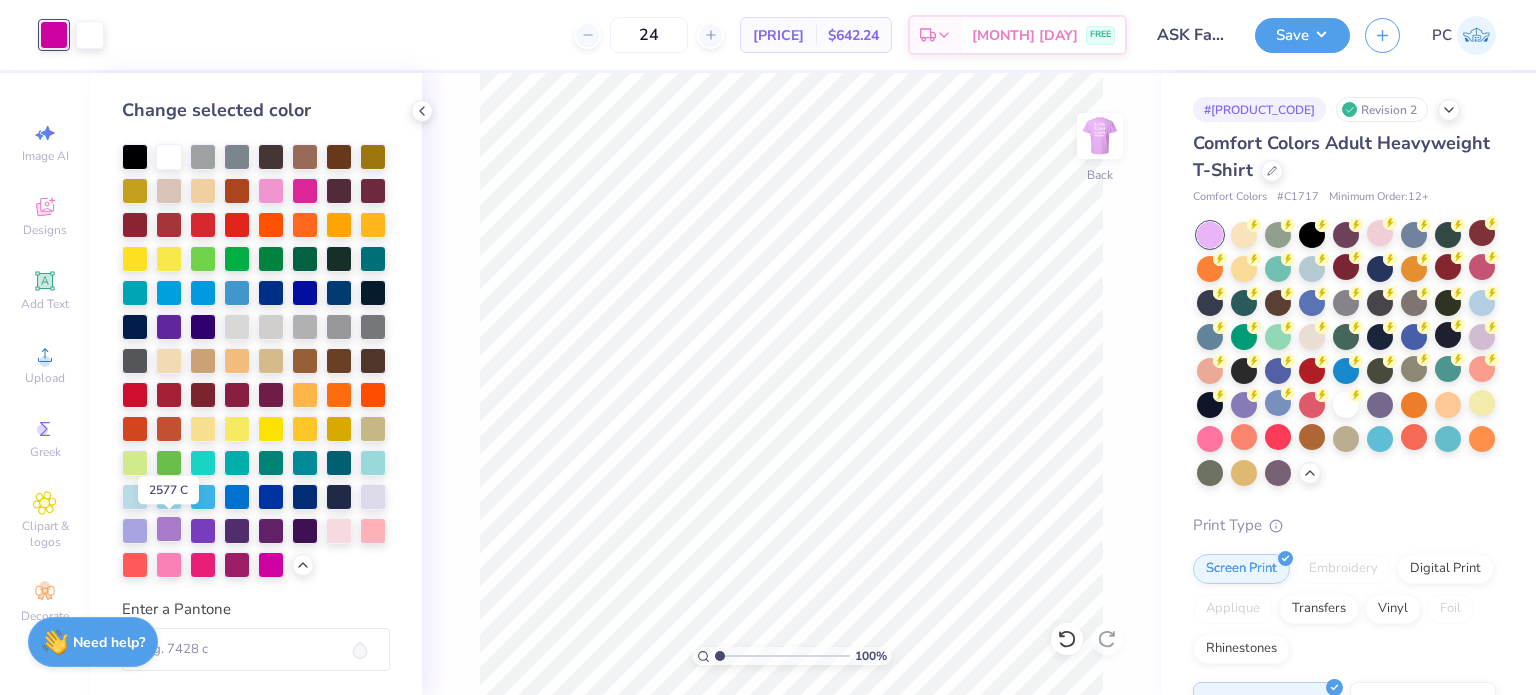click at bounding box center [169, 529] 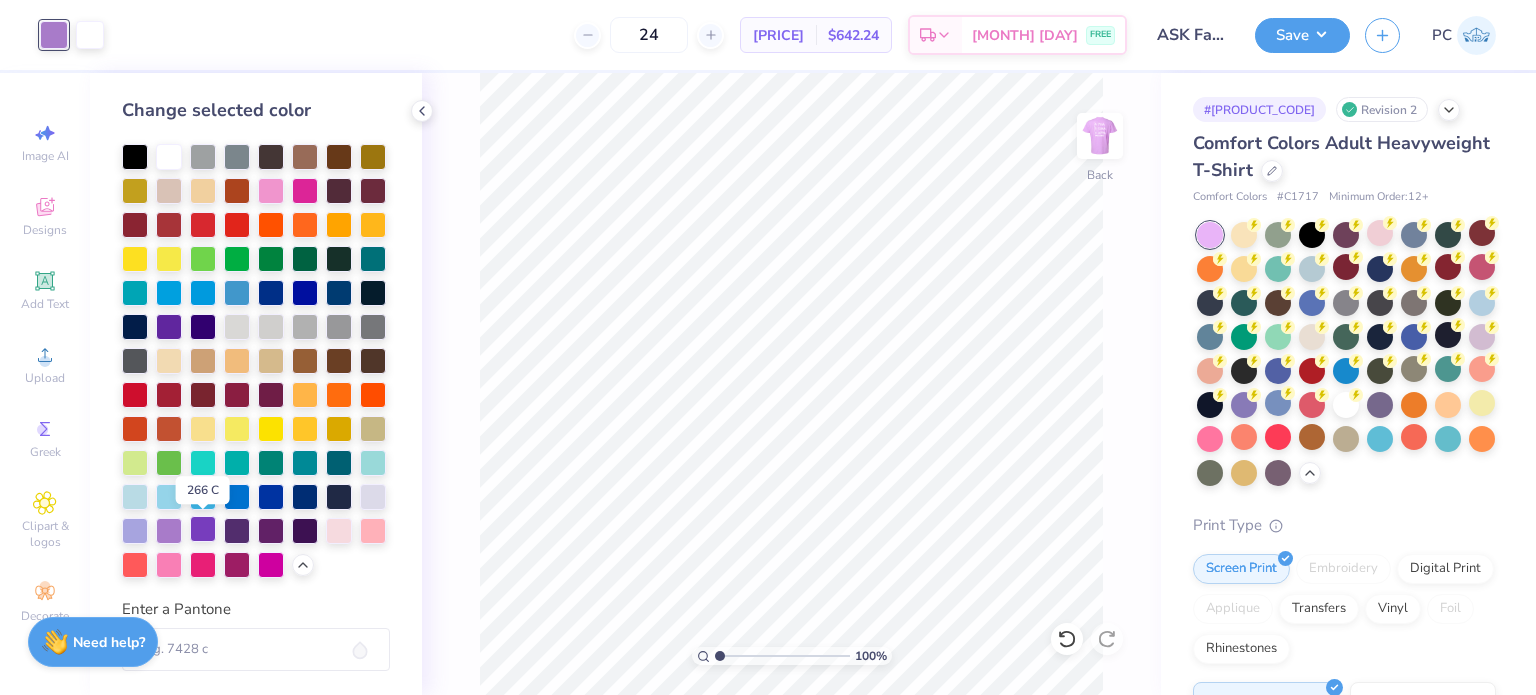 click at bounding box center (203, 529) 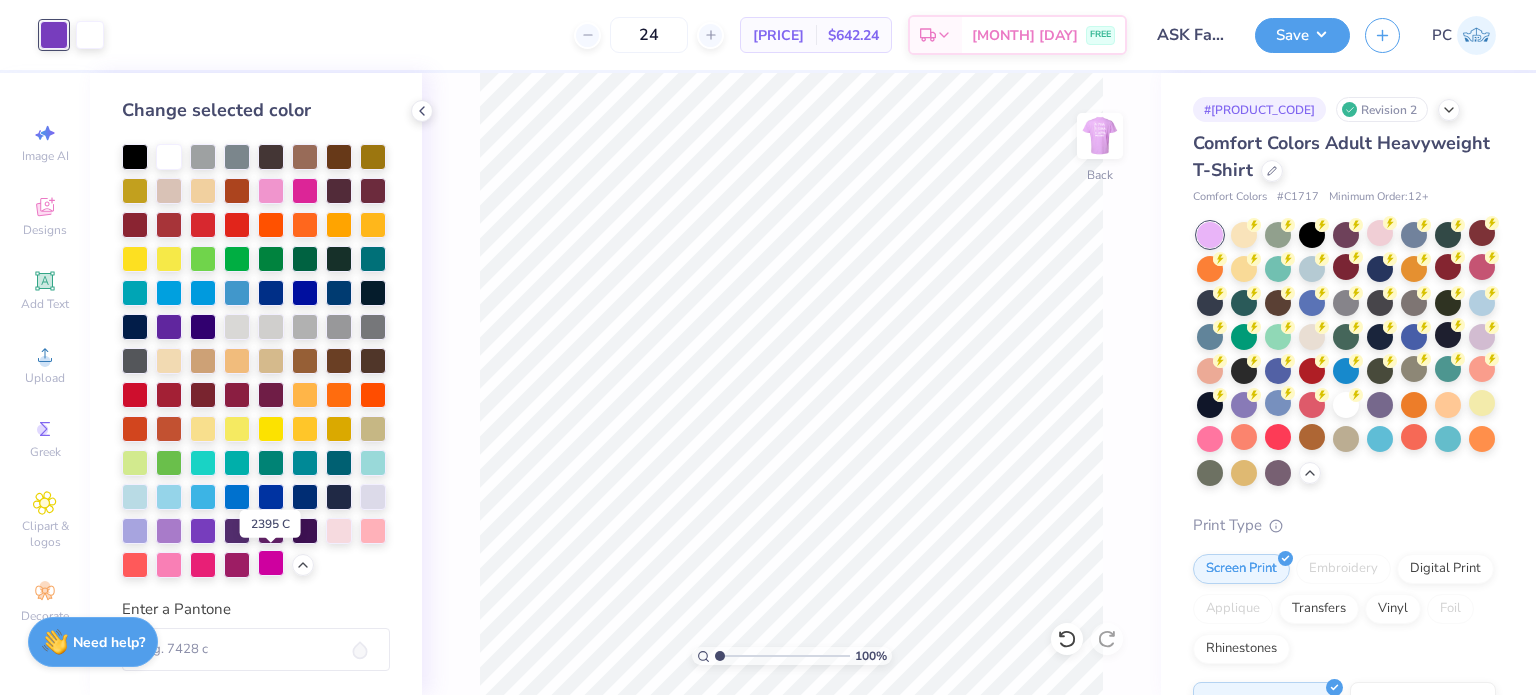 click at bounding box center [271, 563] 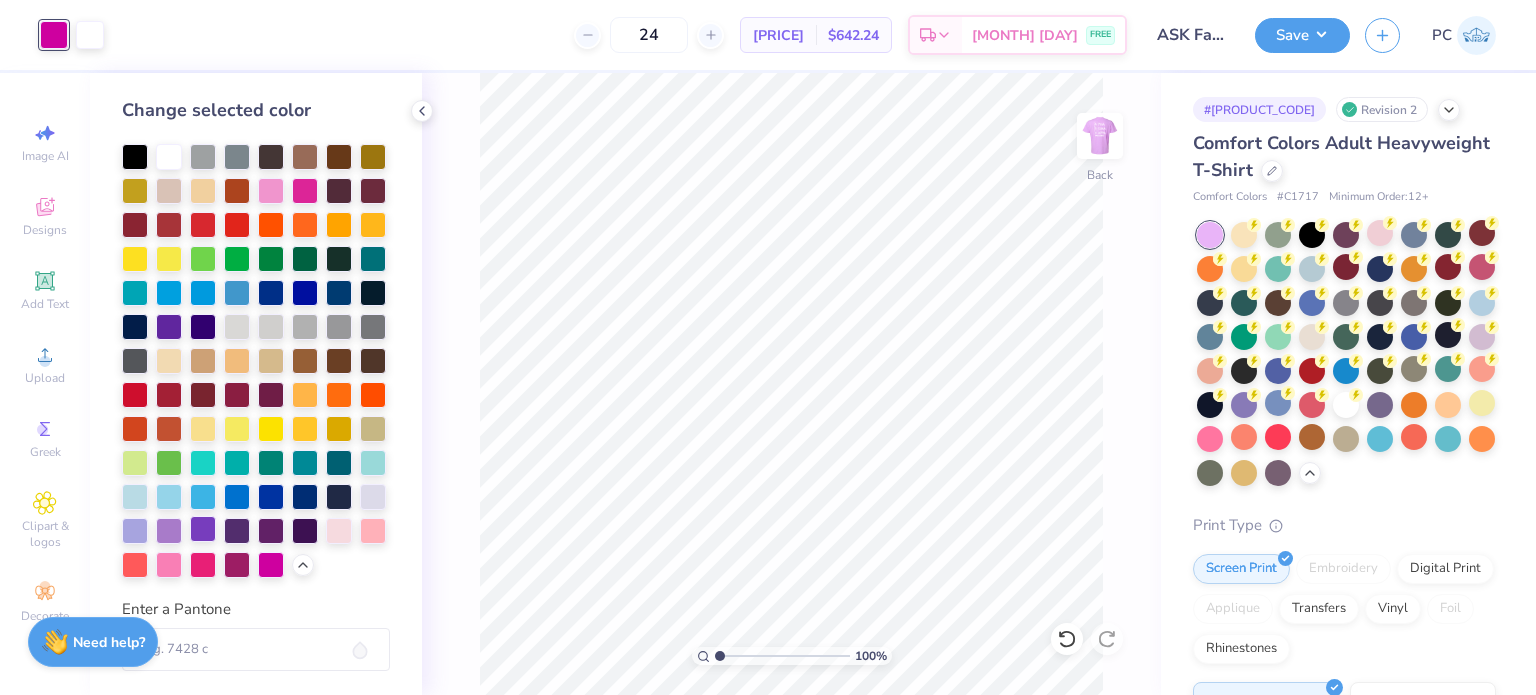 click at bounding box center [203, 529] 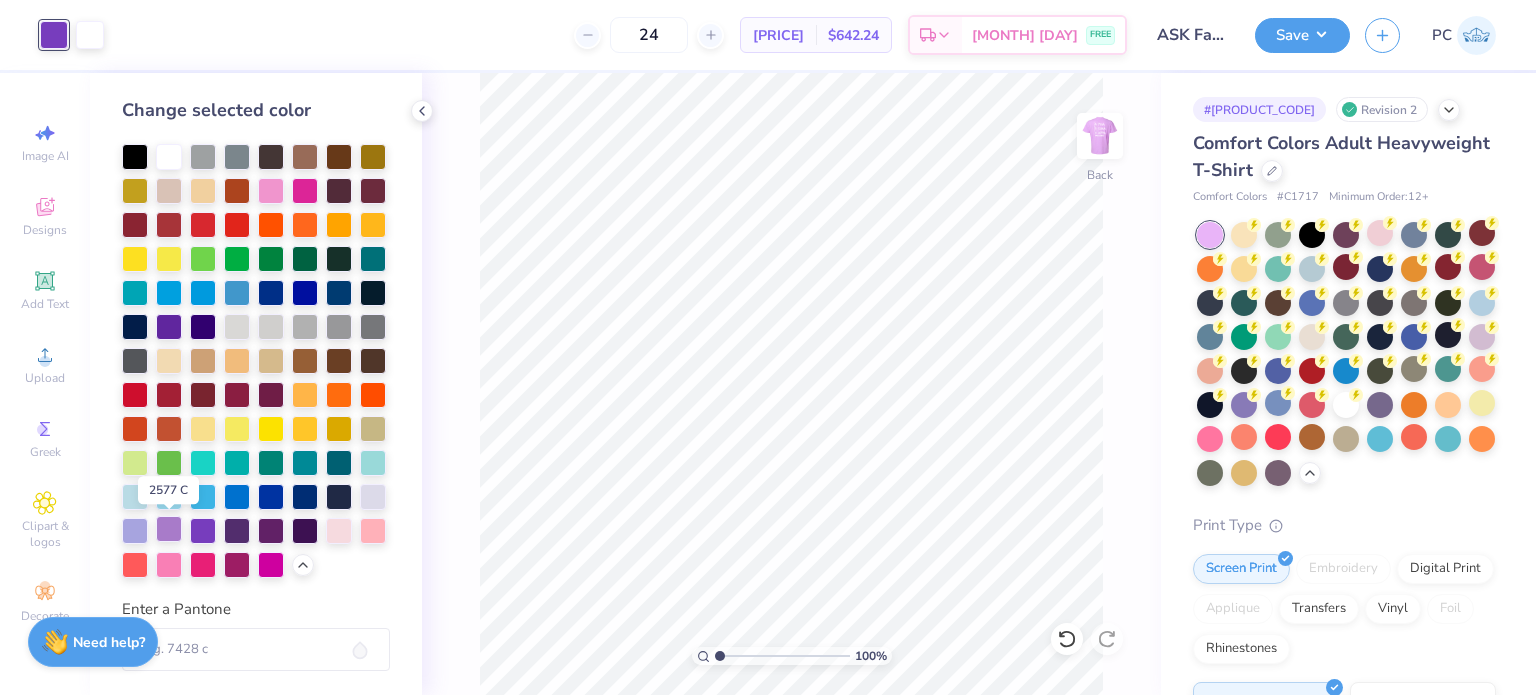 click at bounding box center (169, 529) 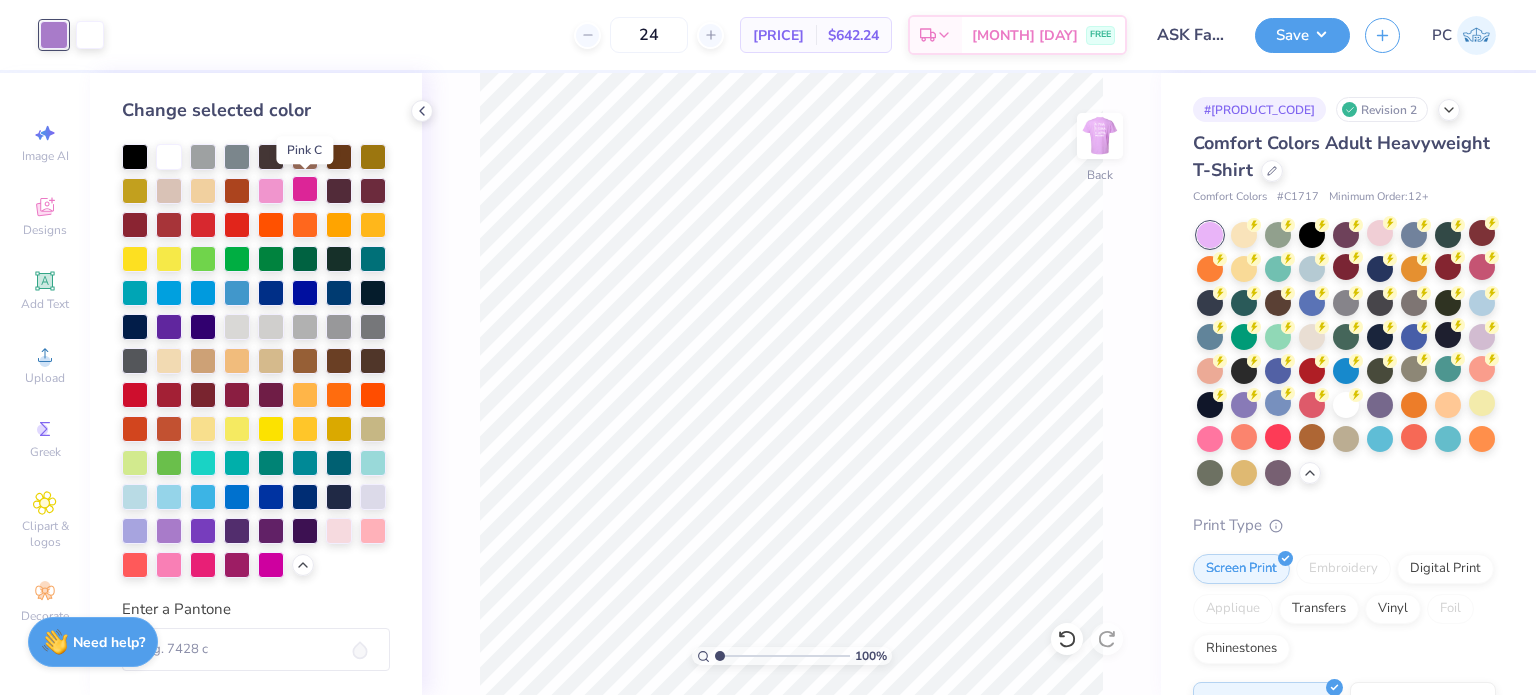 click at bounding box center (305, 189) 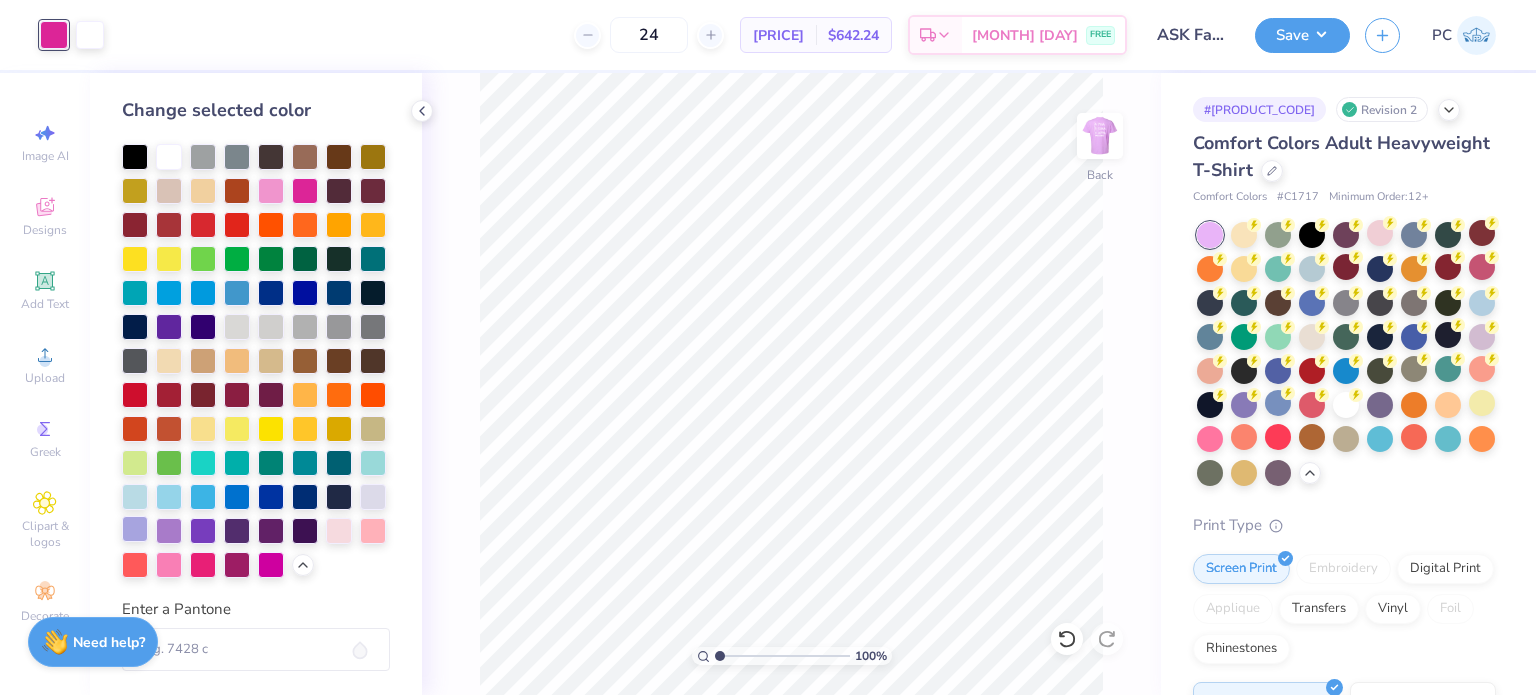 click at bounding box center (135, 529) 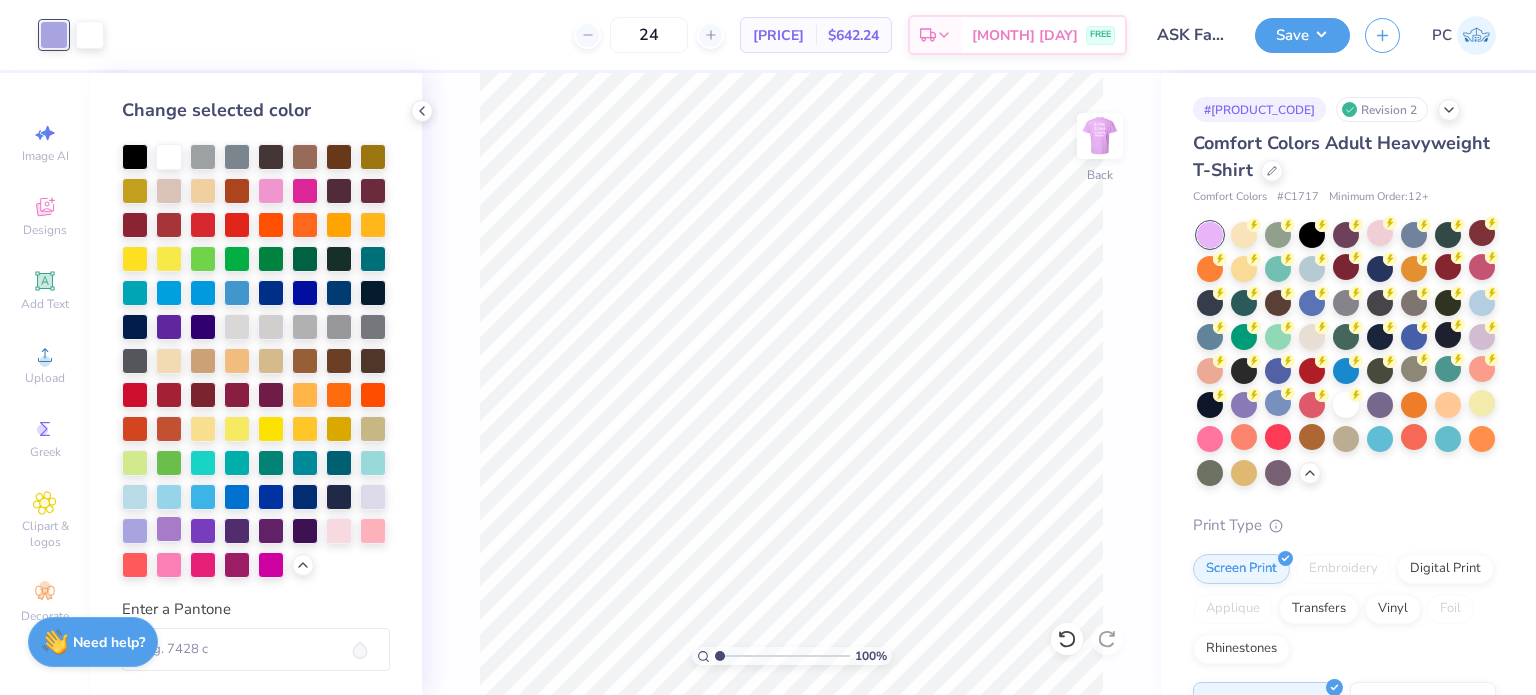 click at bounding box center [169, 529] 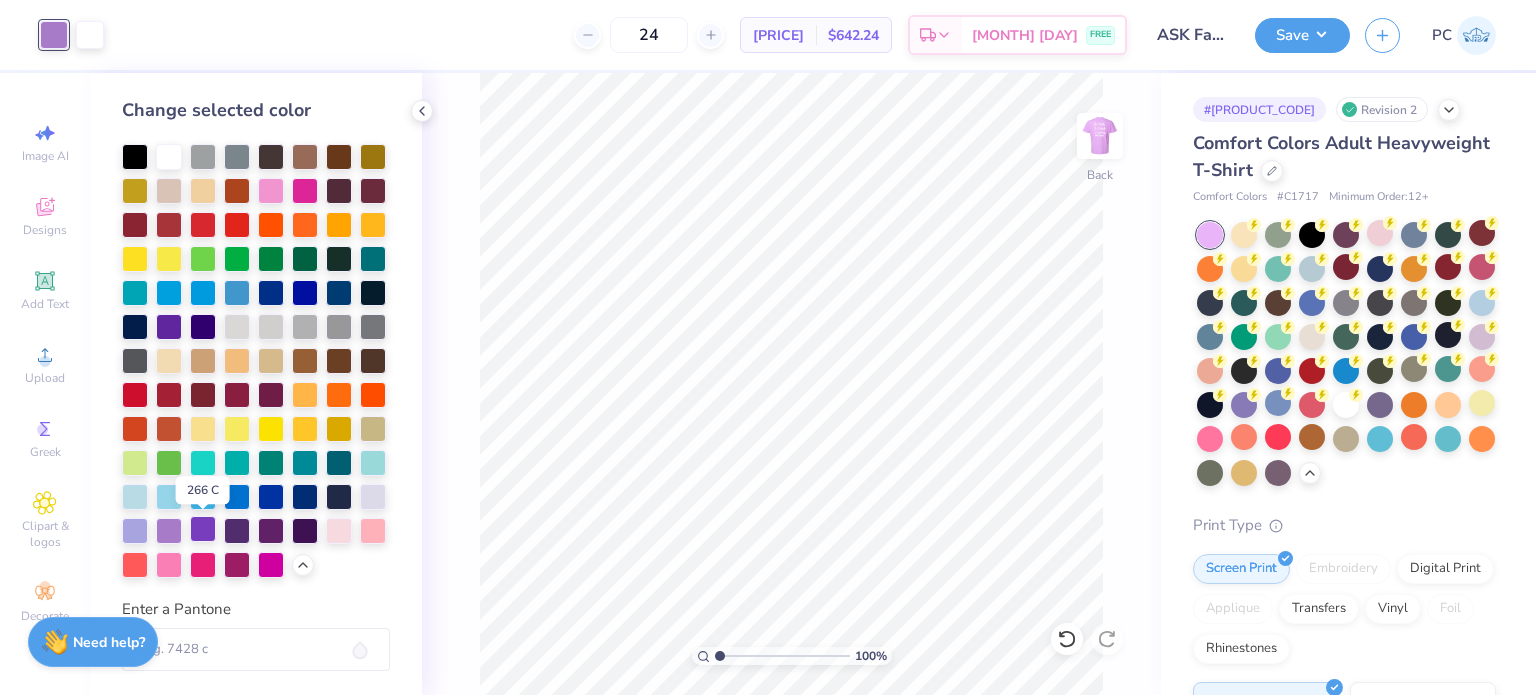 click at bounding box center (203, 529) 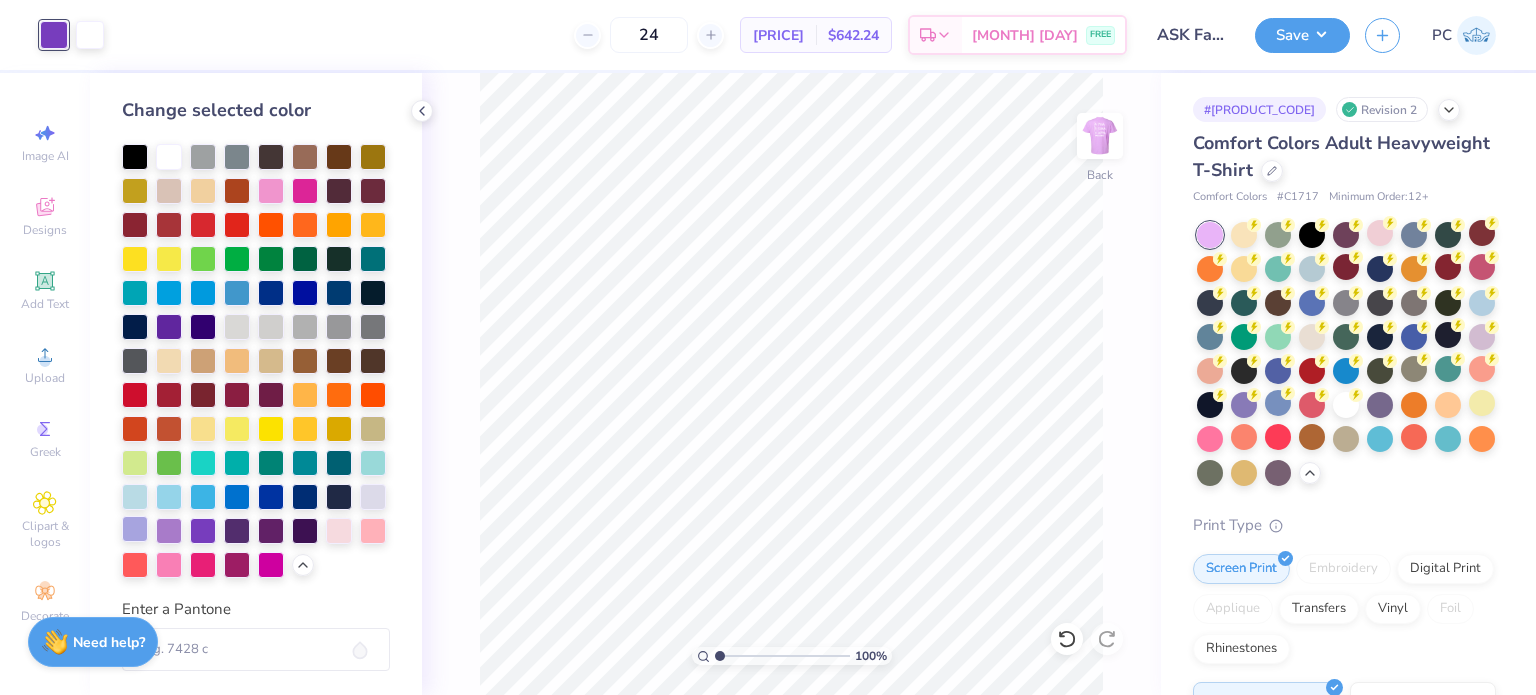 click at bounding box center (135, 529) 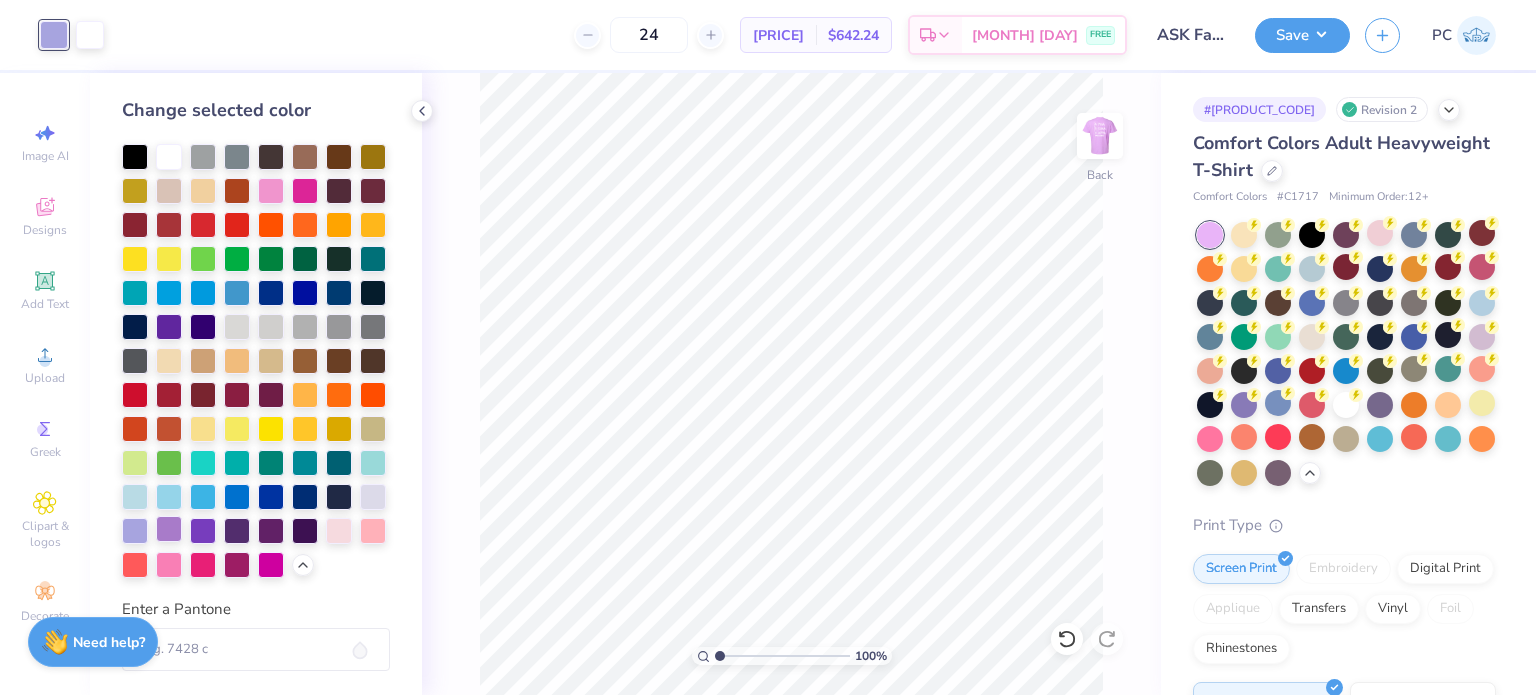click at bounding box center (169, 529) 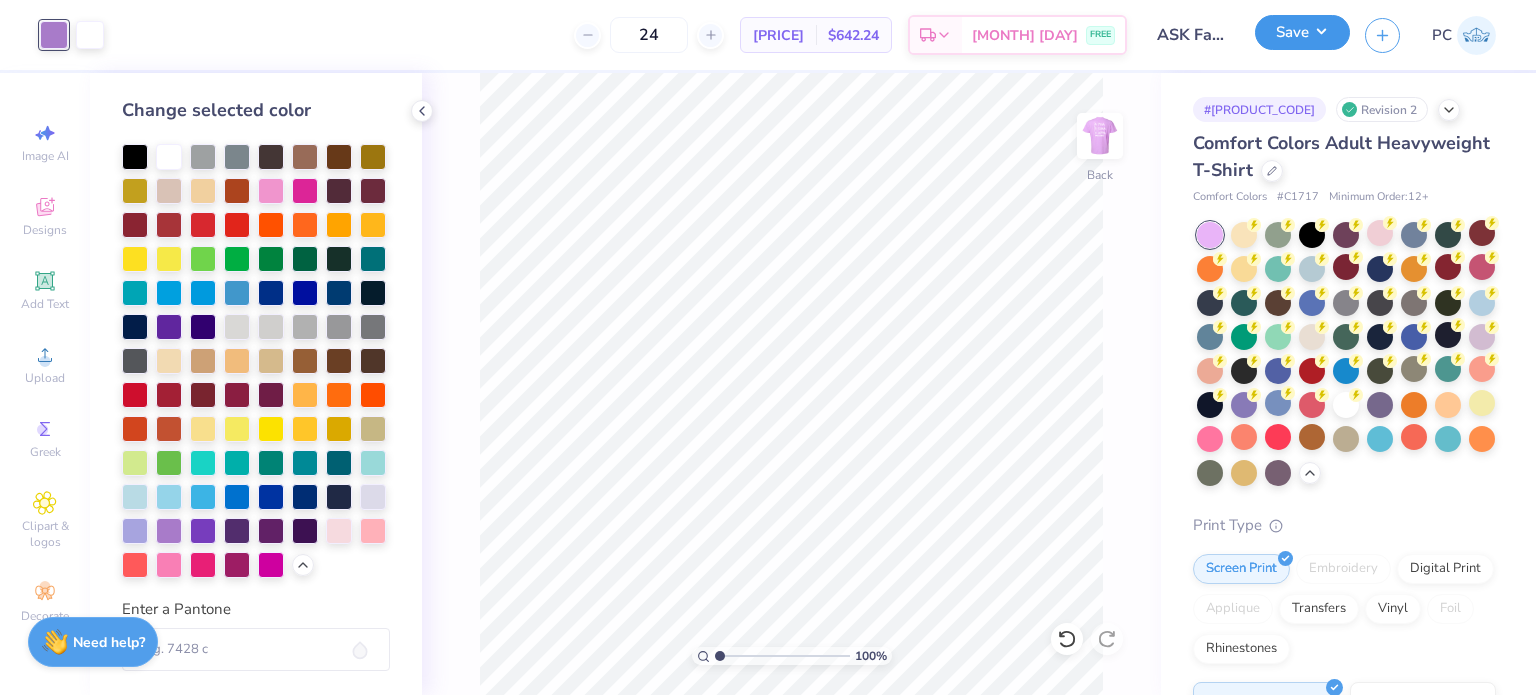 click on "Save" at bounding box center [1302, 32] 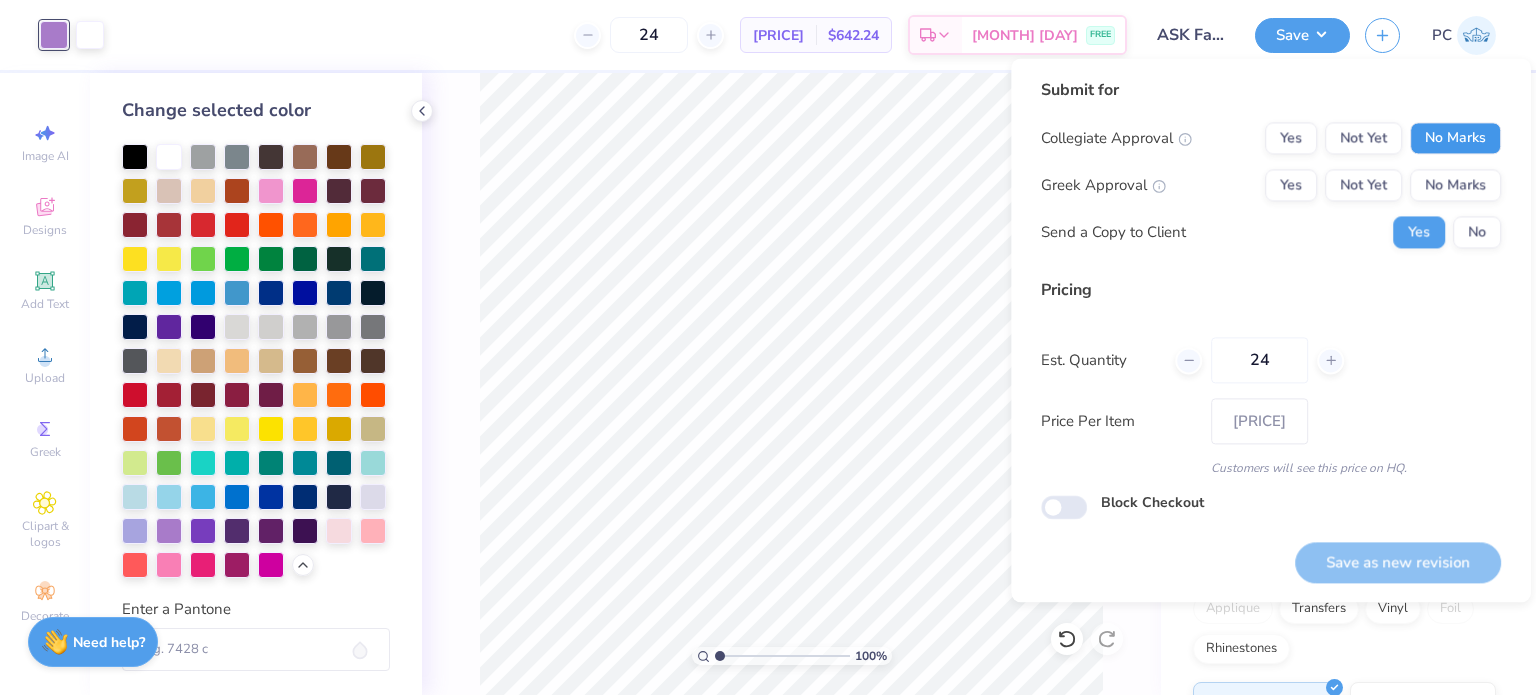 click on "No Marks" at bounding box center [1455, 138] 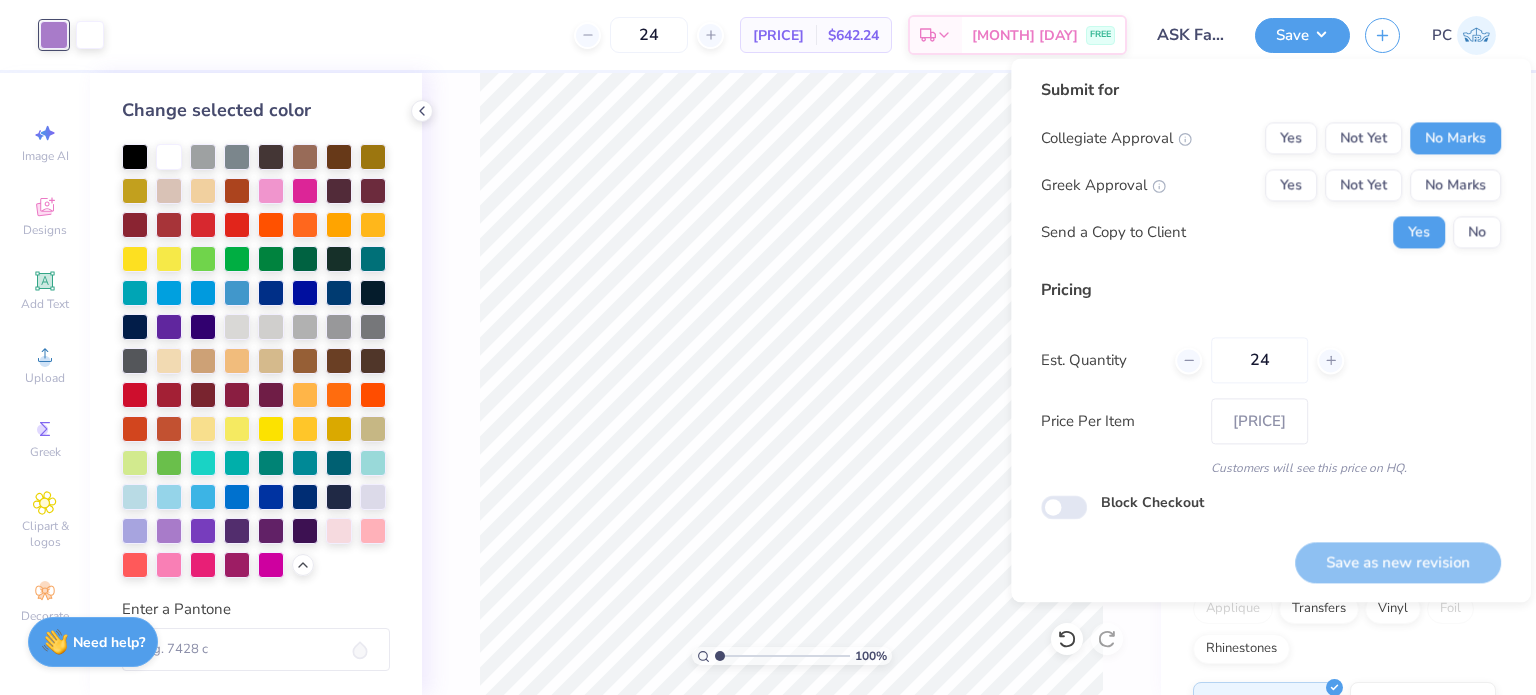 click on "Collegiate Approval Yes Not Yet No Marks Greek Approval Yes Not Yet No Marks Send a Copy to Client Yes No" at bounding box center (1271, 185) 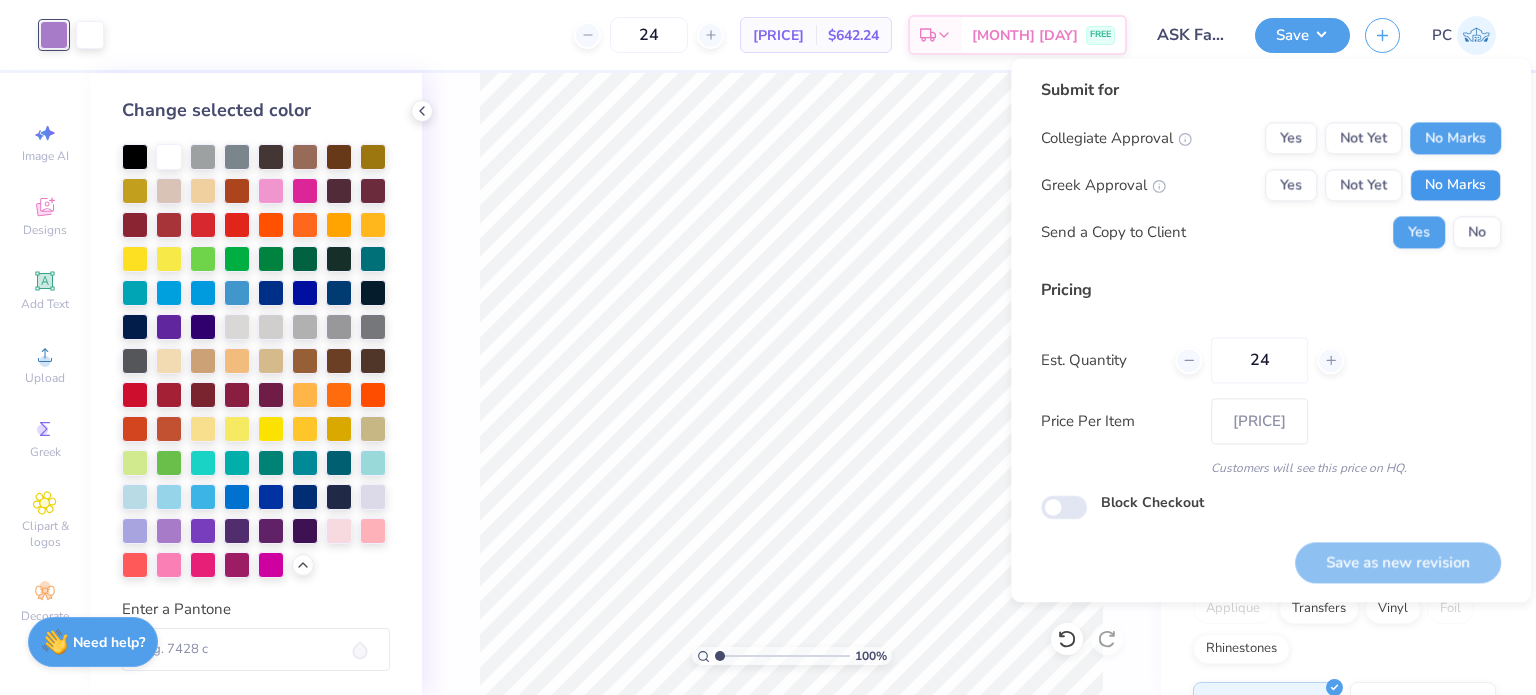 click on "No Marks" at bounding box center (1455, 185) 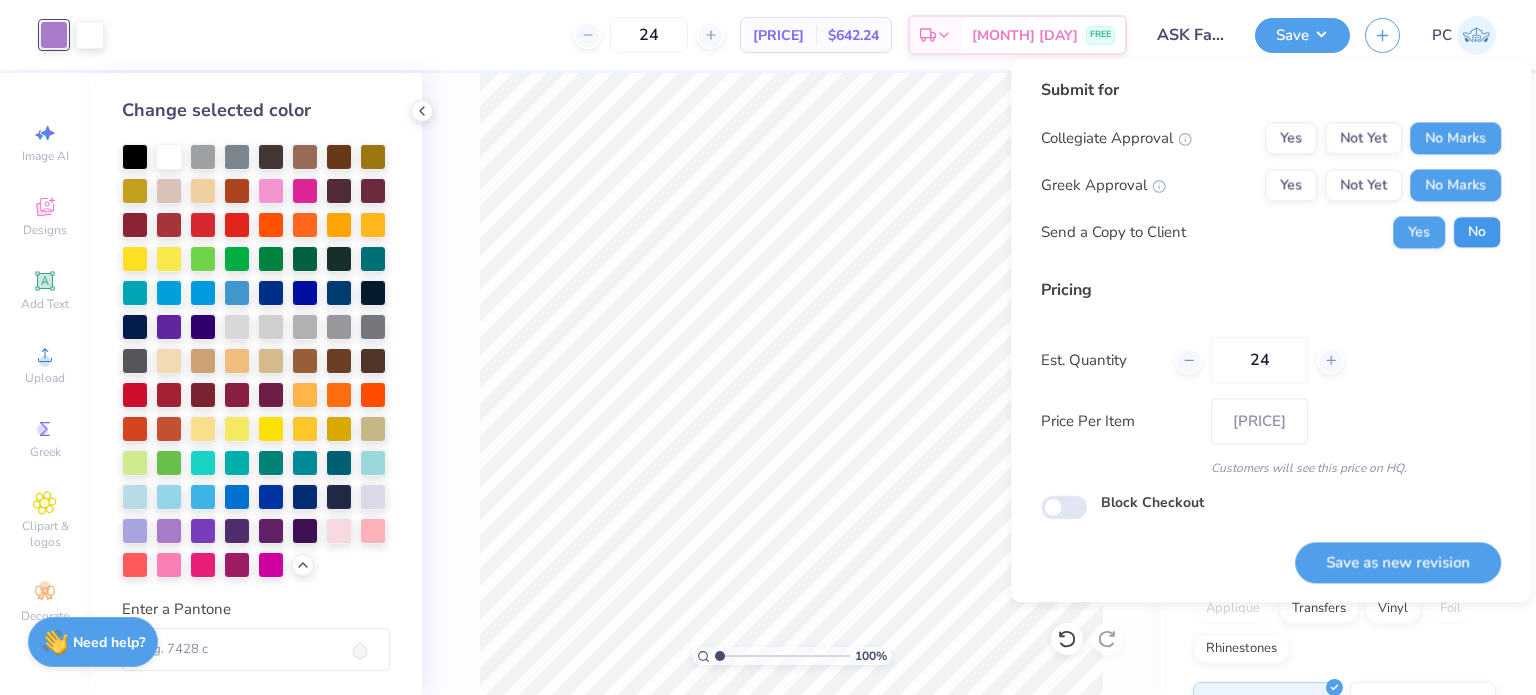 click on "No" at bounding box center (1477, 232) 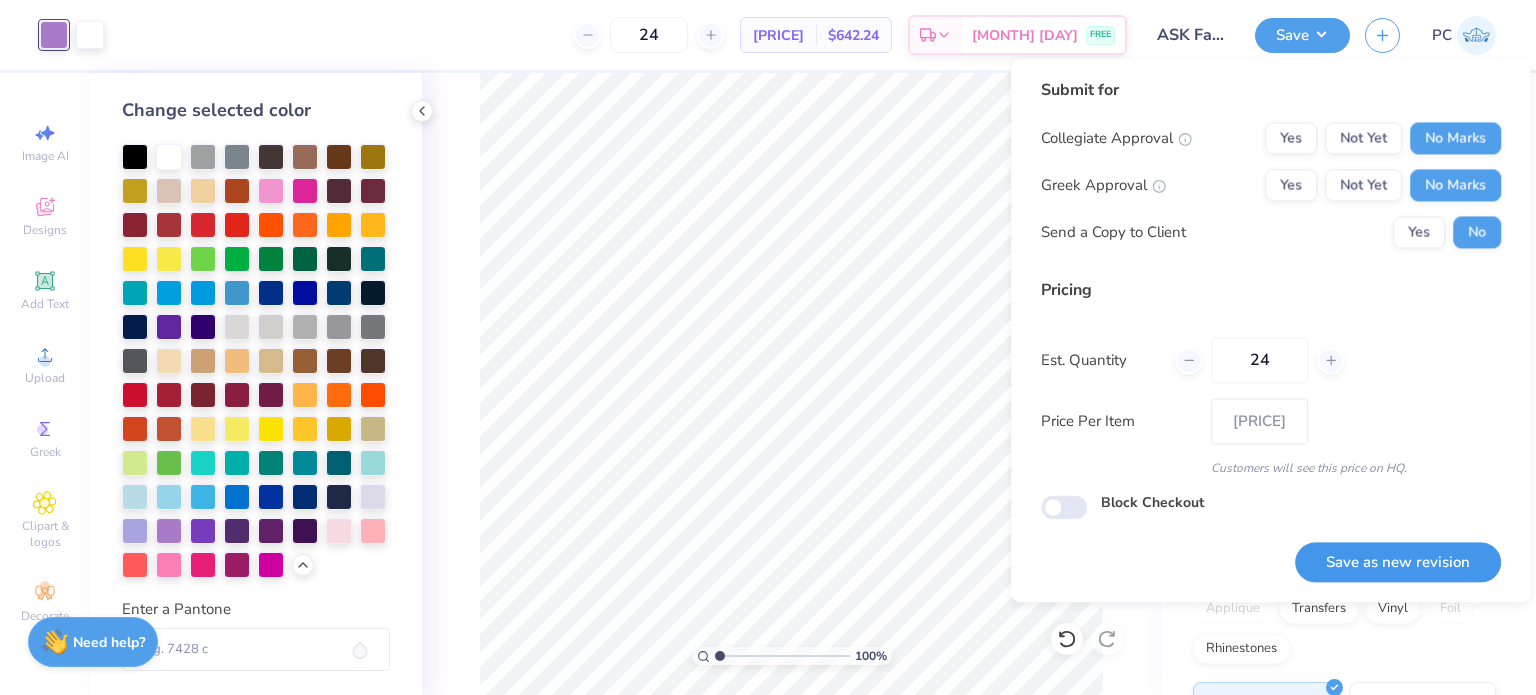 click on "Save as new revision" at bounding box center [1398, 562] 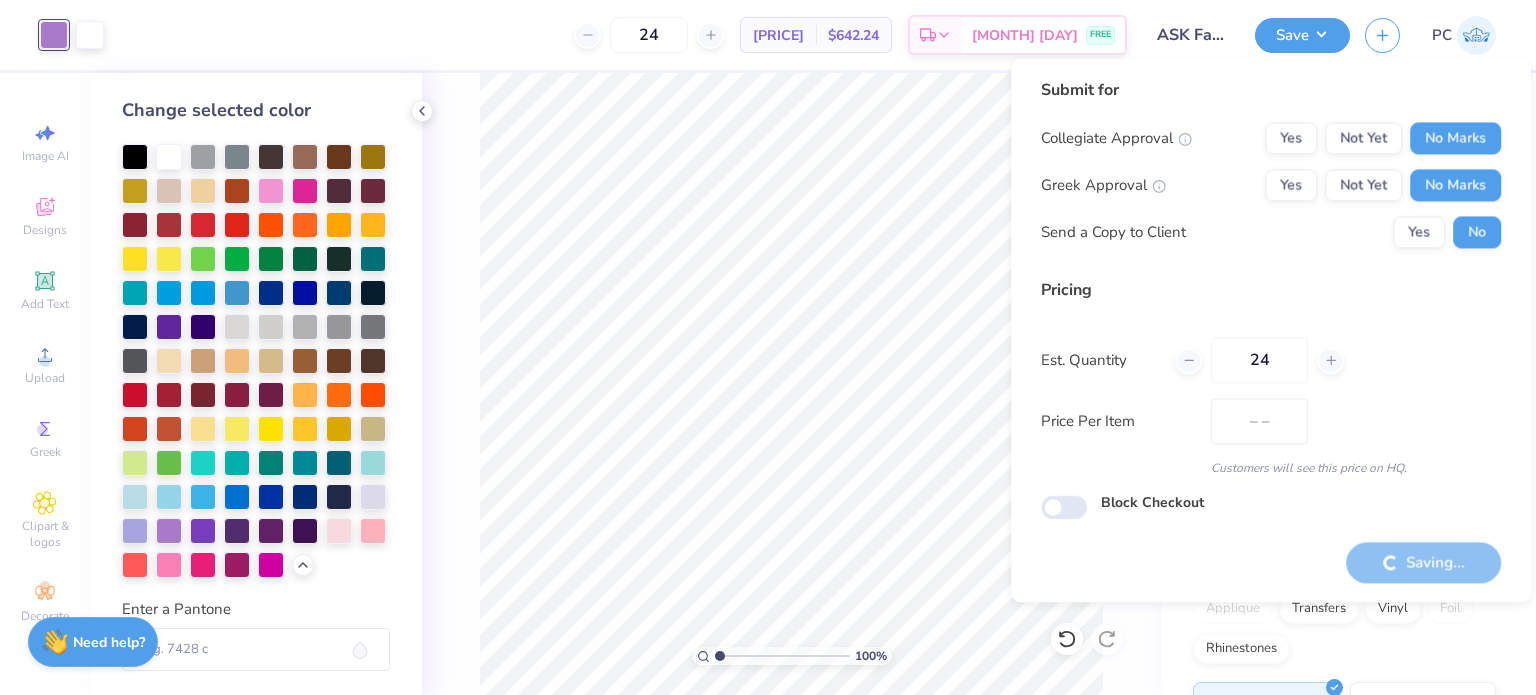 type on "[PRICE]" 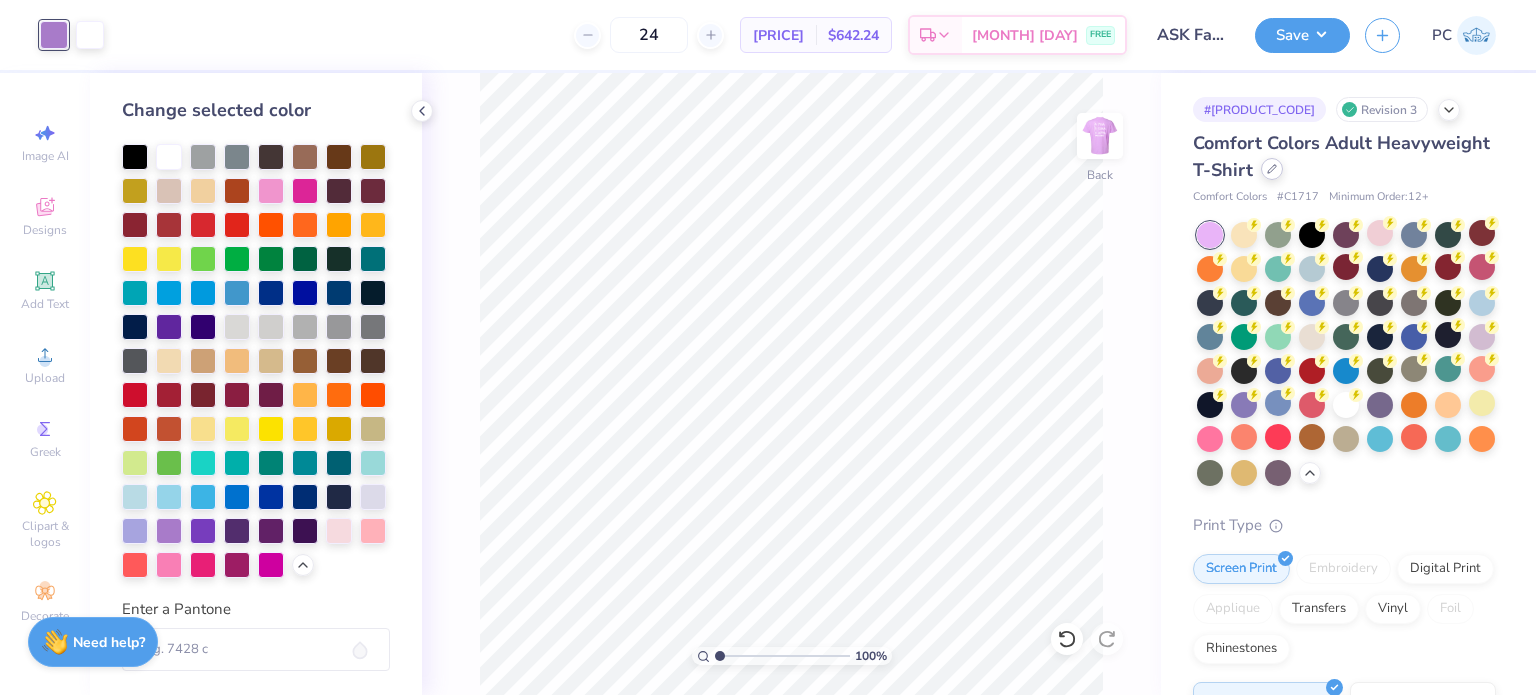 click 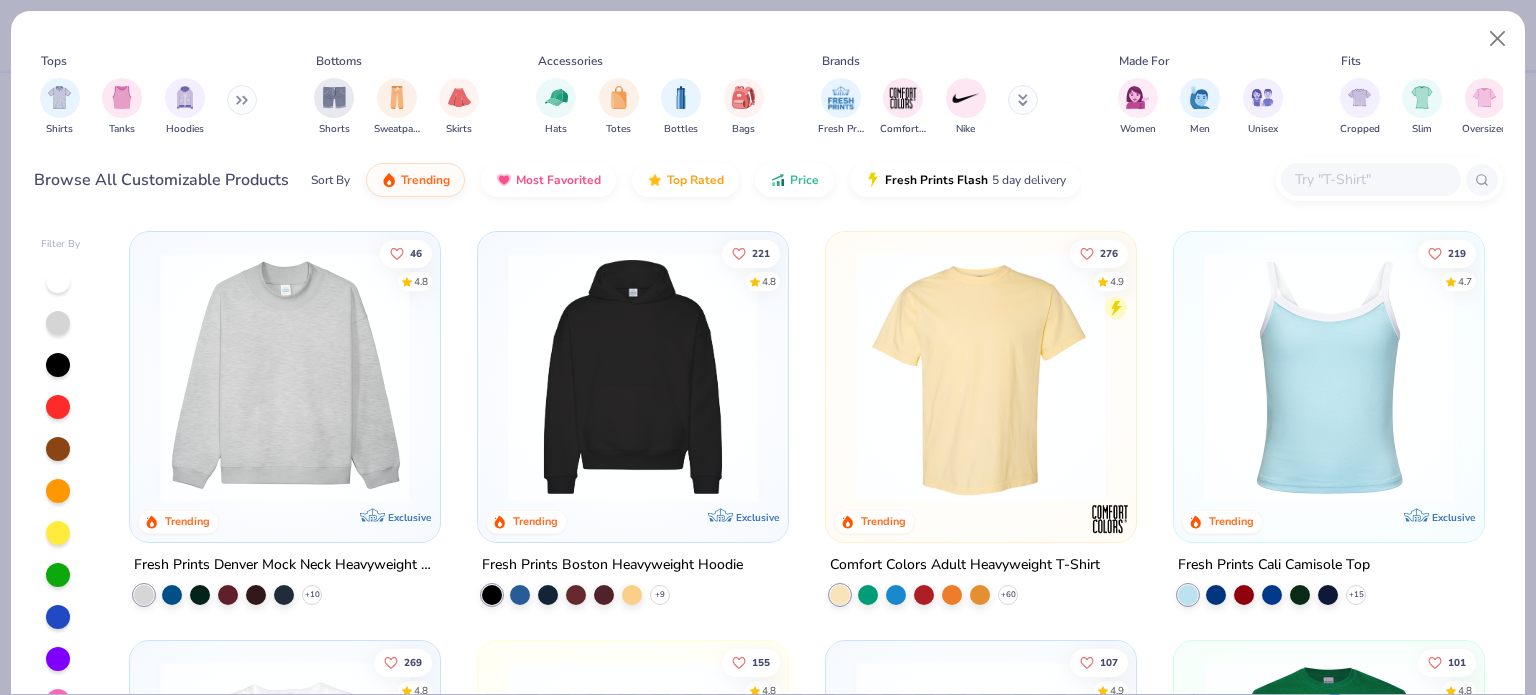 click at bounding box center (1370, 179) 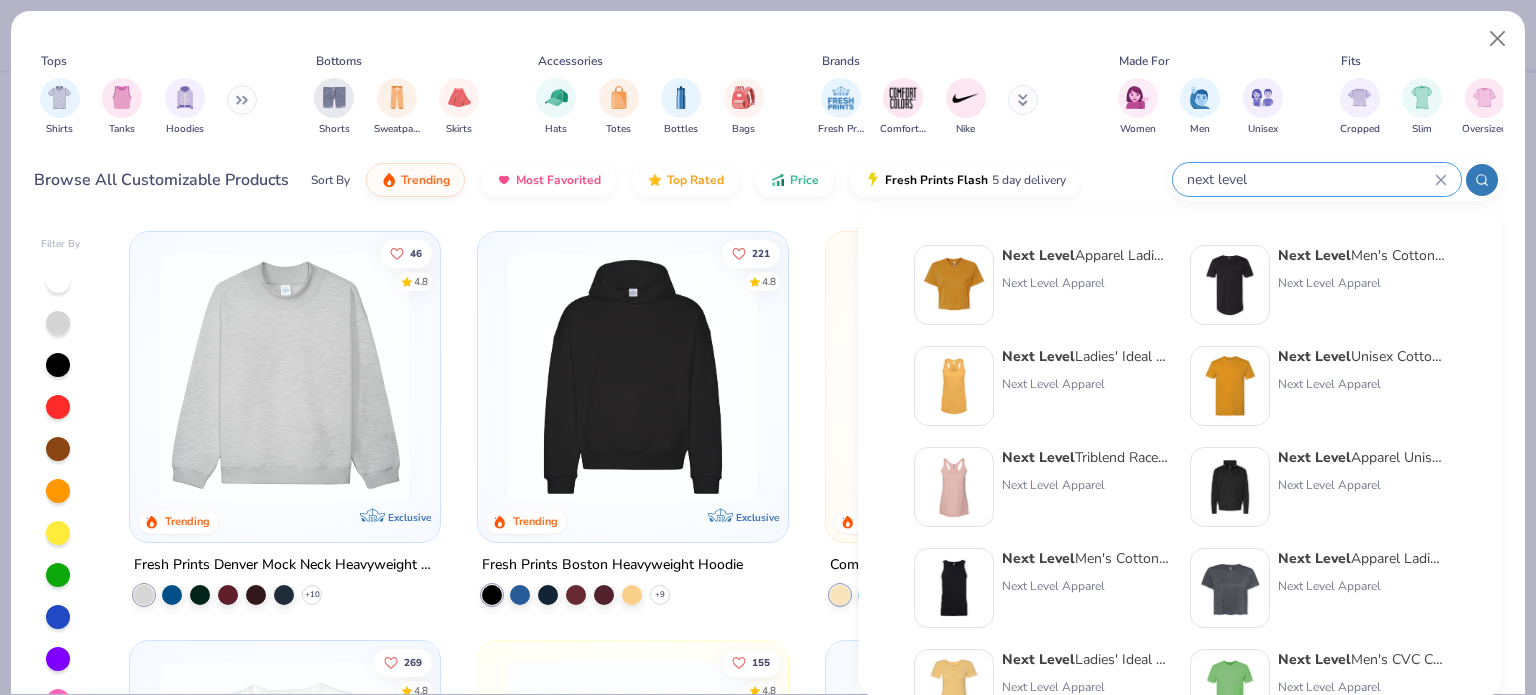 type on "next level" 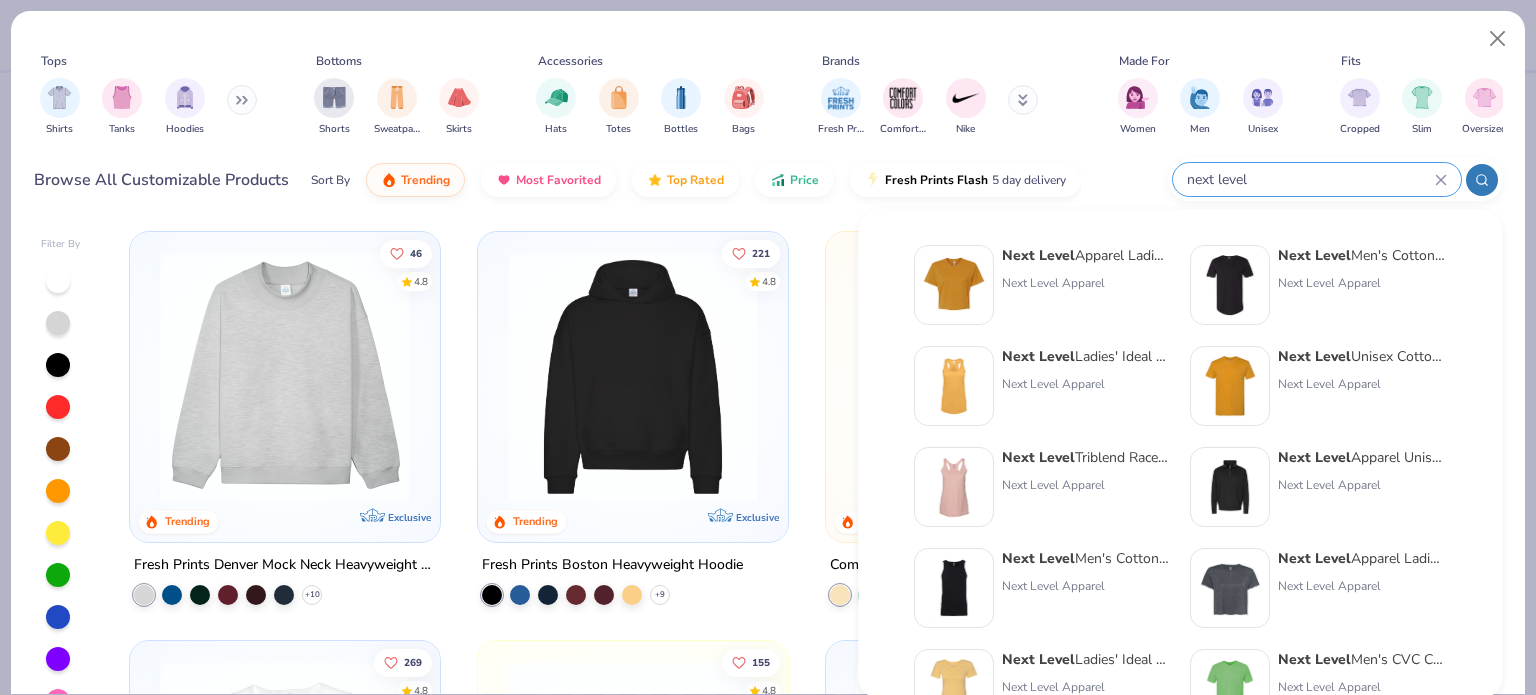 click at bounding box center (1230, 386) 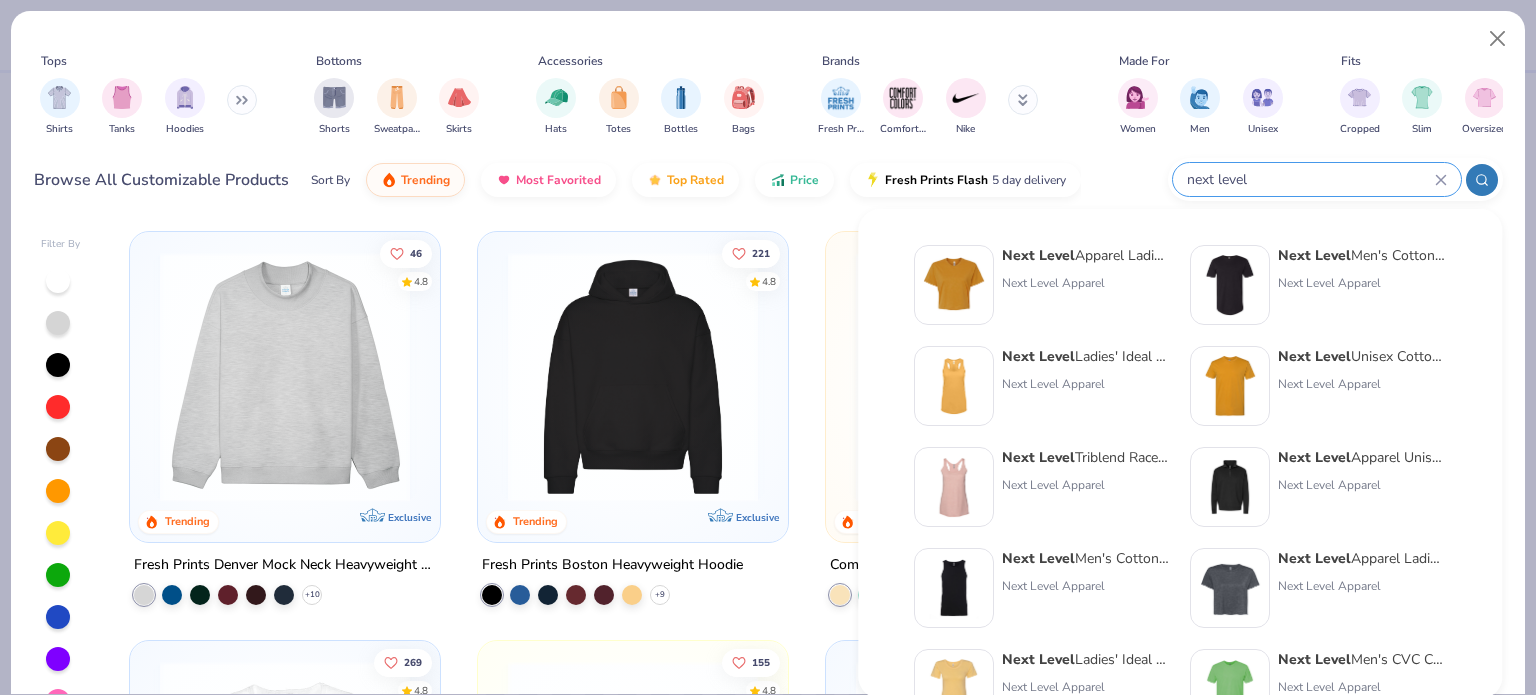 type 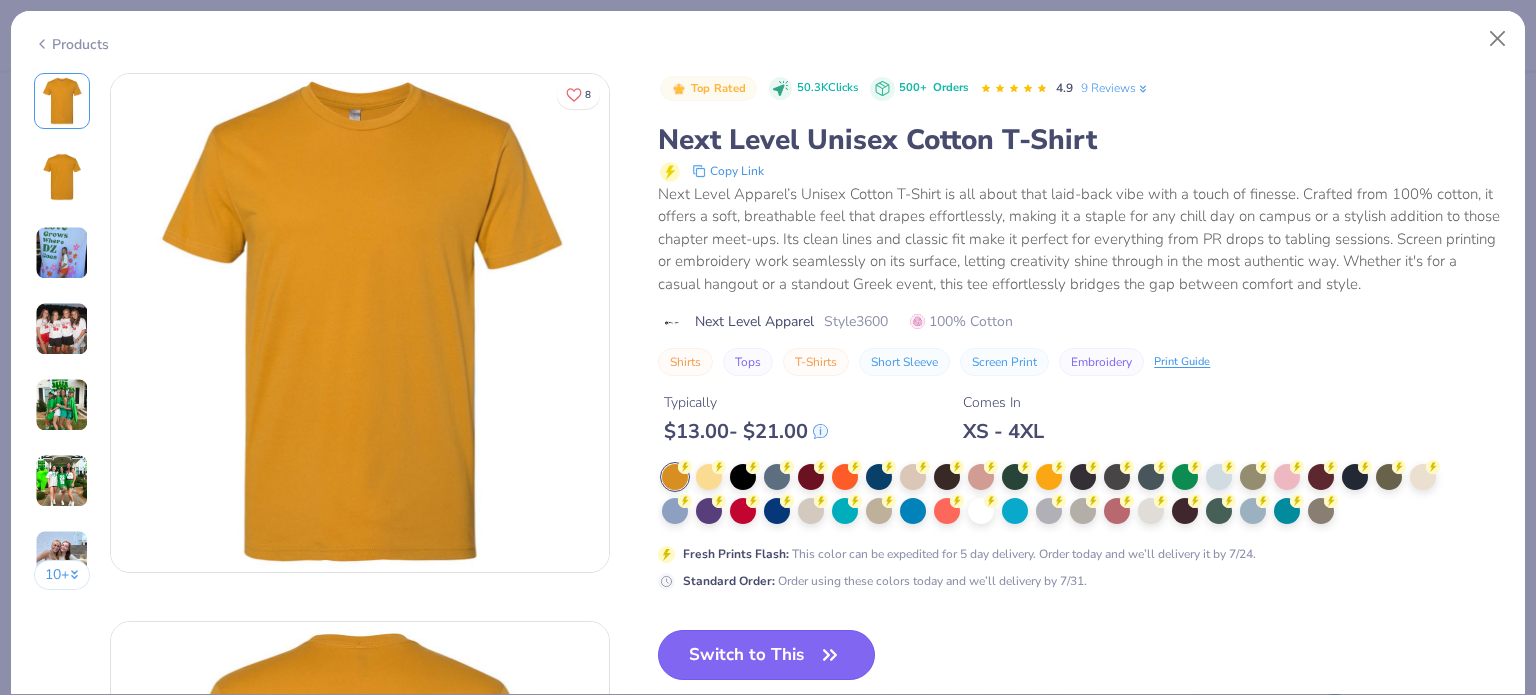 click on "Switch to This" at bounding box center [766, 655] 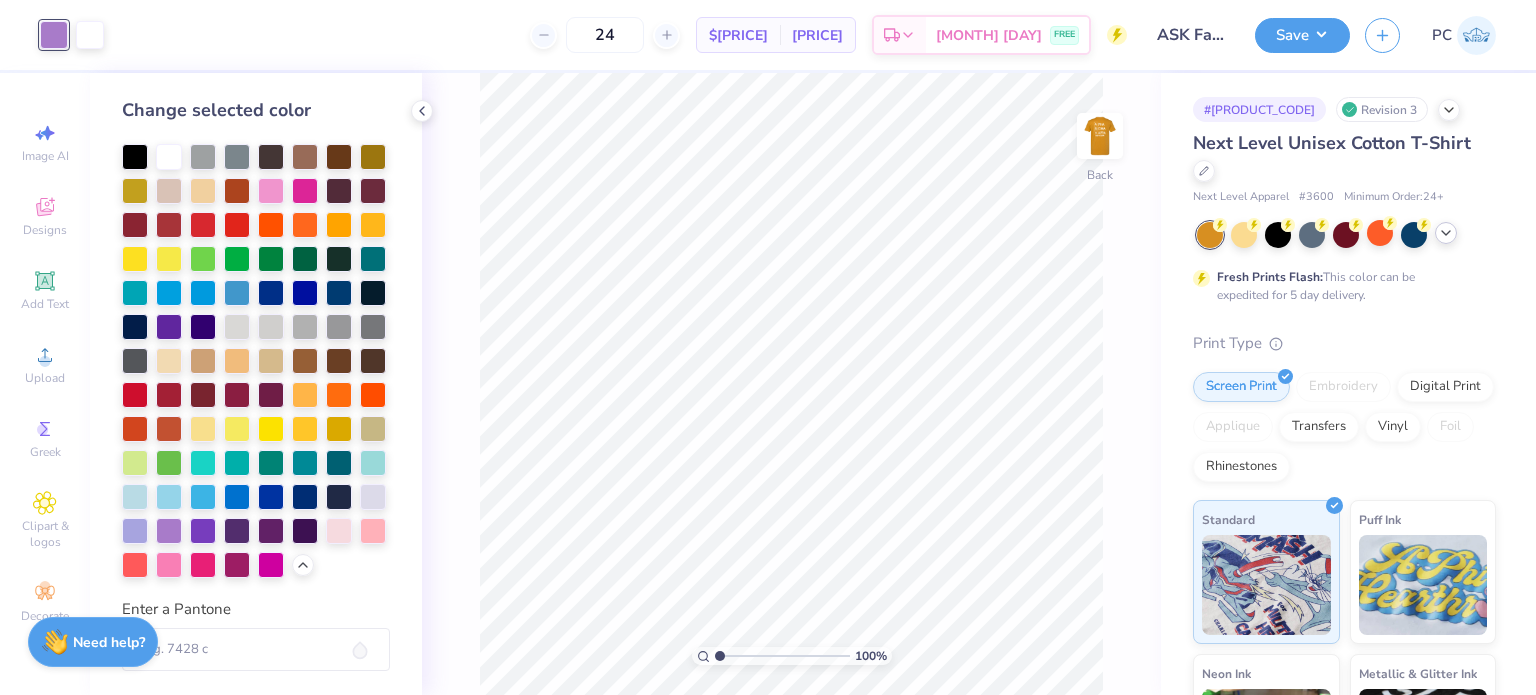 click at bounding box center [1446, 233] 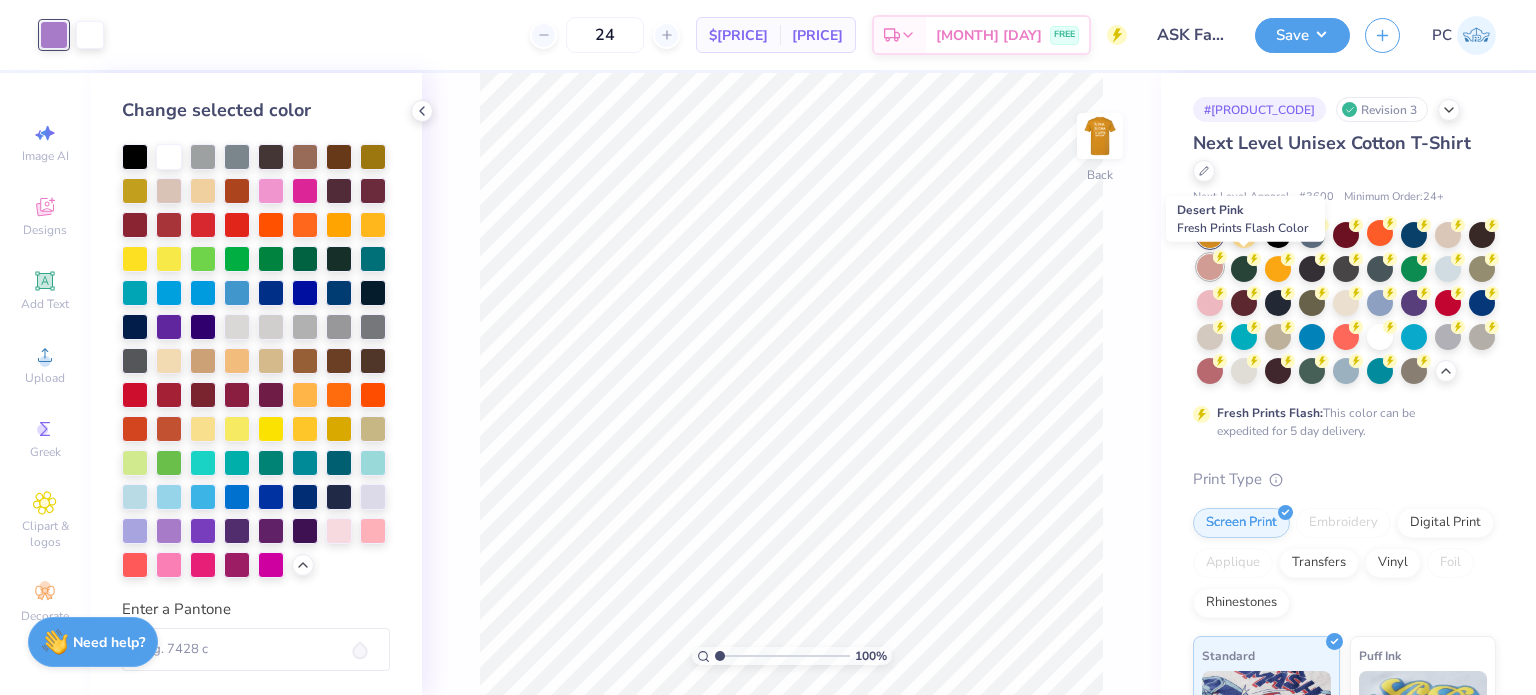 click at bounding box center (1210, 267) 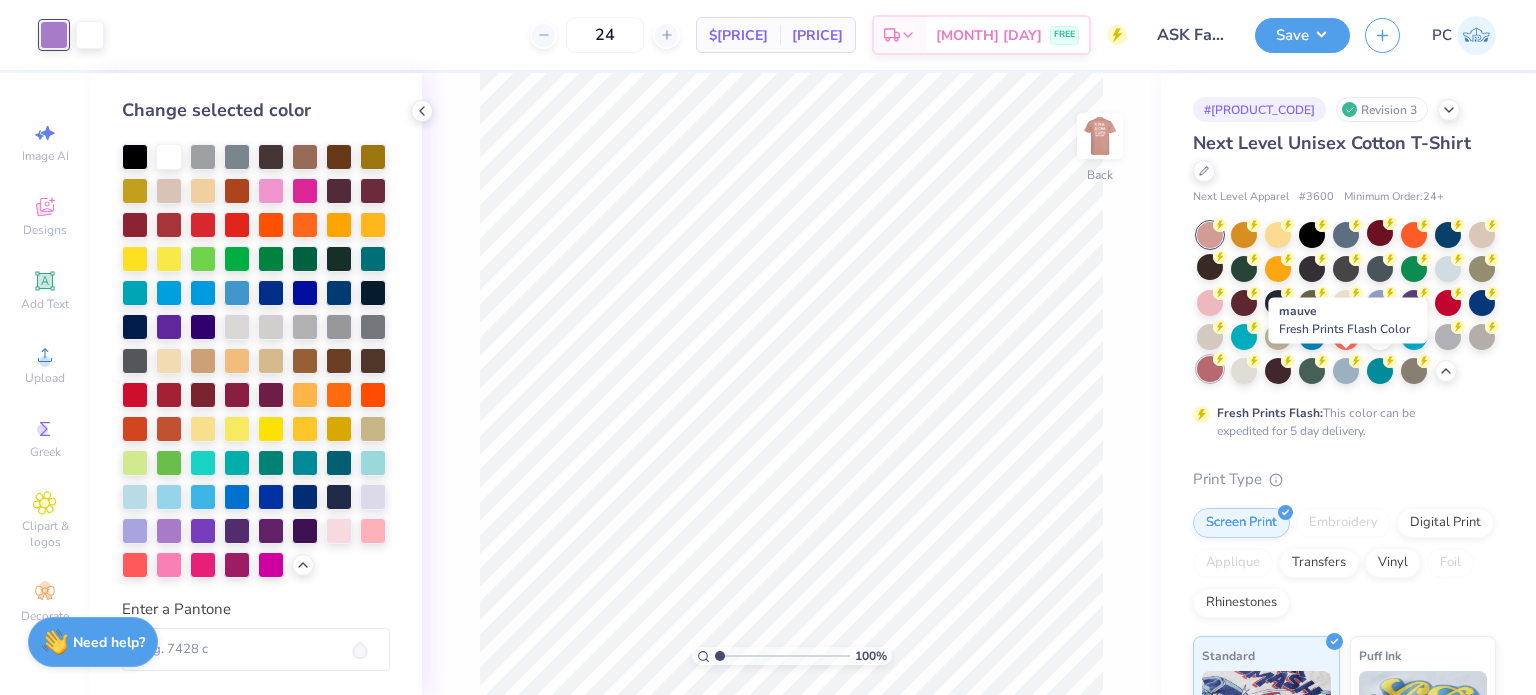 click at bounding box center (1210, 369) 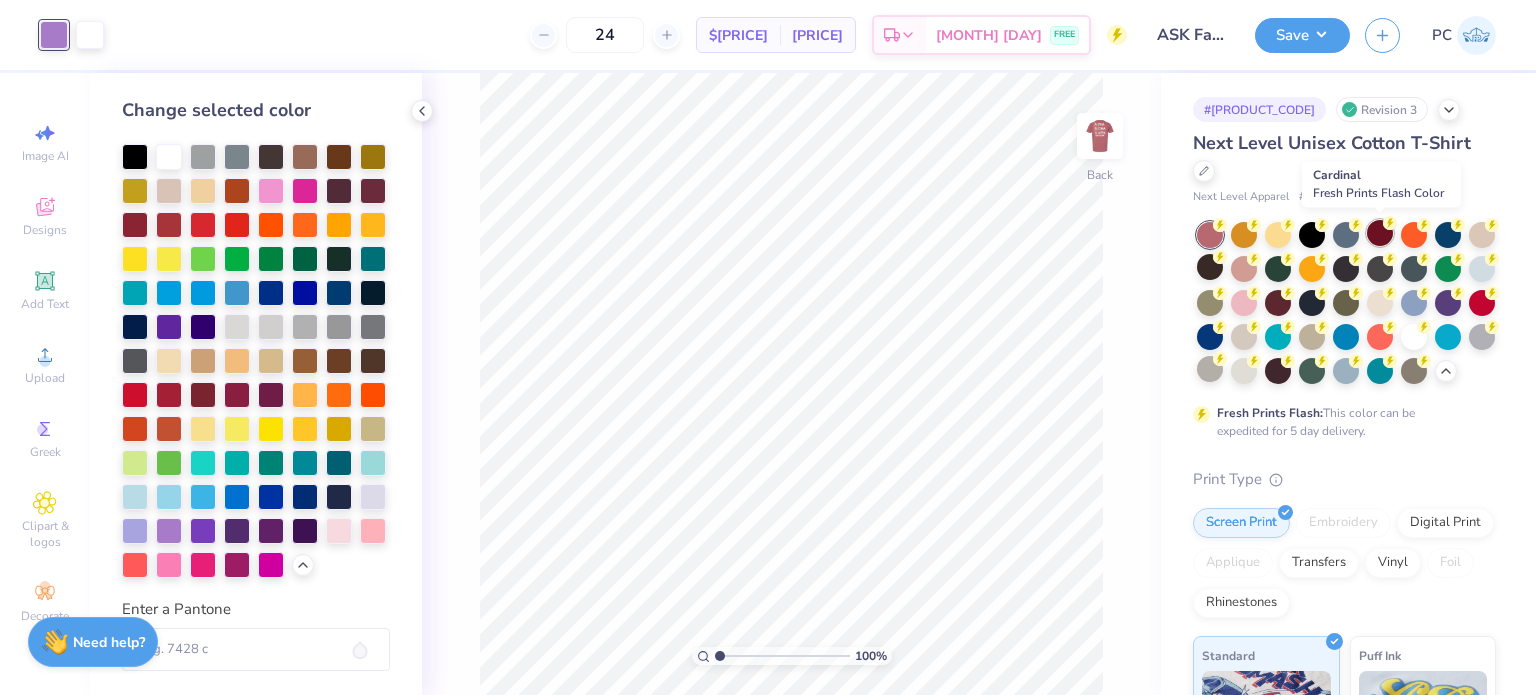 click at bounding box center (1380, 233) 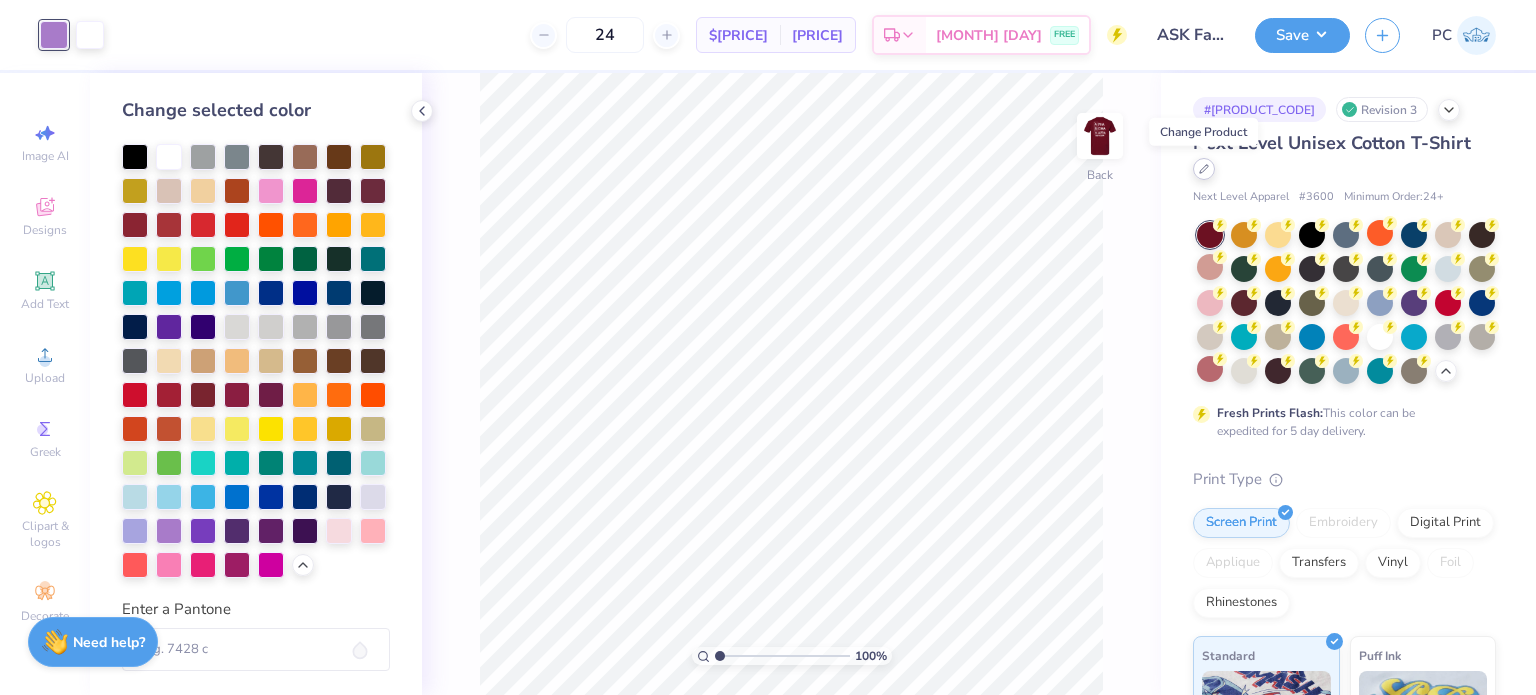 click 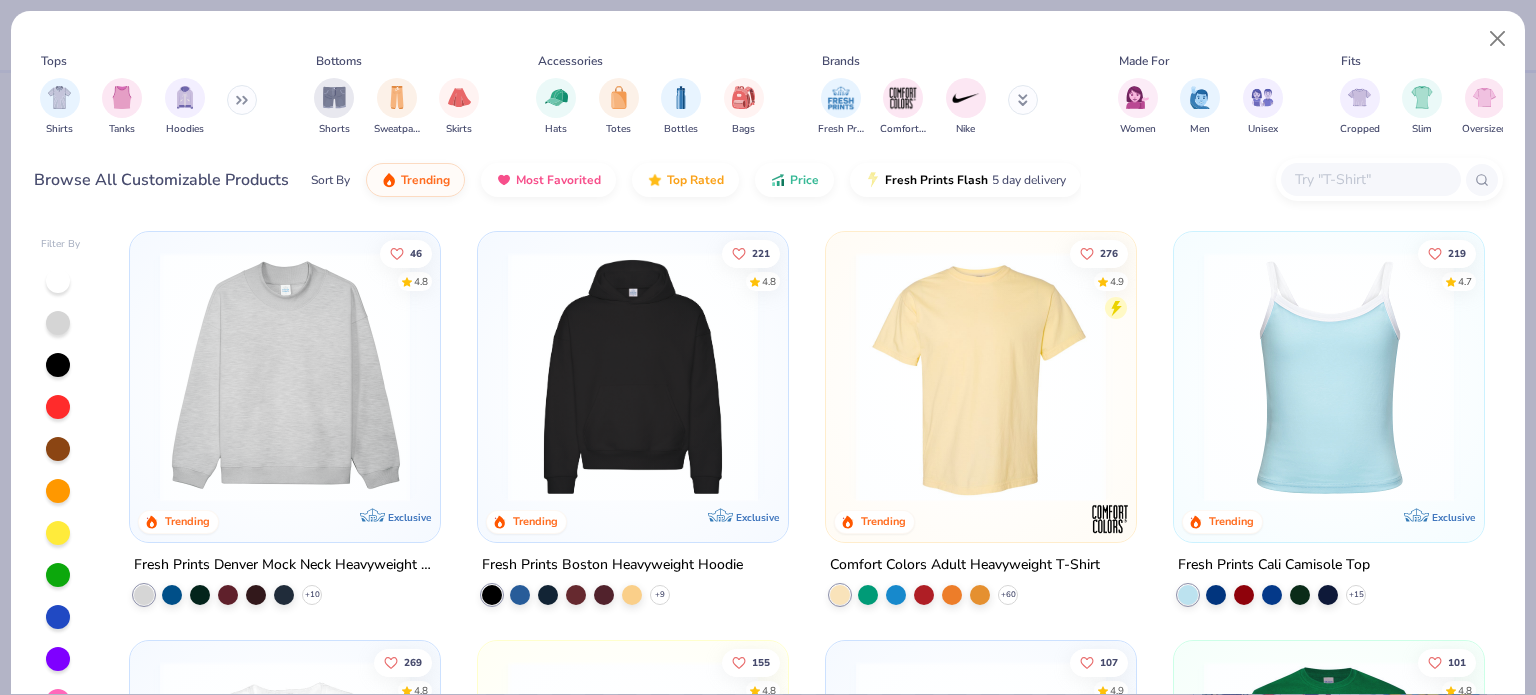 click at bounding box center [1370, 179] 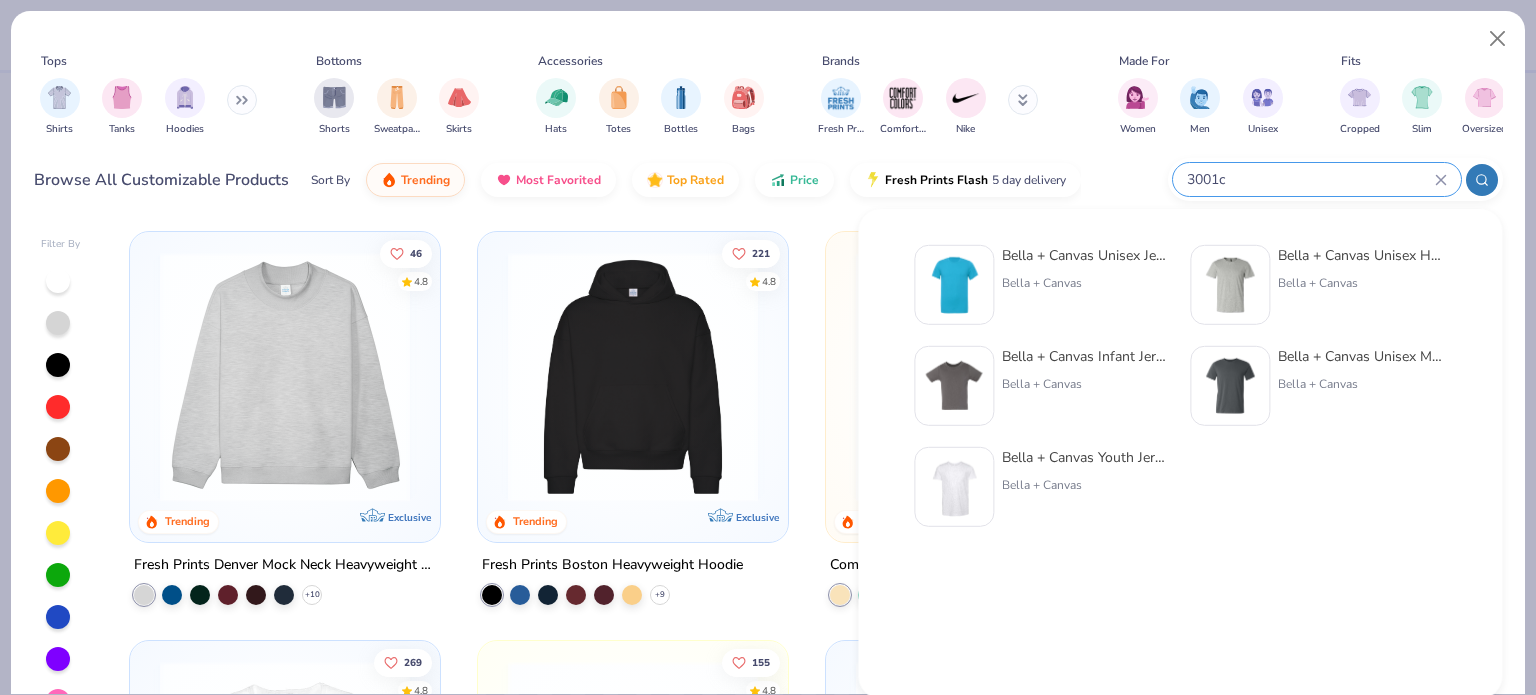 type on "3001c" 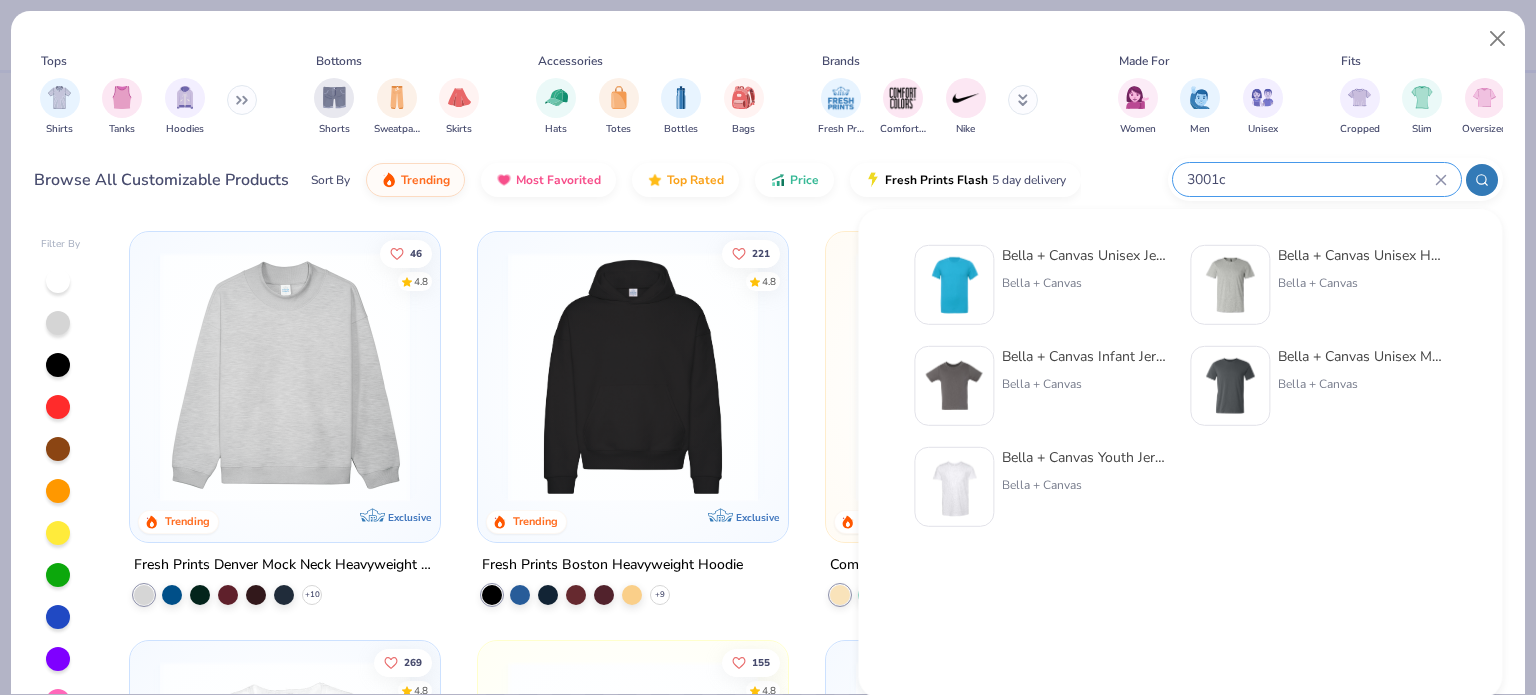 click at bounding box center [954, 285] 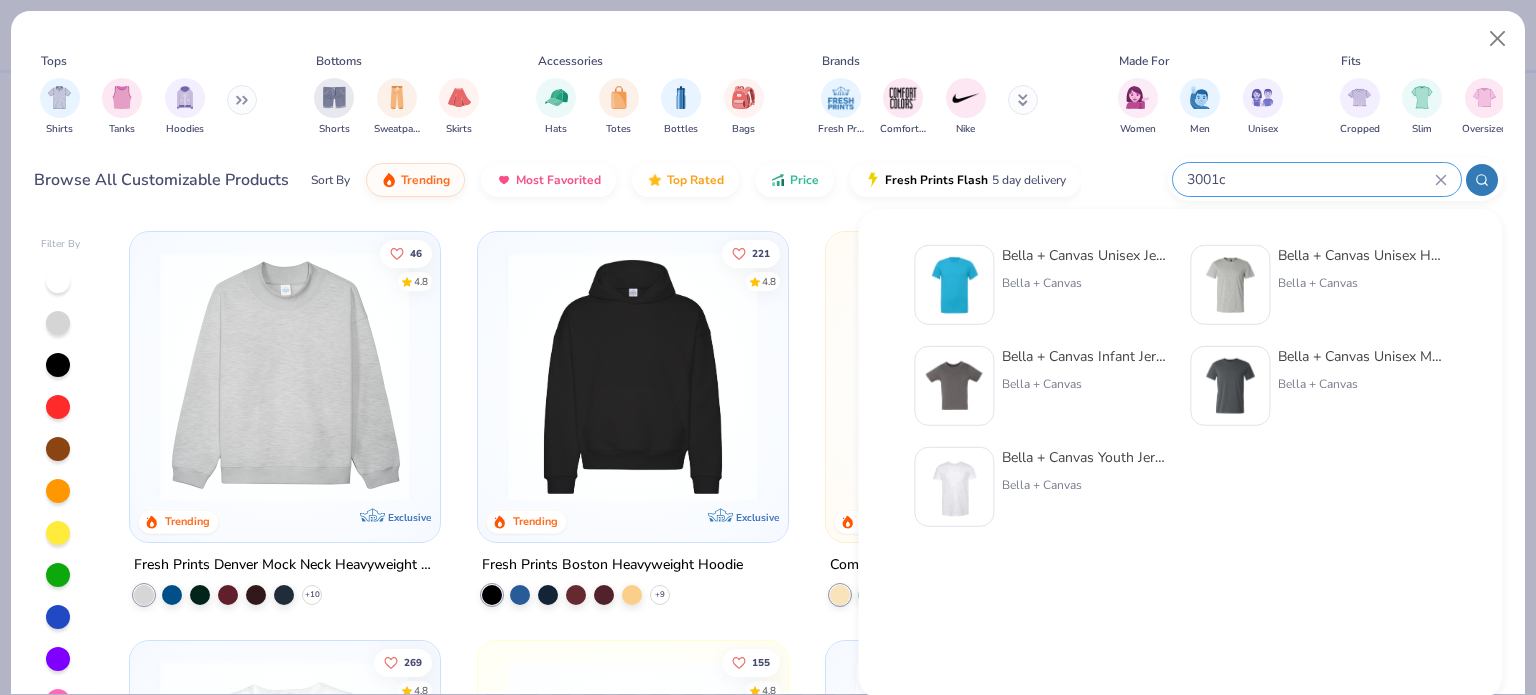 type 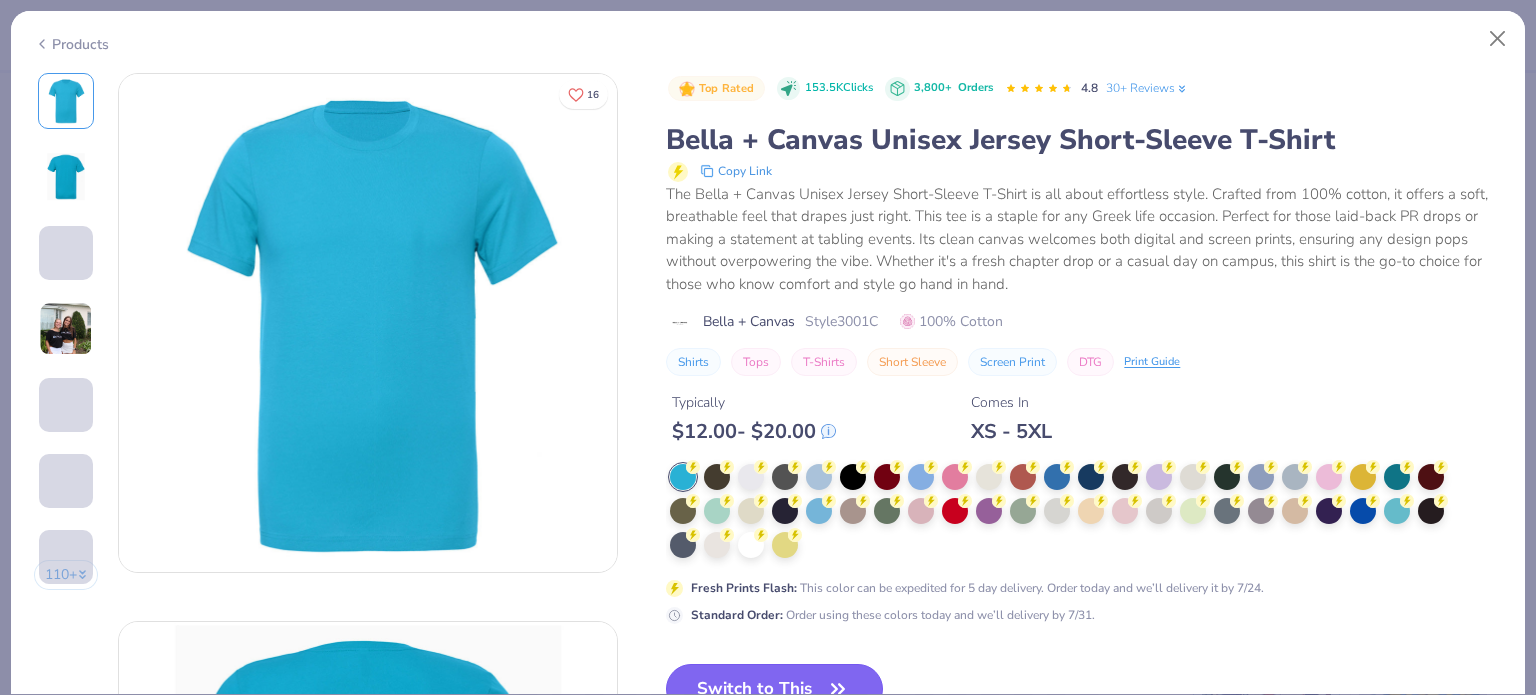 click on "Switch to This" at bounding box center [774, 689] 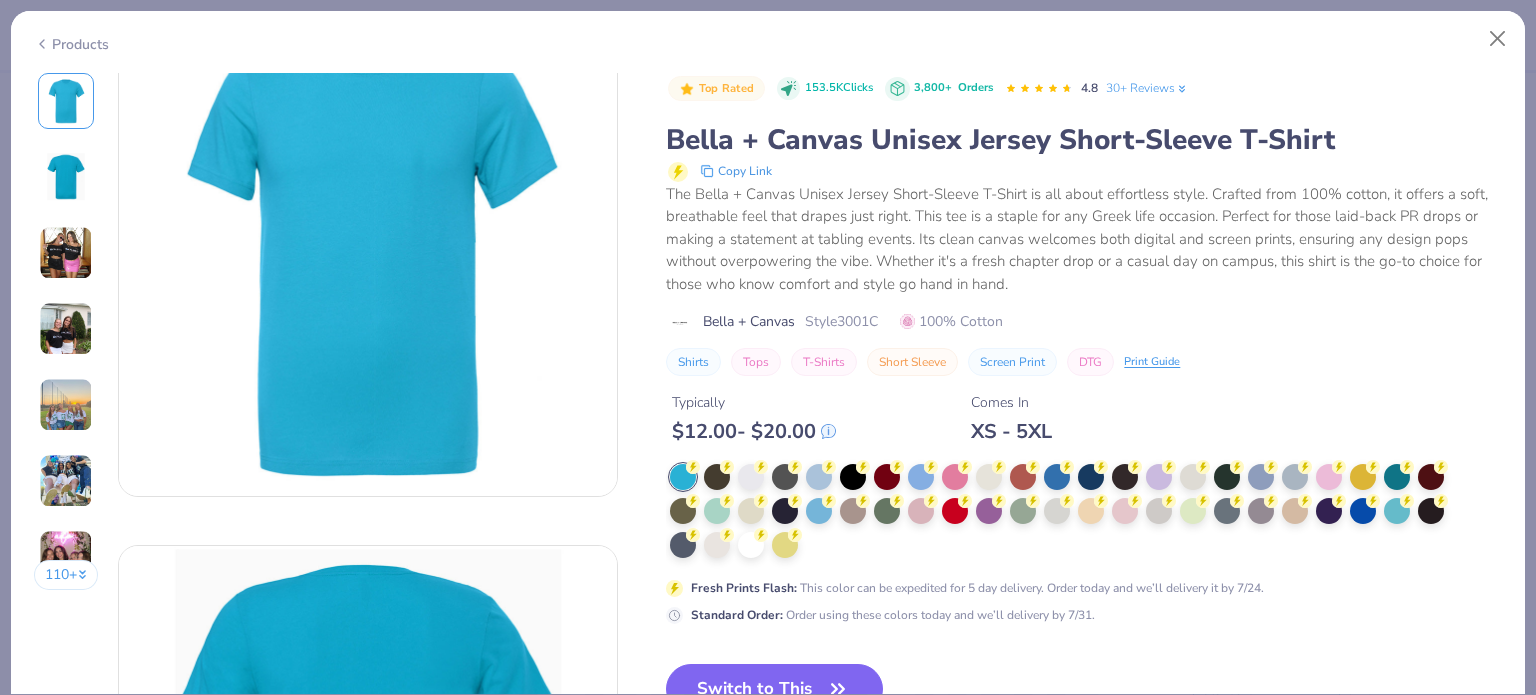 scroll, scrollTop: 200, scrollLeft: 0, axis: vertical 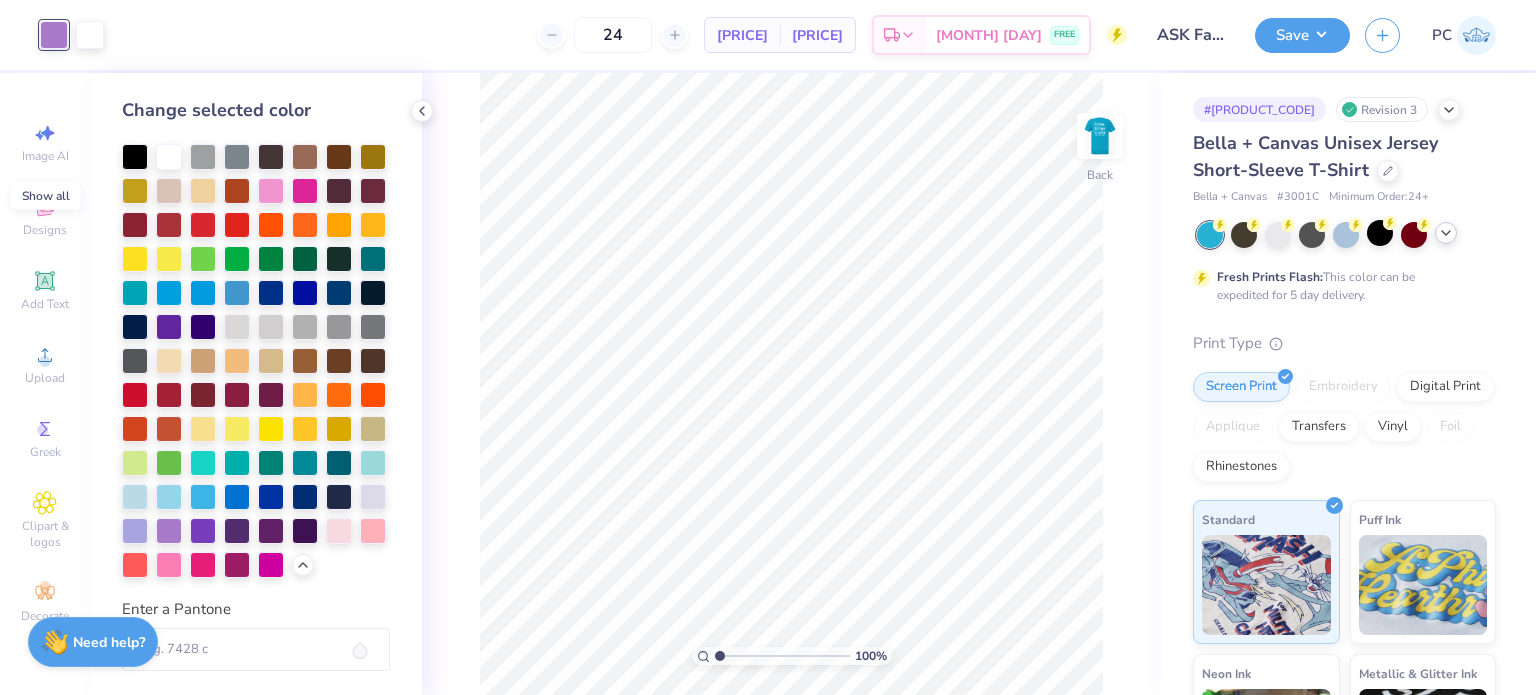 click at bounding box center (1446, 233) 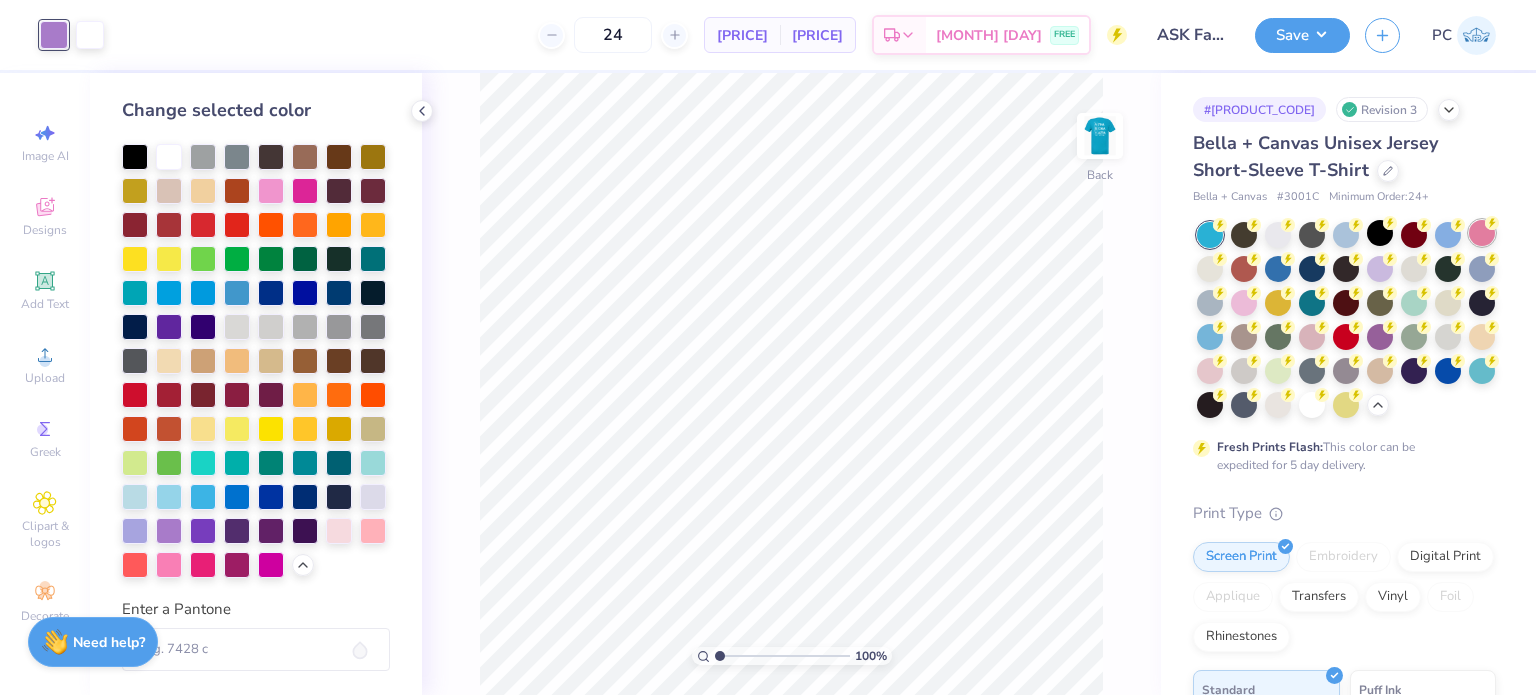 click at bounding box center [1482, 233] 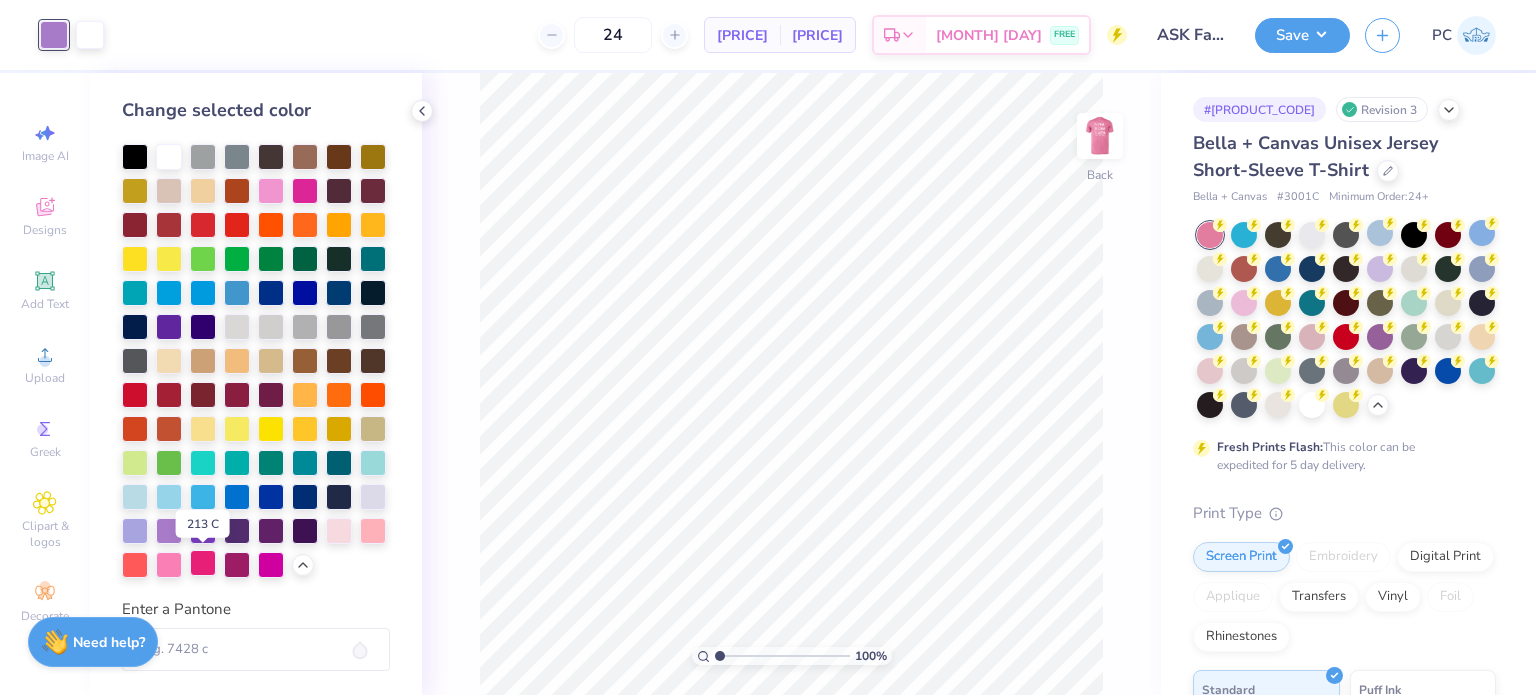 click at bounding box center [203, 563] 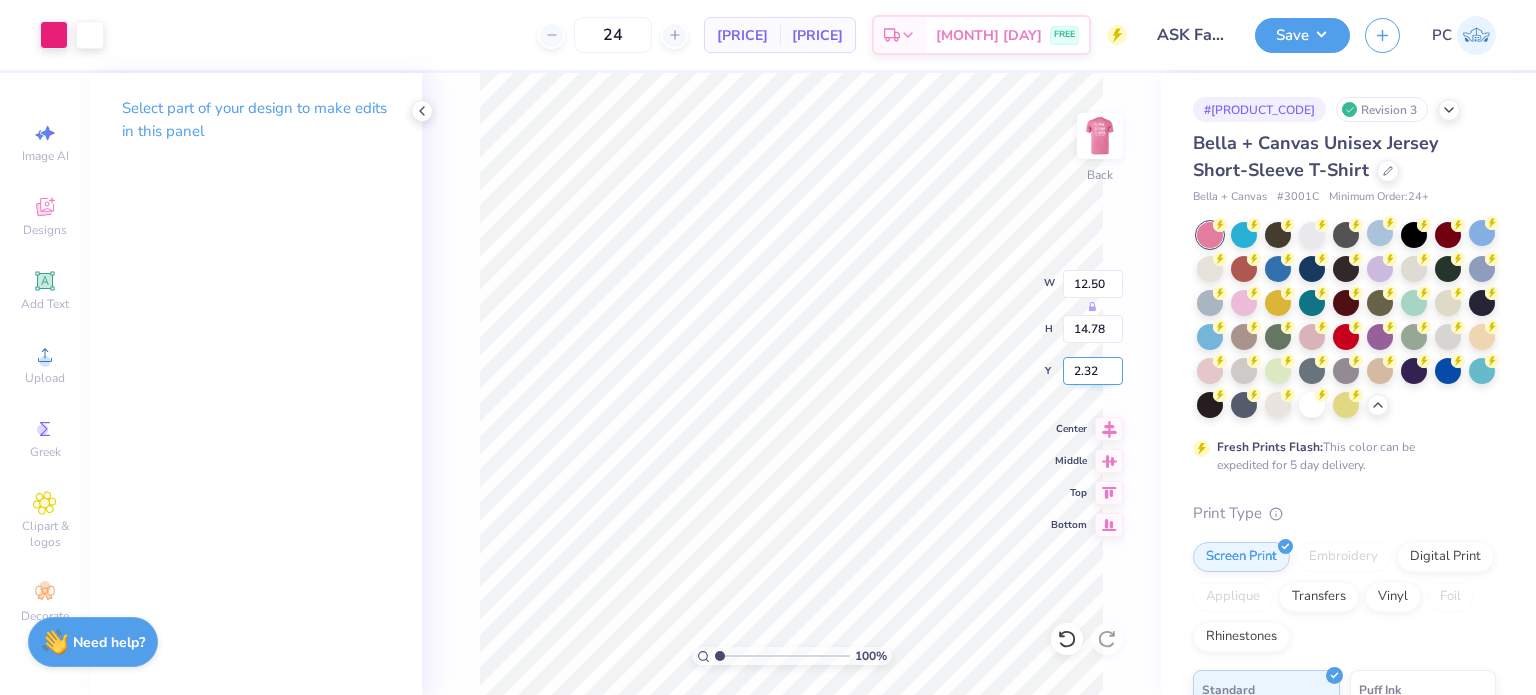 drag, startPoint x: 1100, startPoint y: 372, endPoint x: 1072, endPoint y: 376, distance: 28.284271 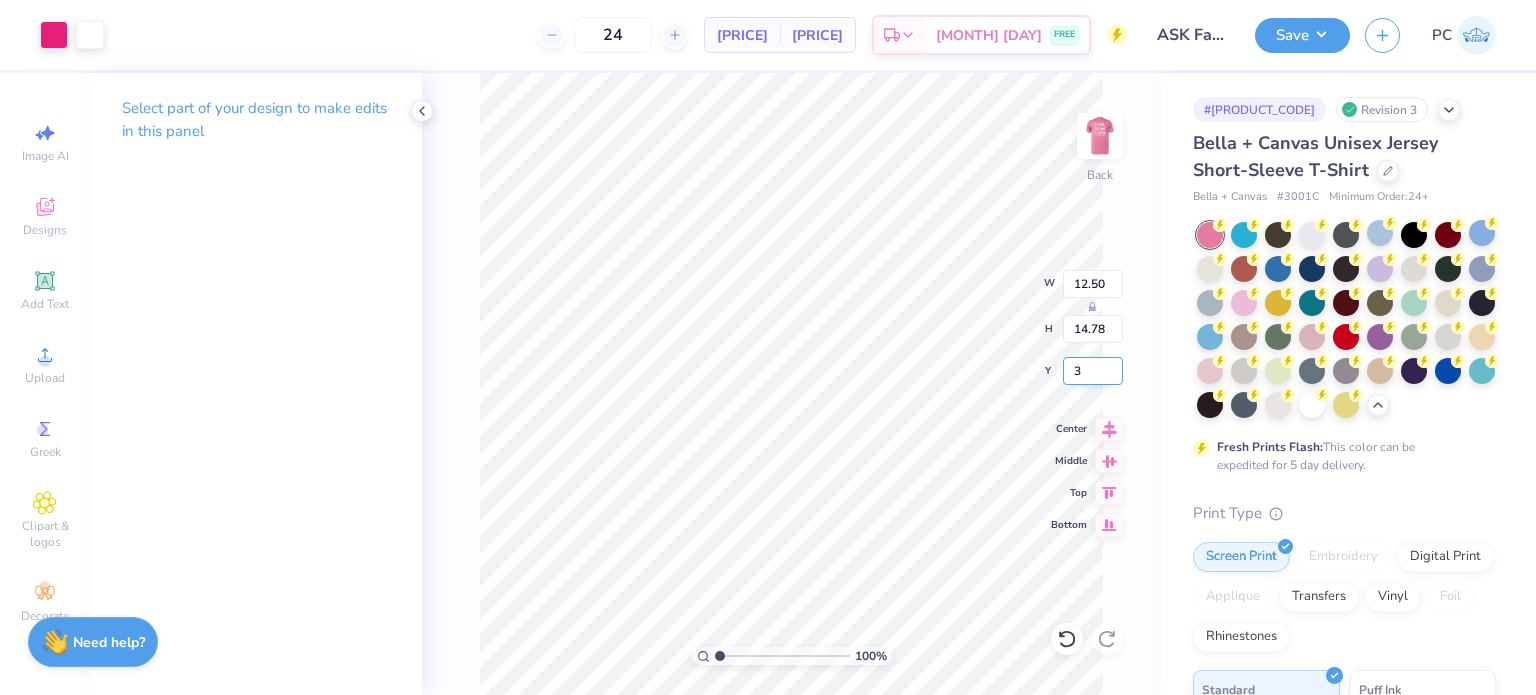 type on "3.00" 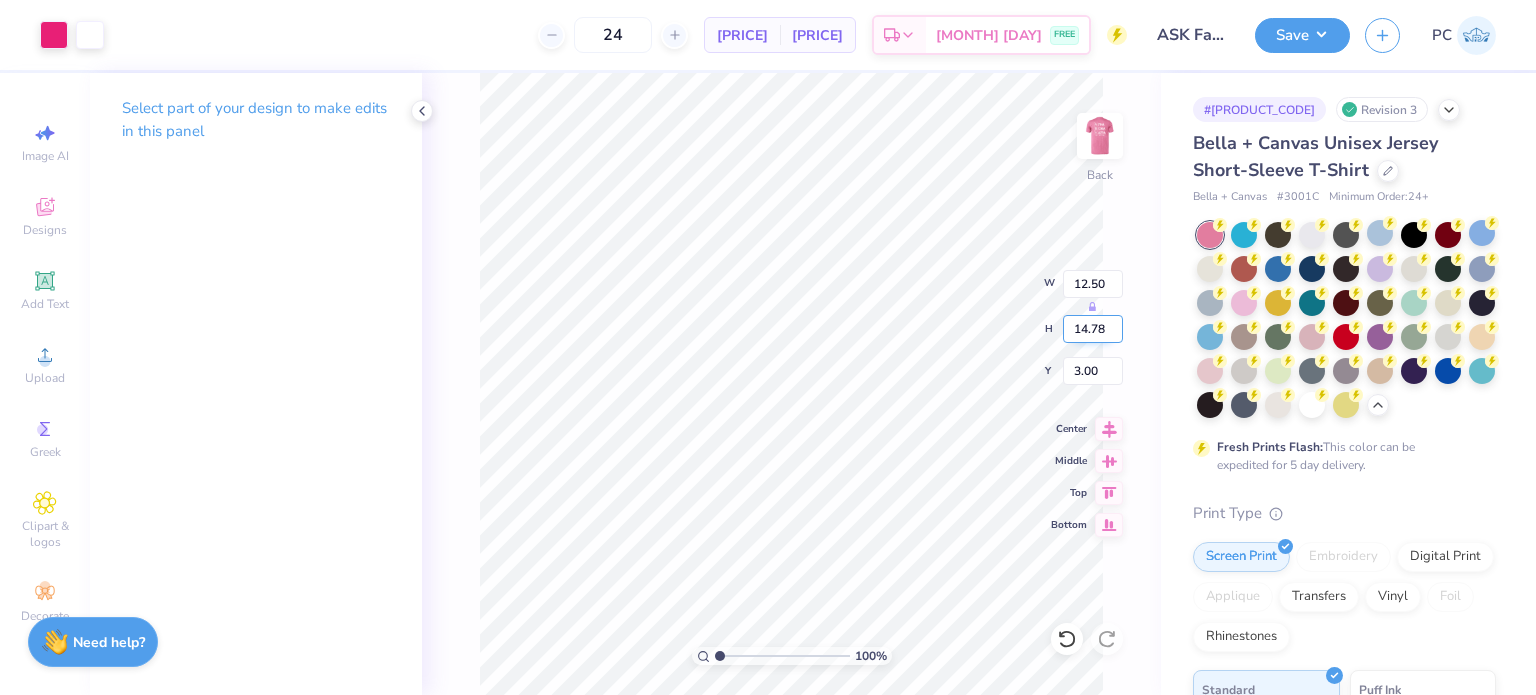 drag, startPoint x: 1096, startPoint y: 327, endPoint x: 1072, endPoint y: 328, distance: 24.020824 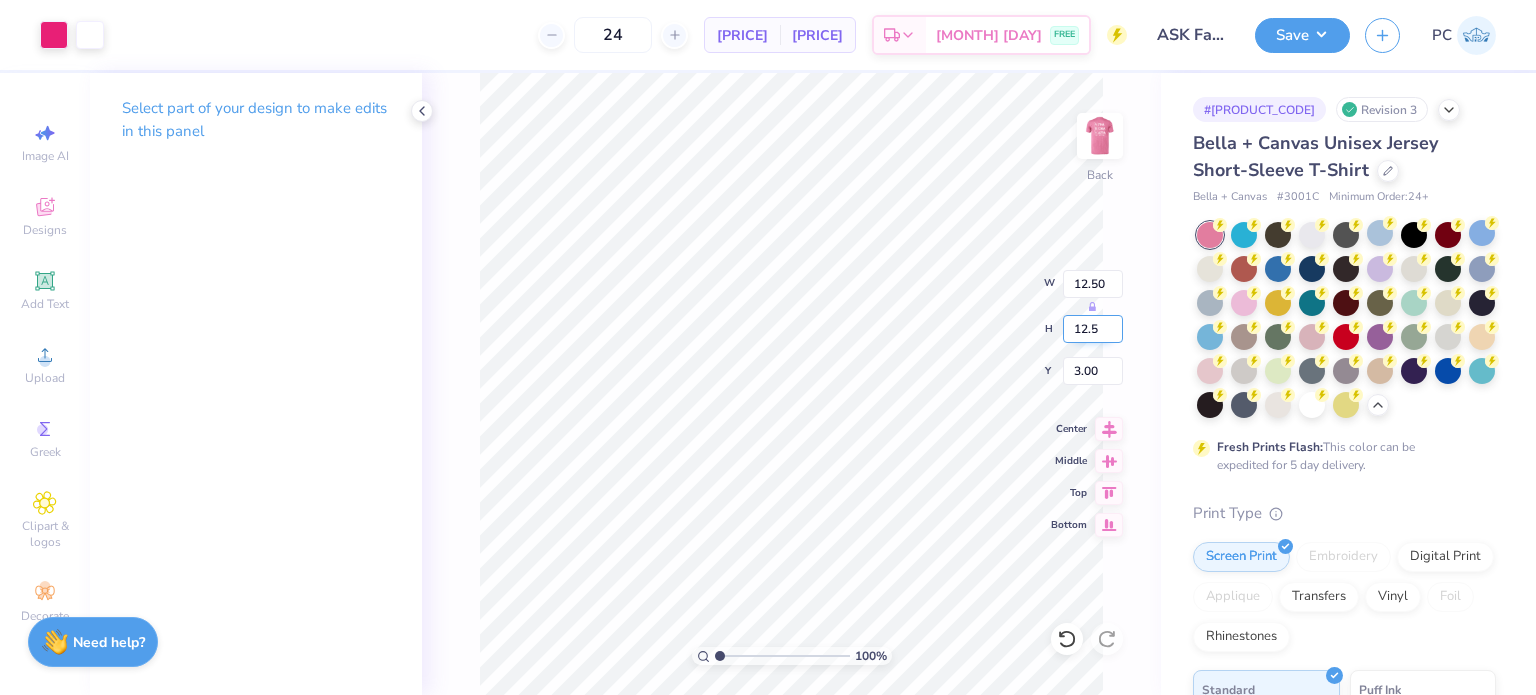 type on "12.5" 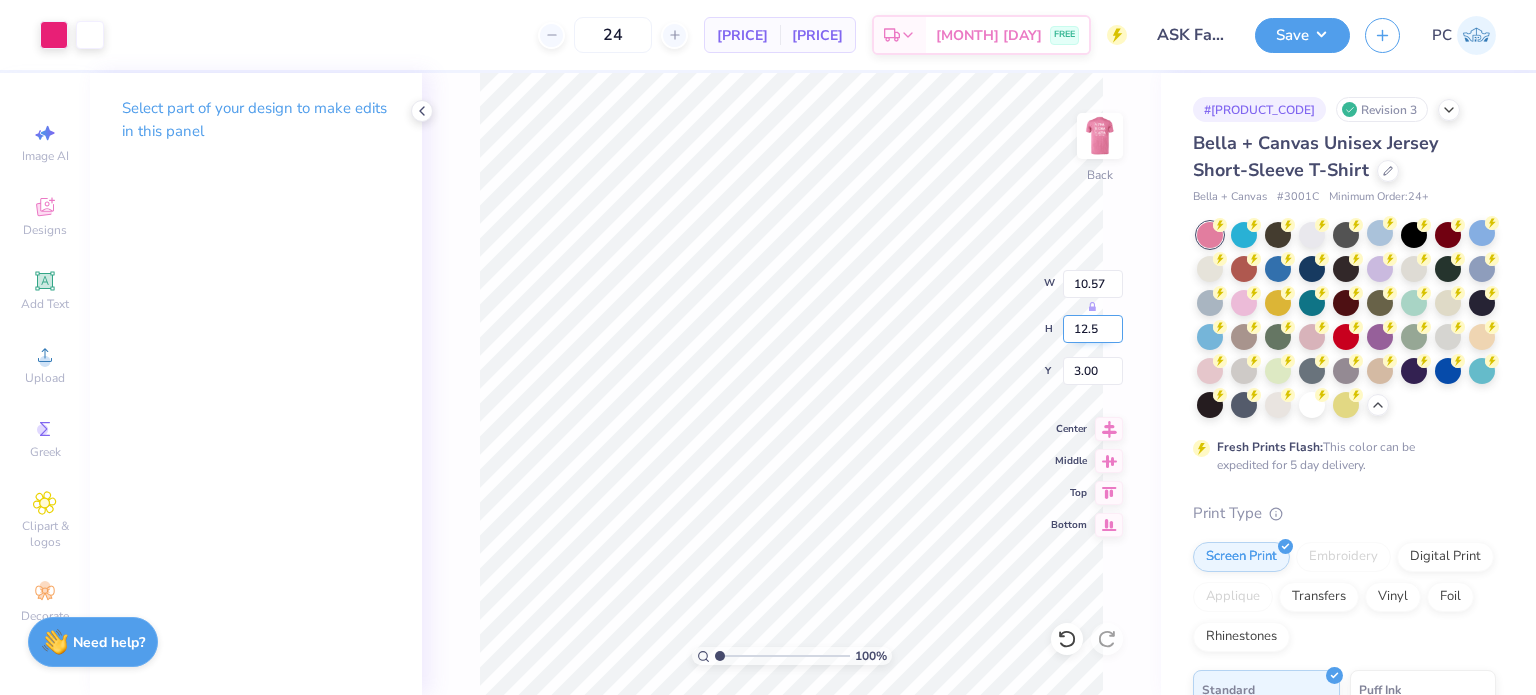 type on "10.57" 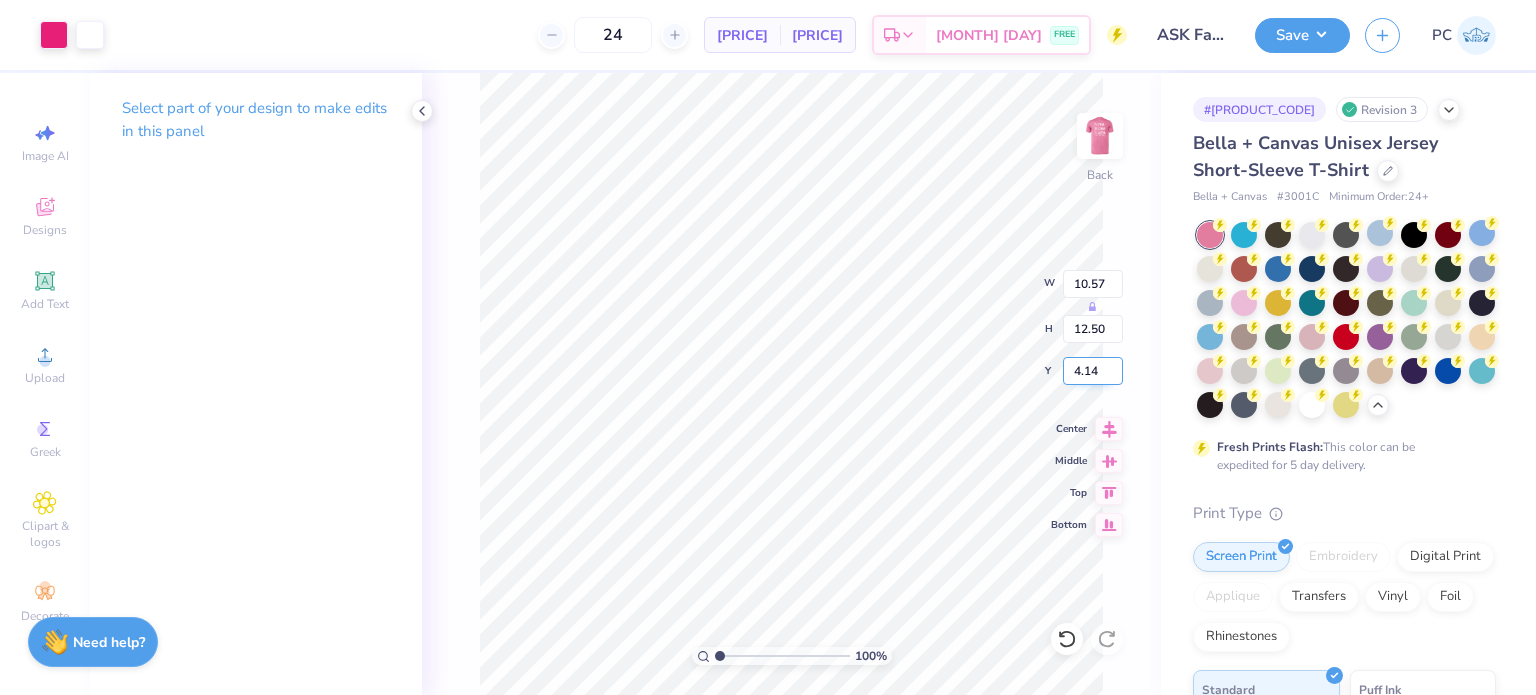 drag, startPoint x: 1087, startPoint y: 367, endPoint x: 1070, endPoint y: 367, distance: 17 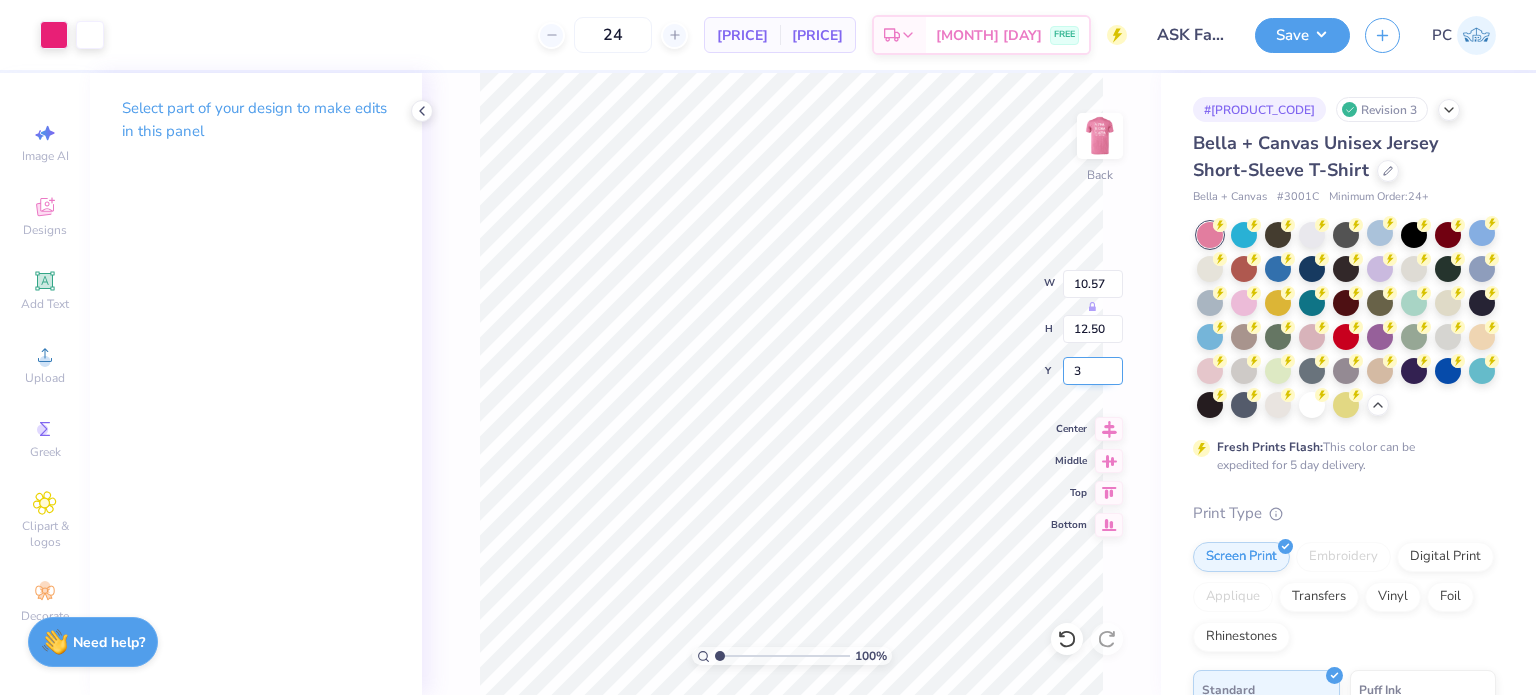 type on "3.00" 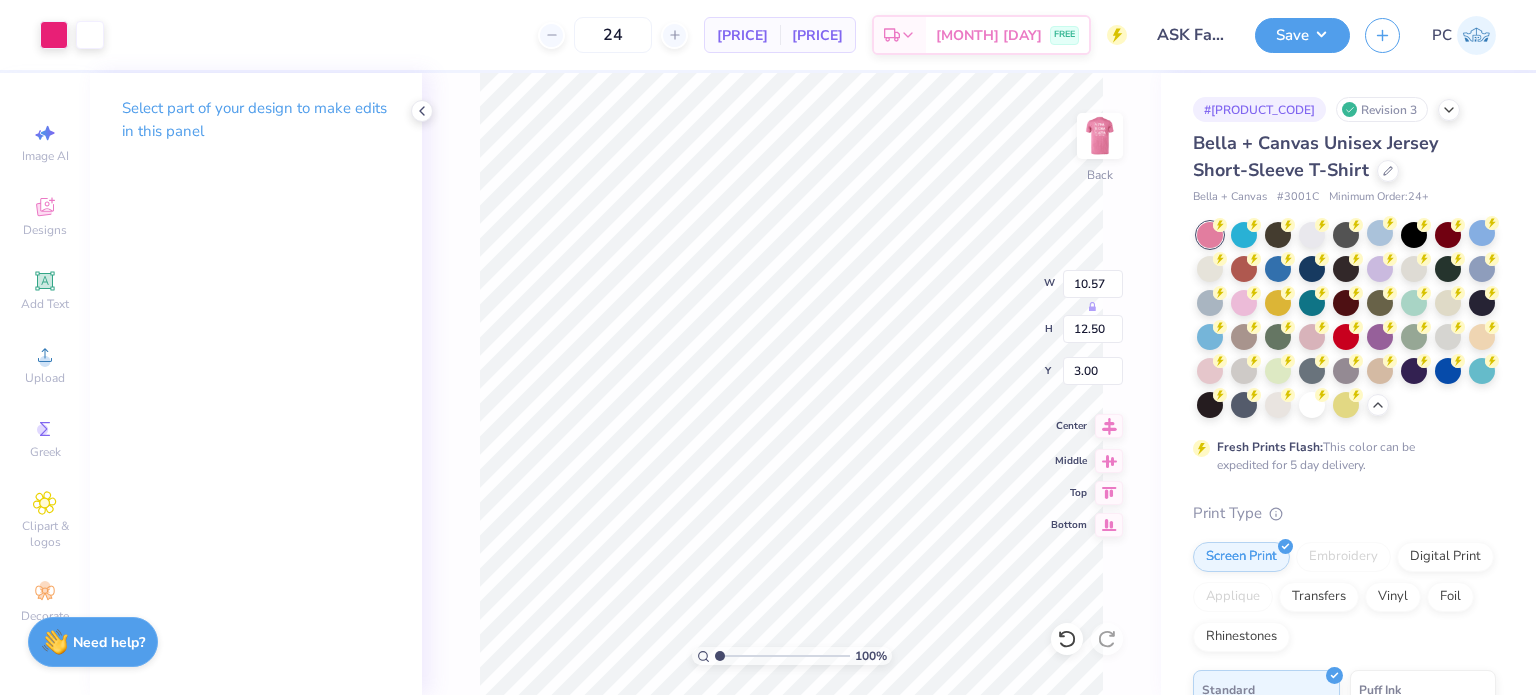 click 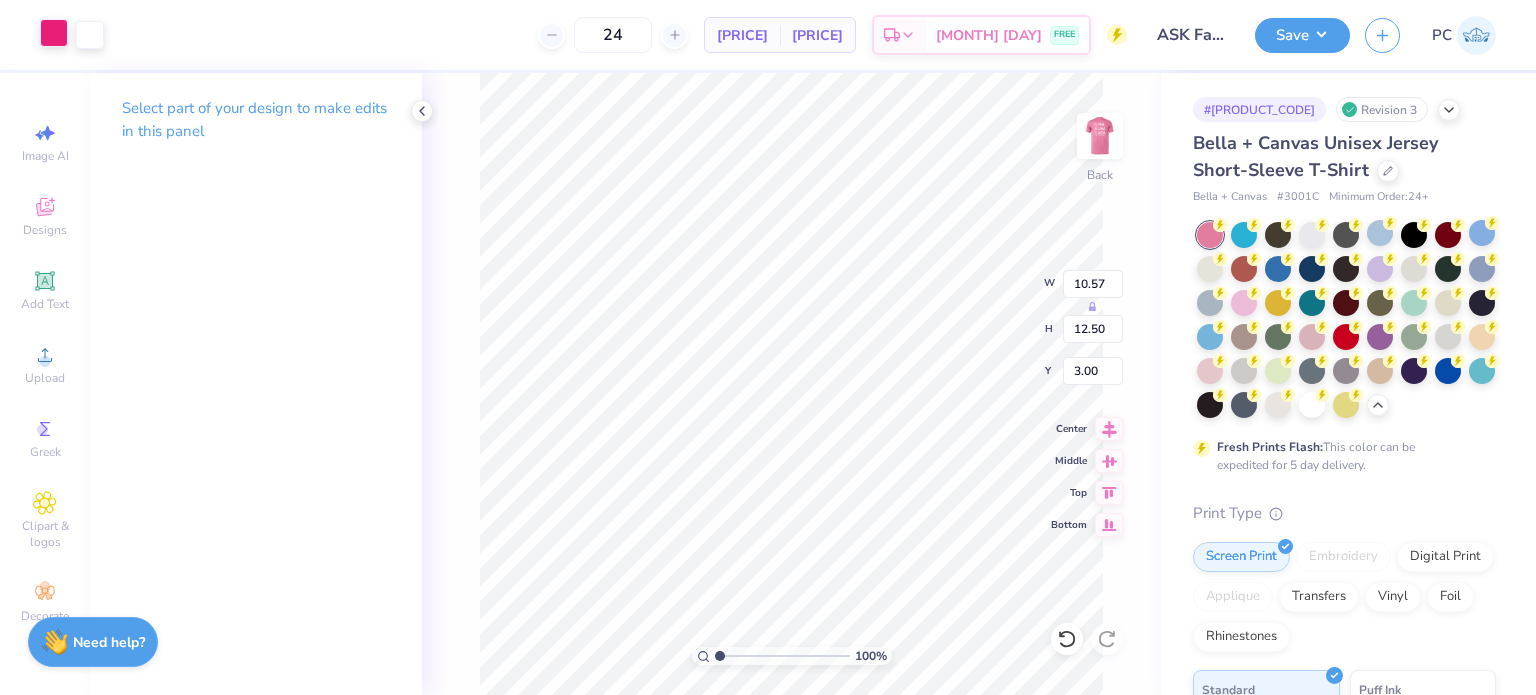 click at bounding box center (54, 33) 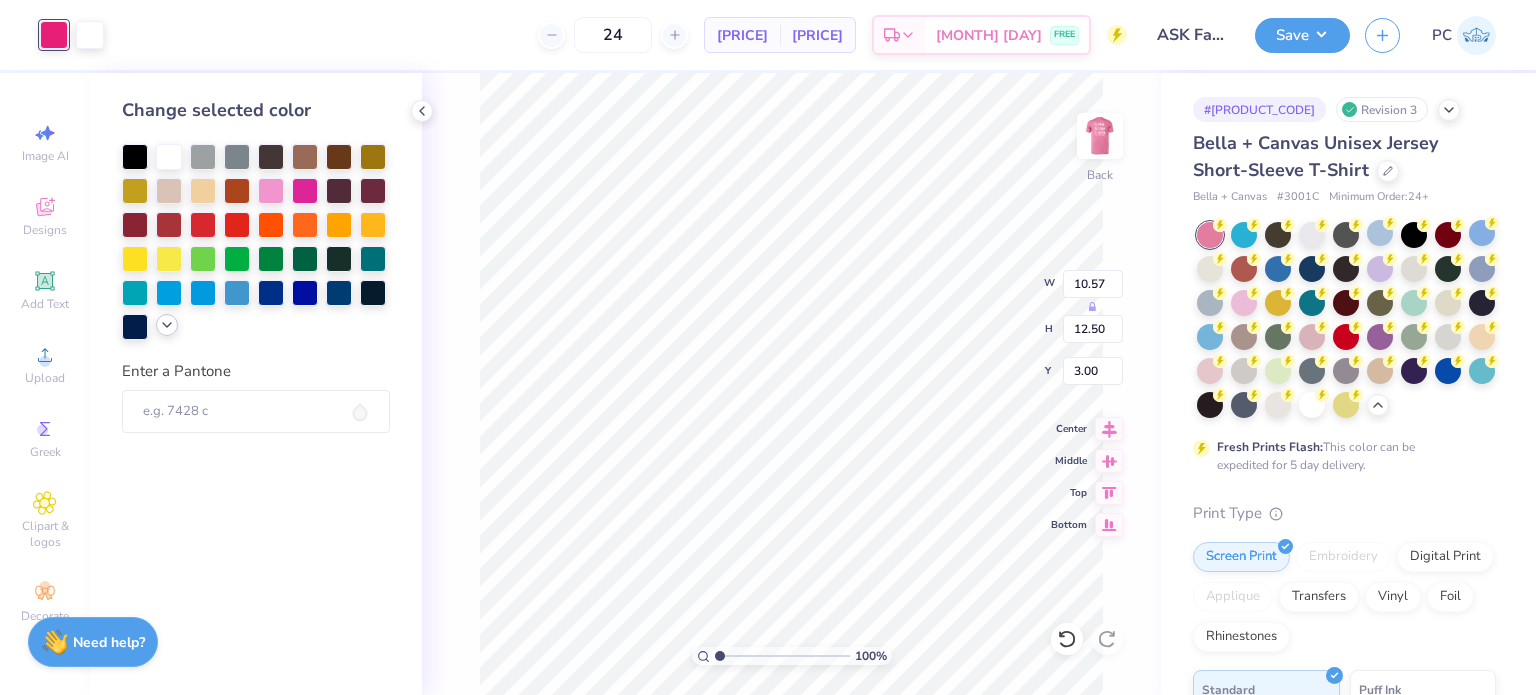 click at bounding box center (167, 325) 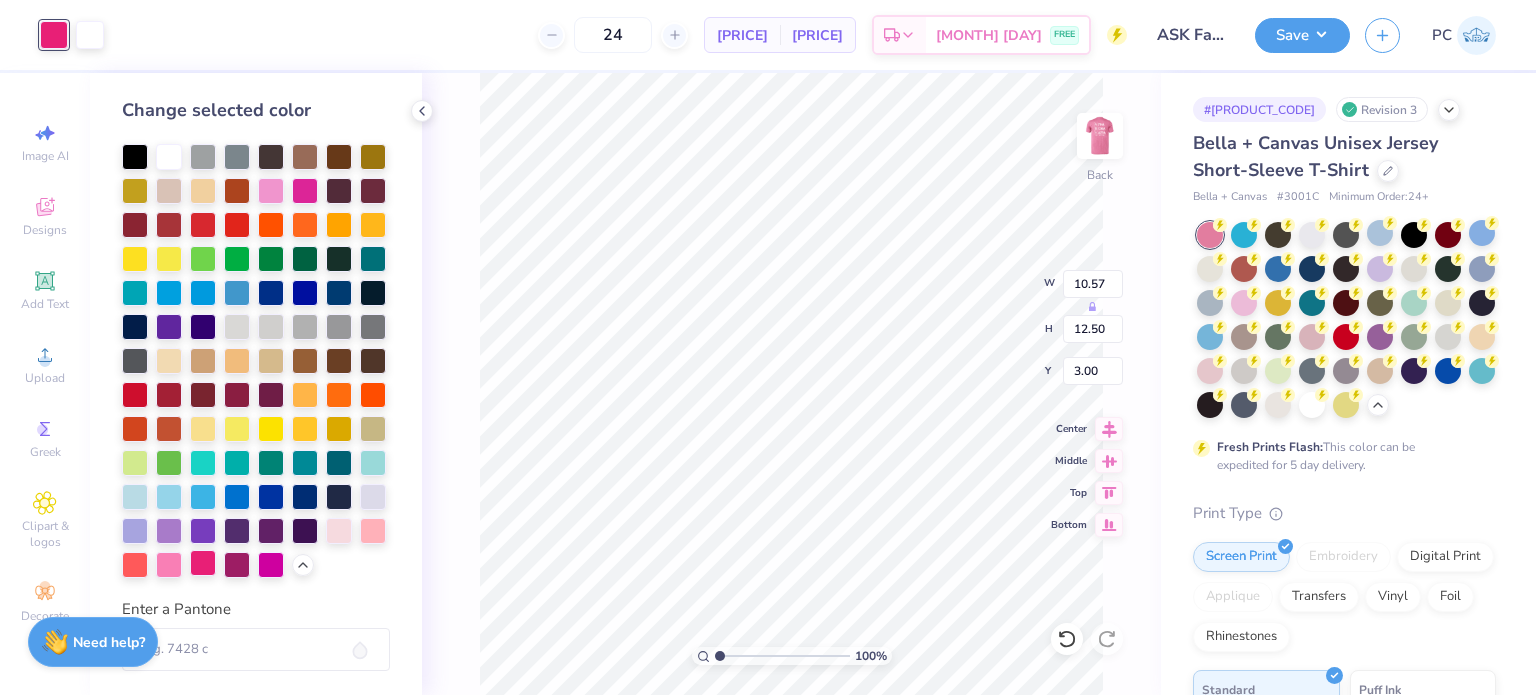 click at bounding box center [203, 563] 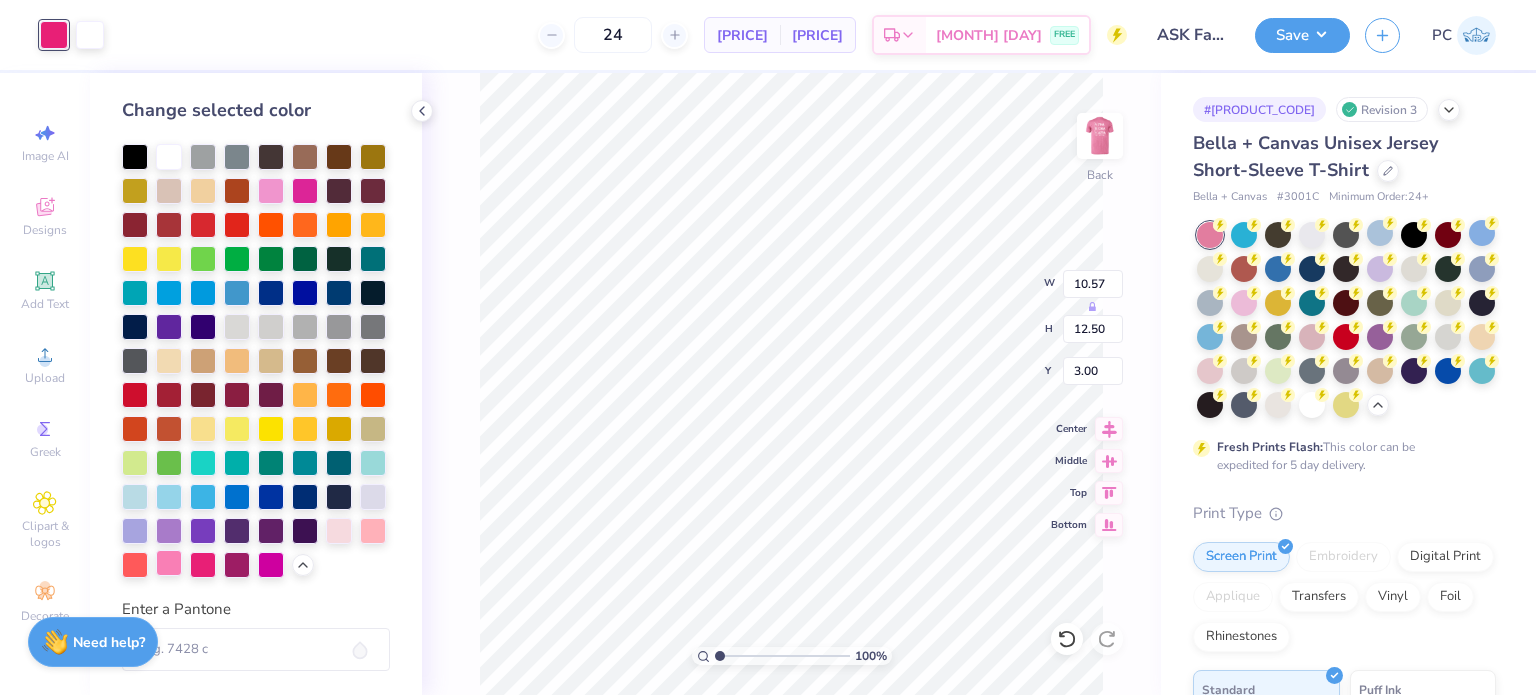 click at bounding box center [169, 563] 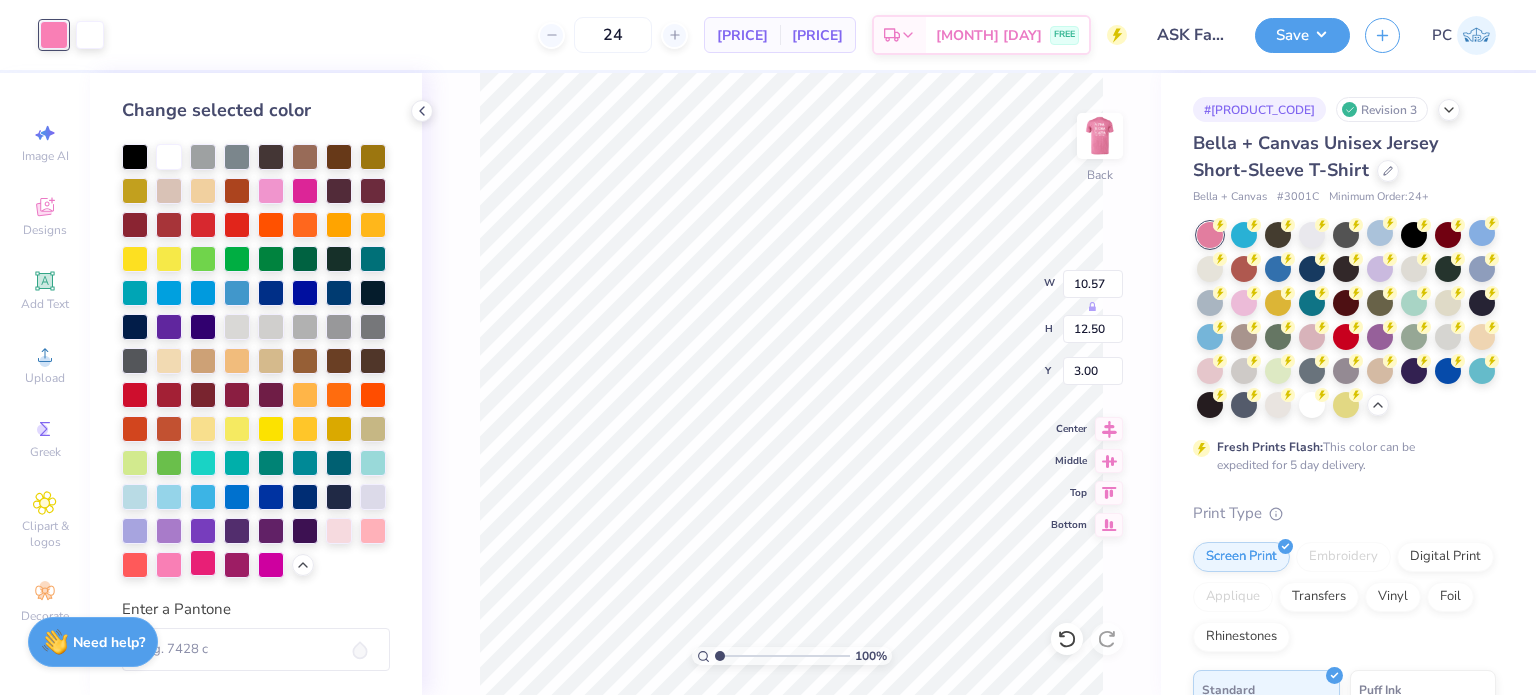 click at bounding box center (203, 563) 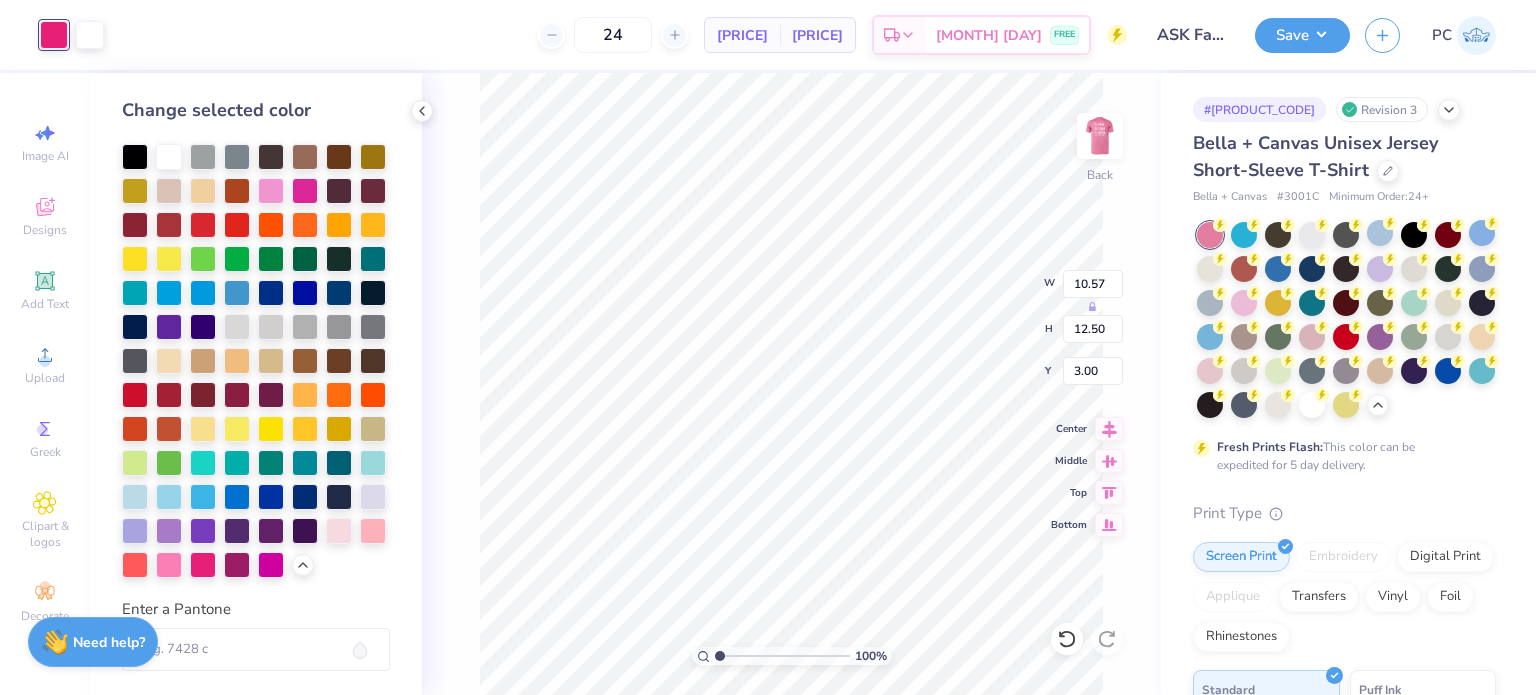 click at bounding box center (256, 361) 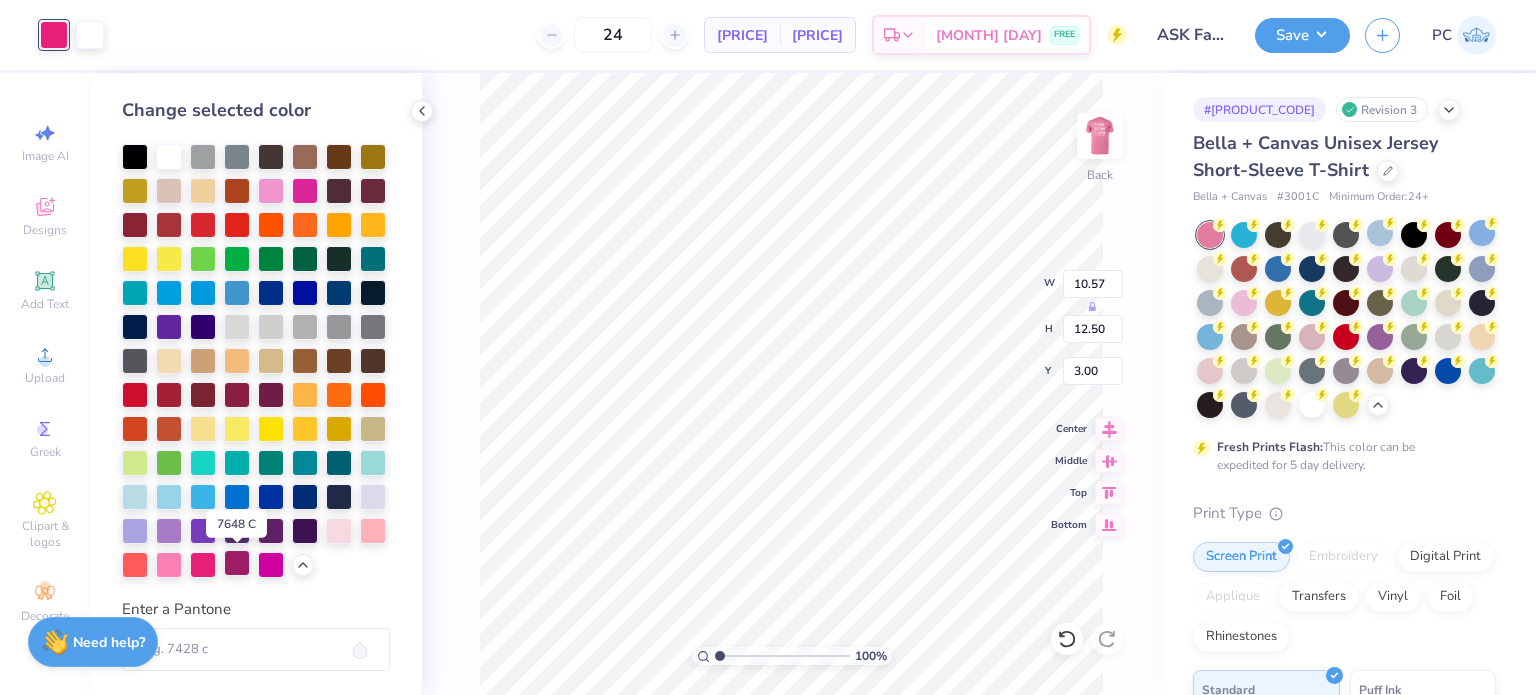 click at bounding box center (237, 563) 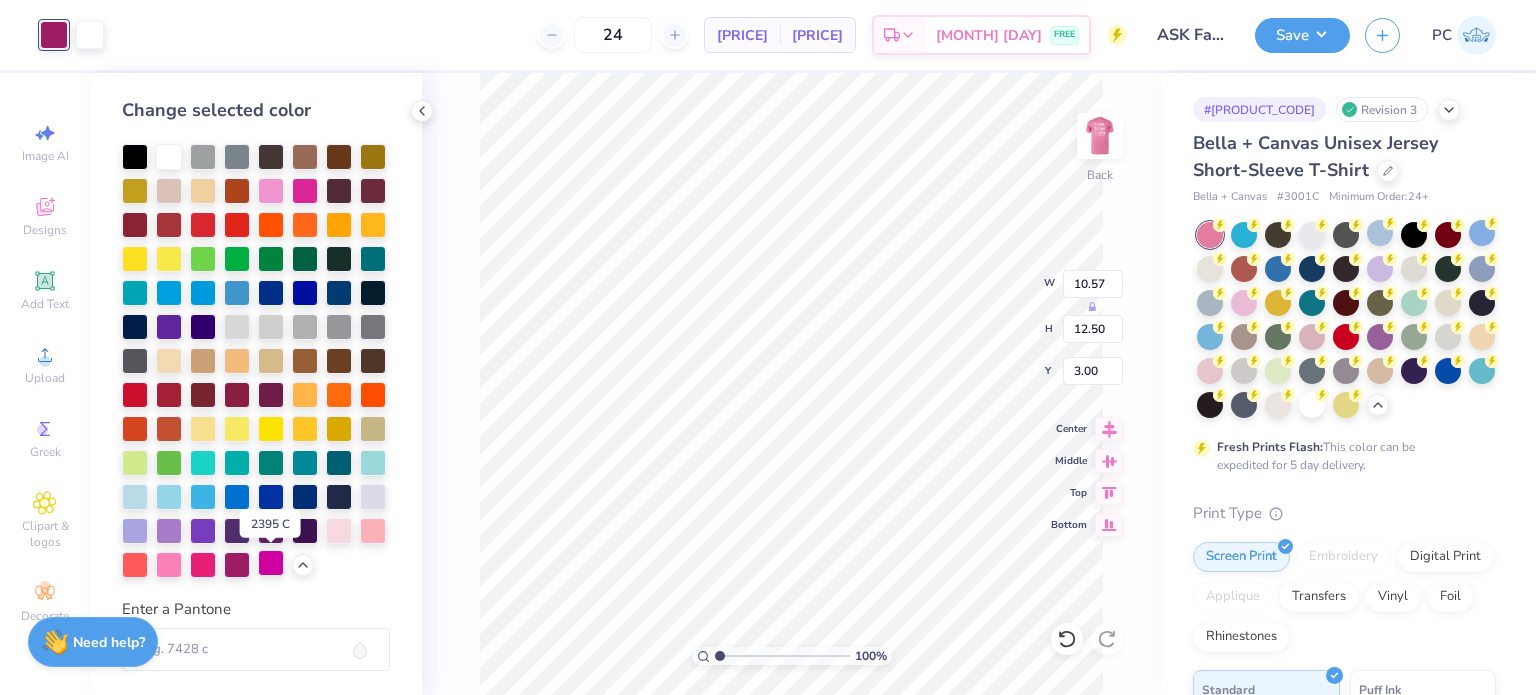 click at bounding box center (271, 563) 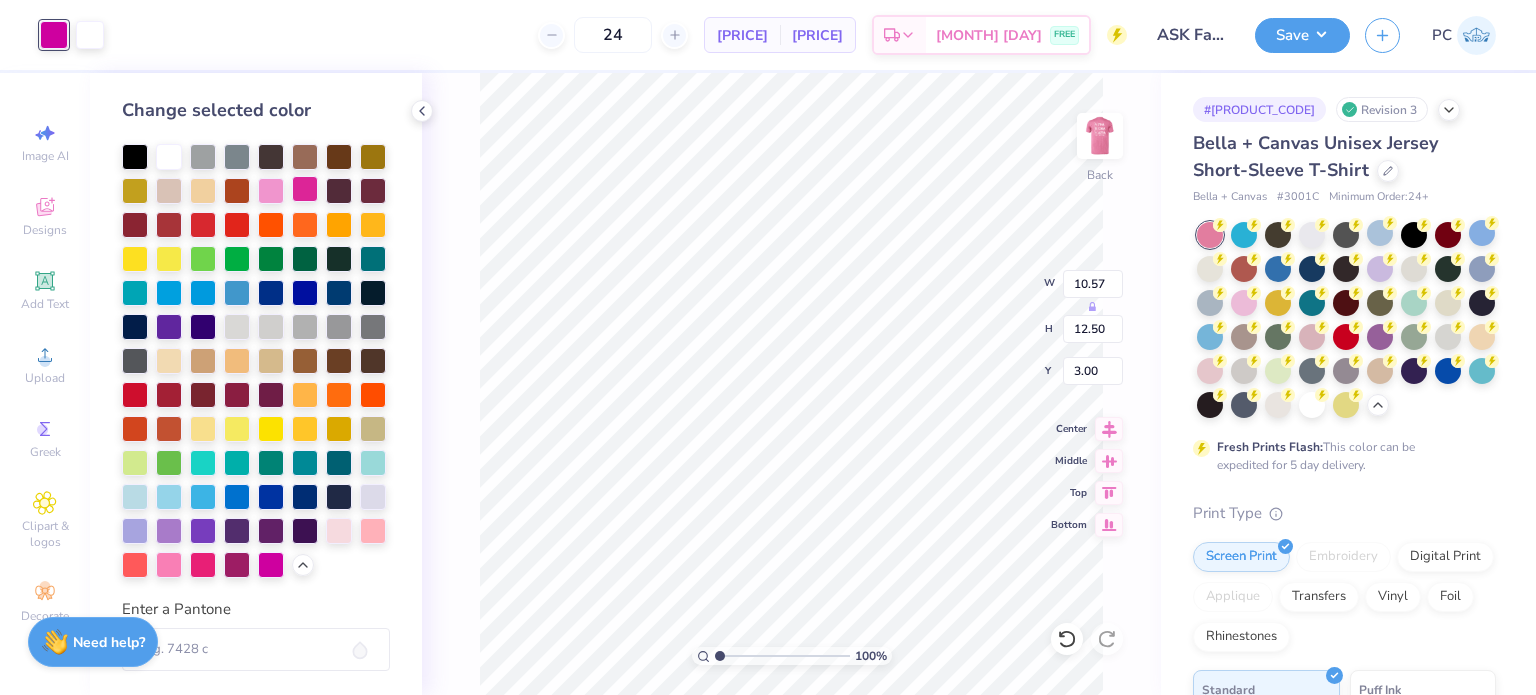 click at bounding box center [305, 189] 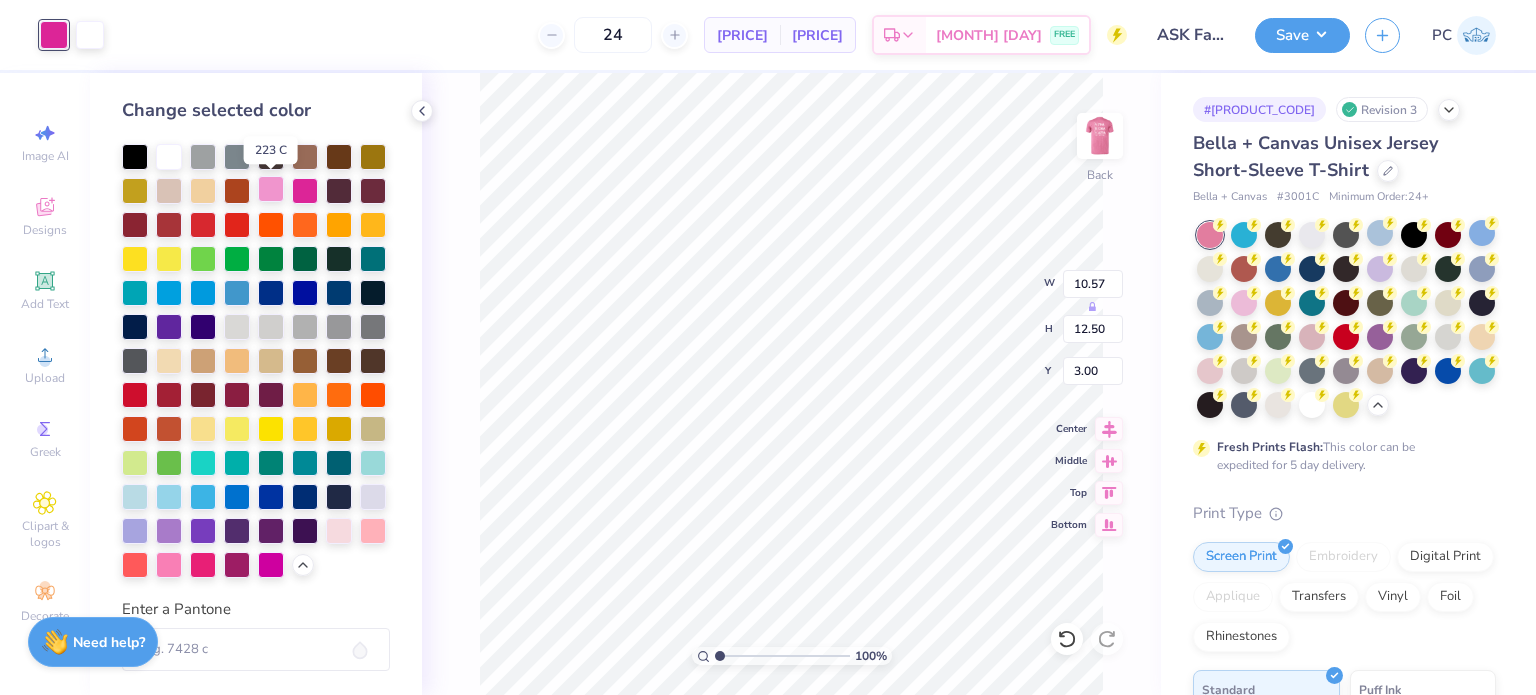 click at bounding box center (271, 189) 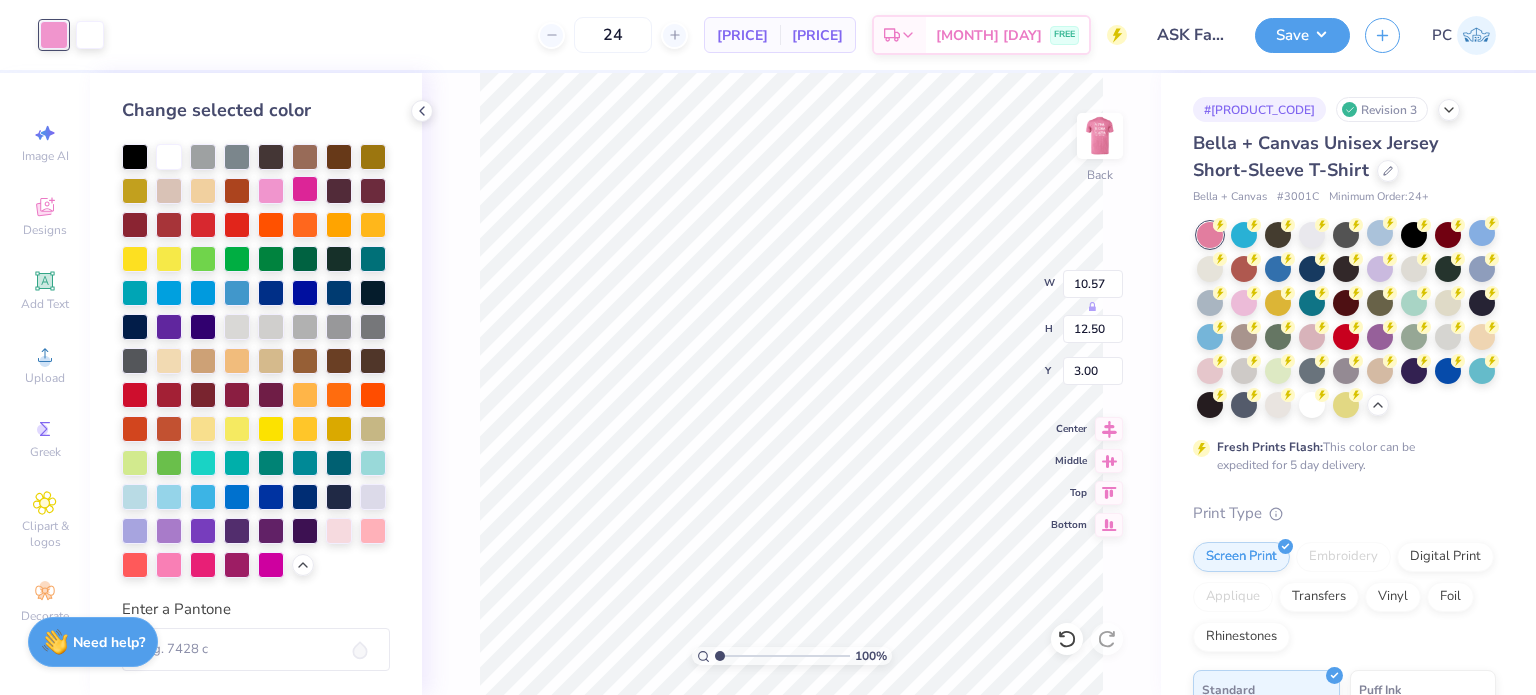 click at bounding box center (305, 189) 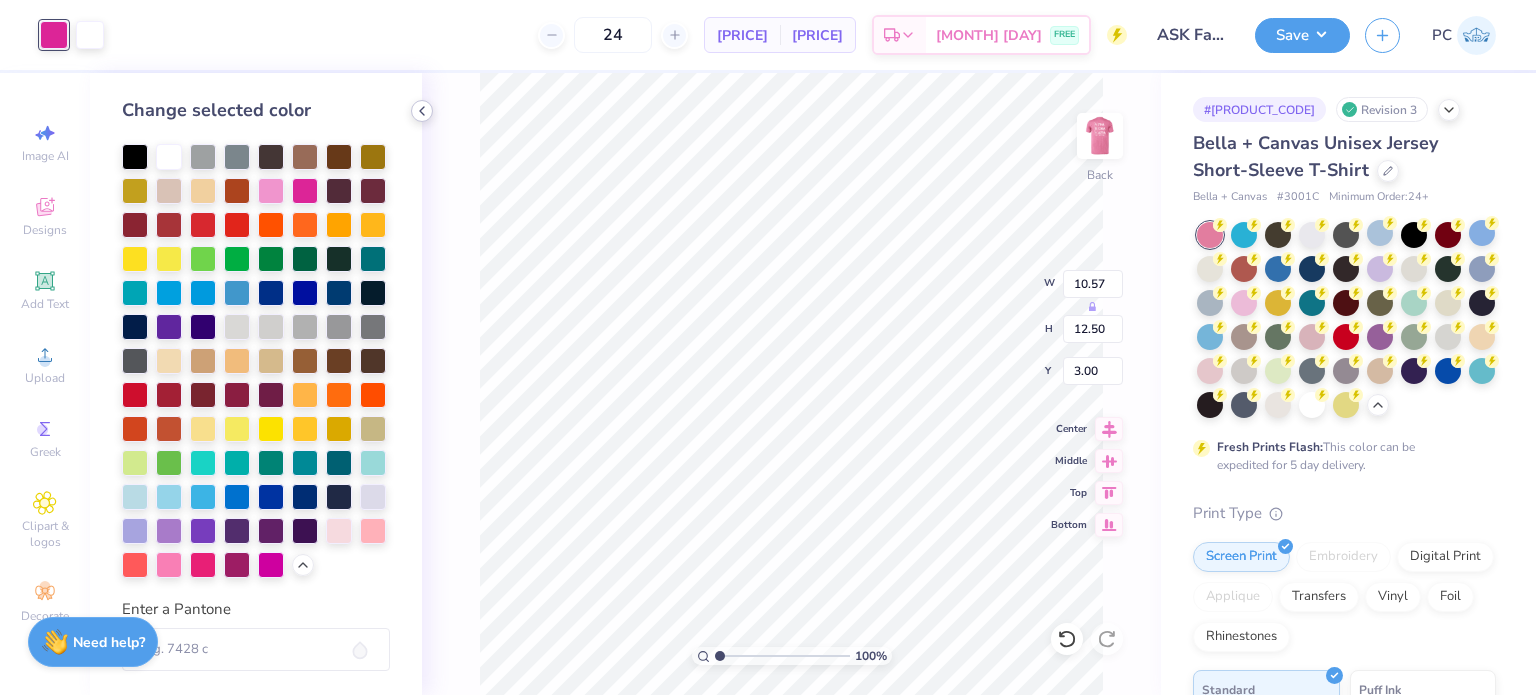 click 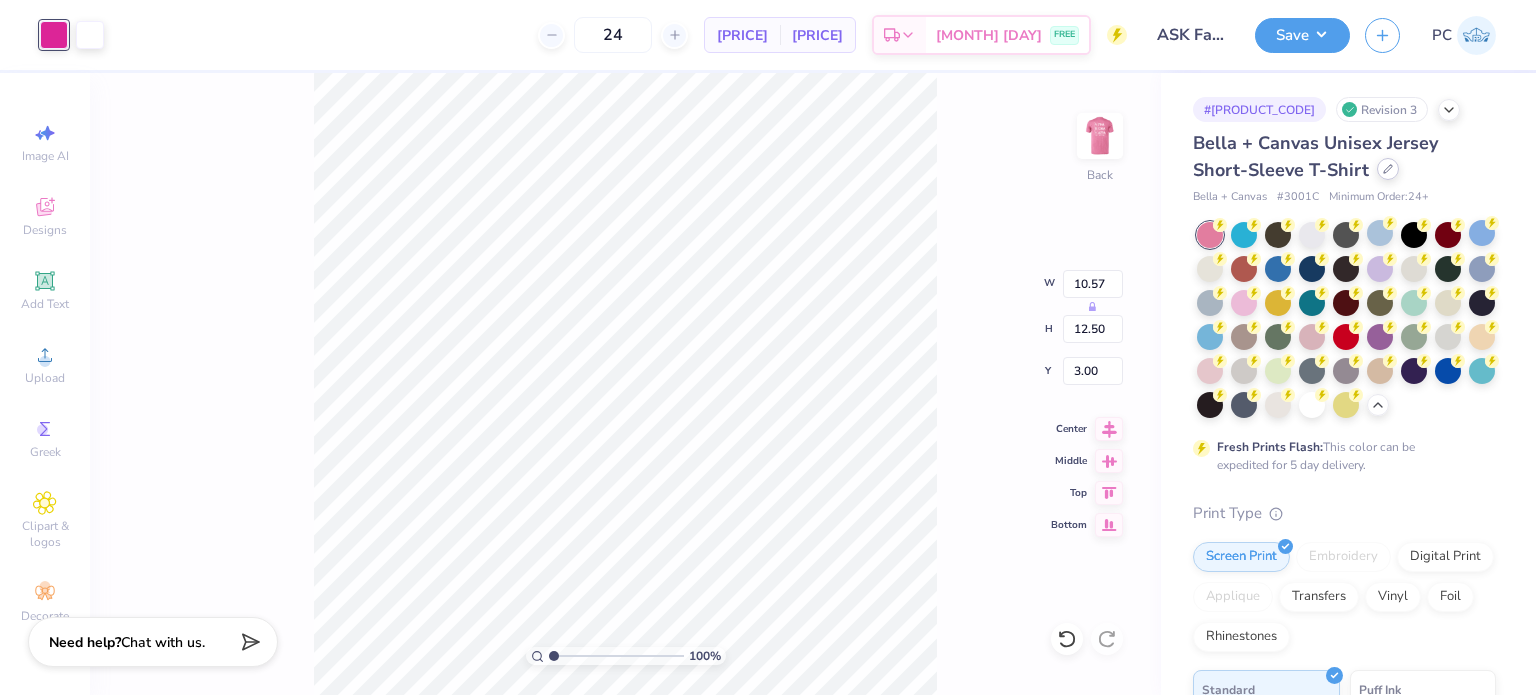 click 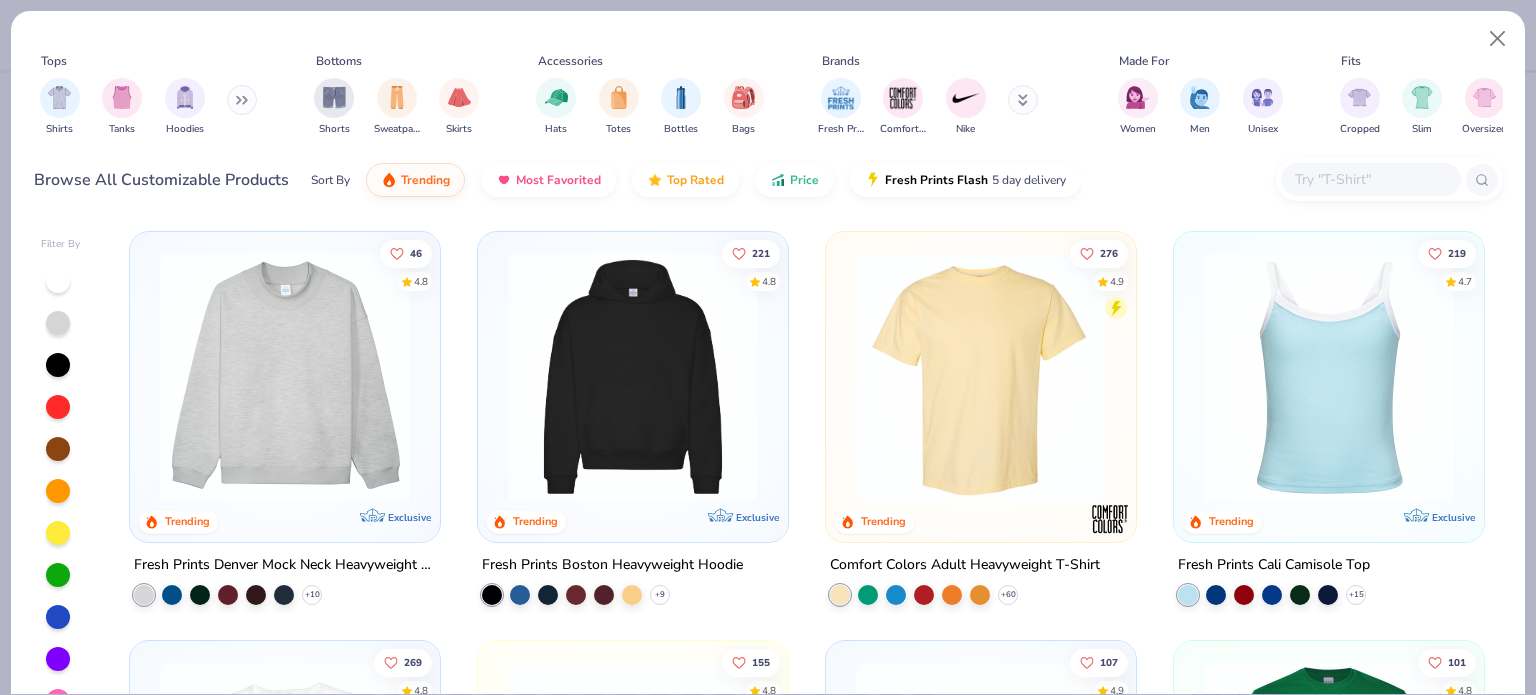 click at bounding box center [1370, 179] 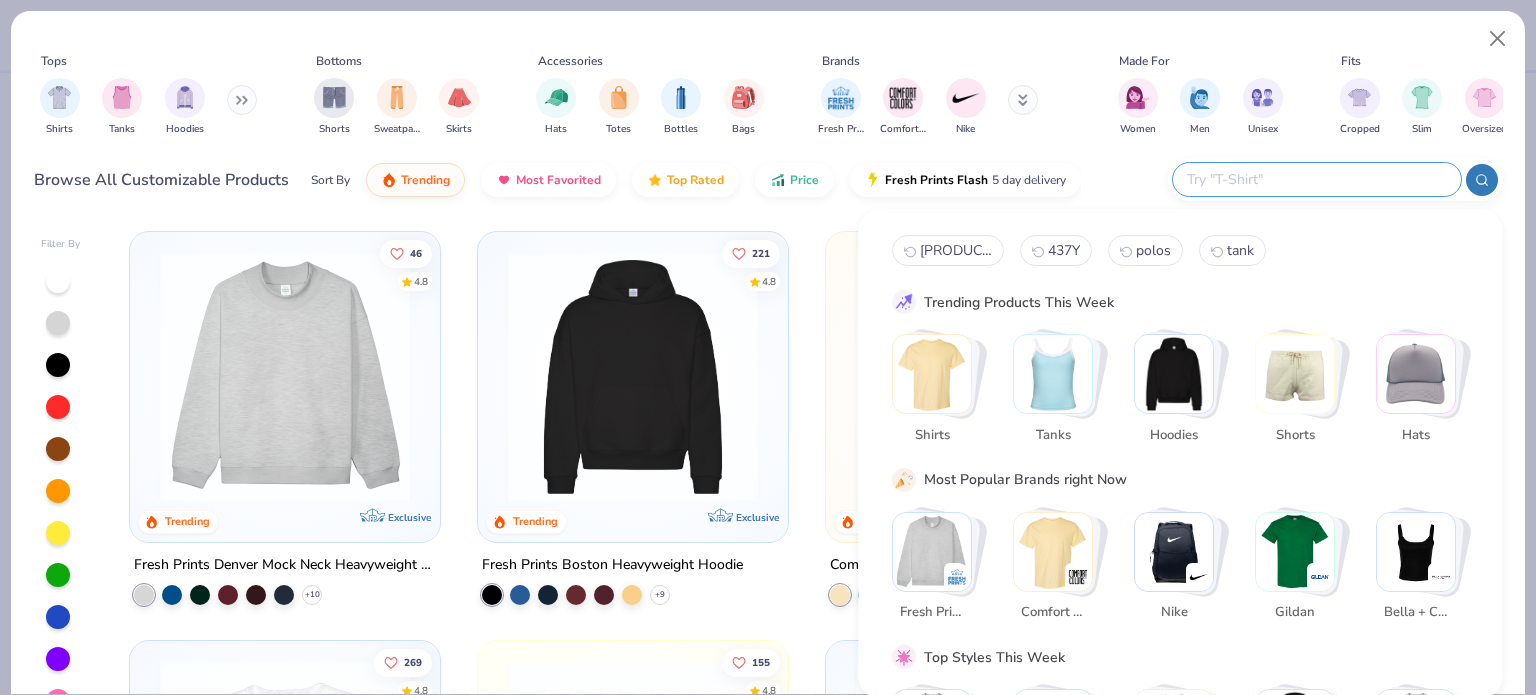 click at bounding box center (932, 374) 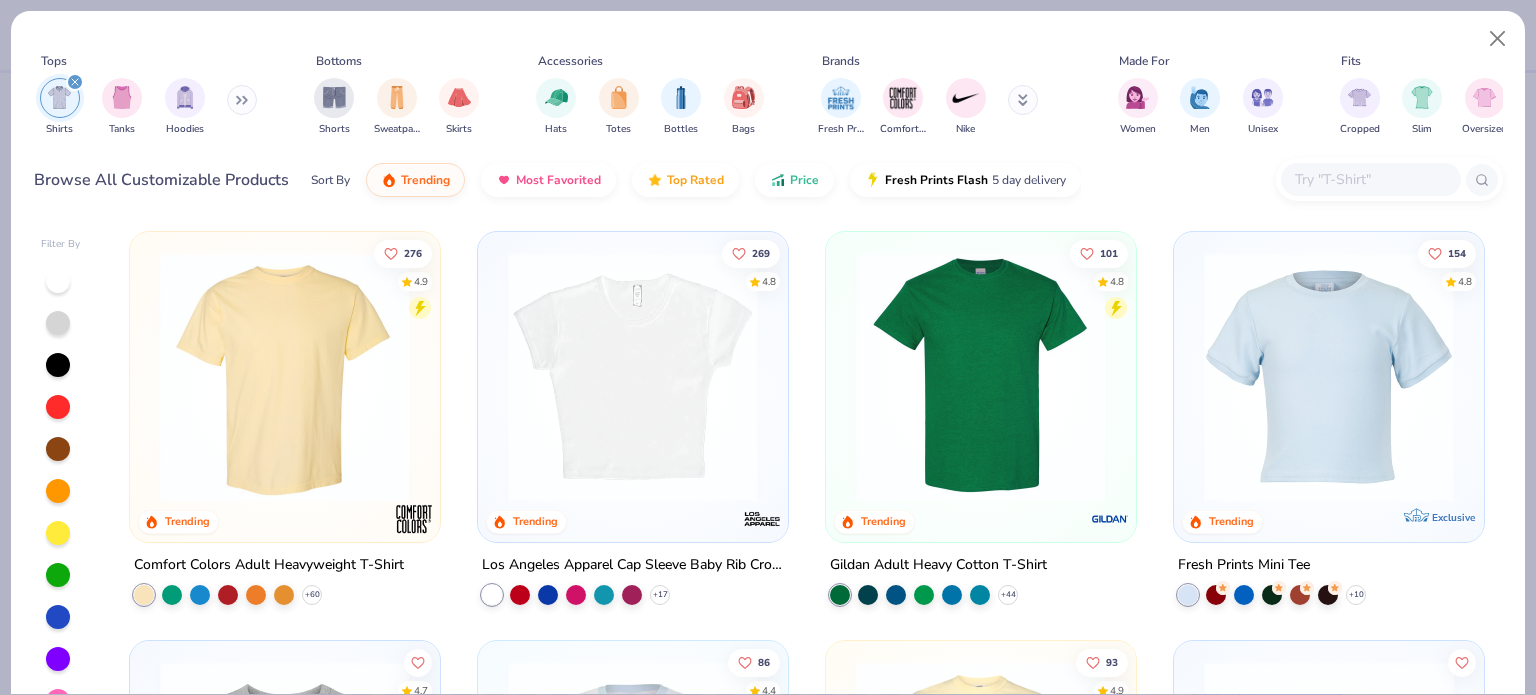click at bounding box center [285, 377] 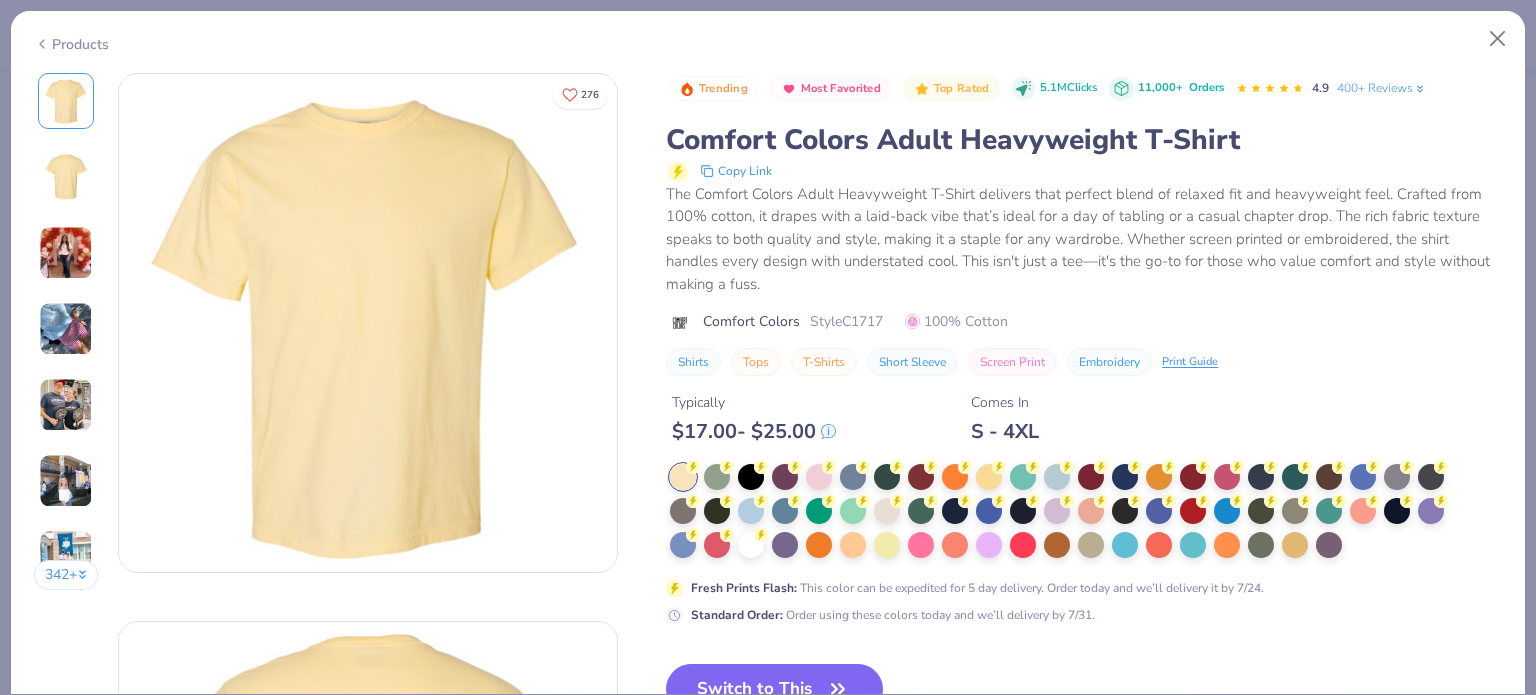 click on "Trending Most Favorited Top Rated 5.1M  Clicks 11,000+    Orders 4.9 400+ Reviews Comfort Colors Adult Heavyweight T-Shirt Copy Link The Comfort Colors Adult Heavyweight T-Shirt delivers that perfect blend of relaxed fit and heavyweight feel. Crafted from 100% cotton, it offers a soft, breathable feel that drapes just right. This tee is a staple for any Greek life occasion. Perfect for those laid-back PR drops or making a statement at tabling events. Its clean canvas welcomes both digital and screen prints, ensuring any design pops without overpowering the vibe. Whether it's a fresh chapter drop or a casual day on campus, this shirt is the go-to choice for those who value comfort and style without making a fuss. Comfort Colors Style  C1717   100% Cotton Shirts Tops T-Shirts Short Sleeve Screen Print Embroidery Print Guide Typically   $ 17.00  - $ 25.00   Comes In S - 4XL     Fresh Prints Flash :   This color can be expedited for 5 day delivery. Order today and we’ll delivery it by 7/24. Standard Order :   Order using these colors today and we’ll delivery by 7/31." at bounding box center [1084, 410] 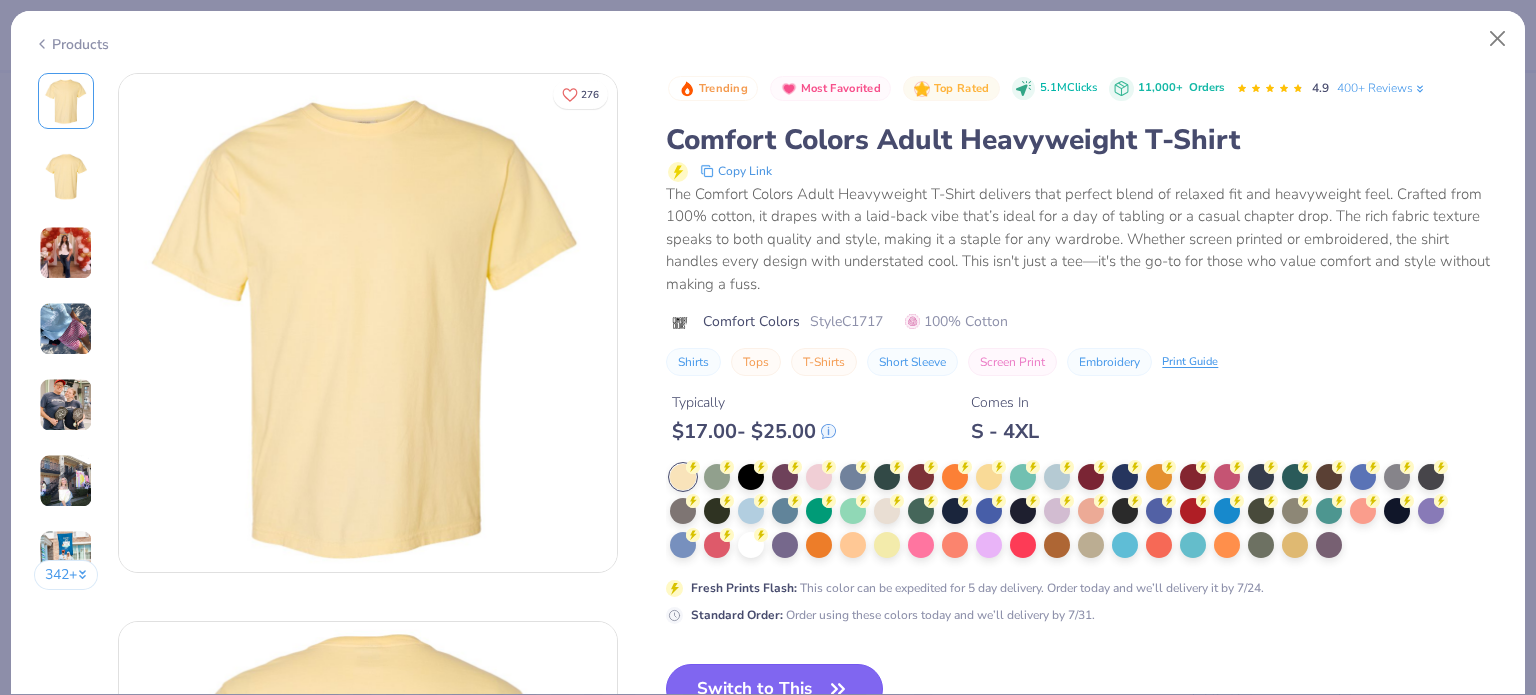 click on "Switch to This" at bounding box center (774, 689) 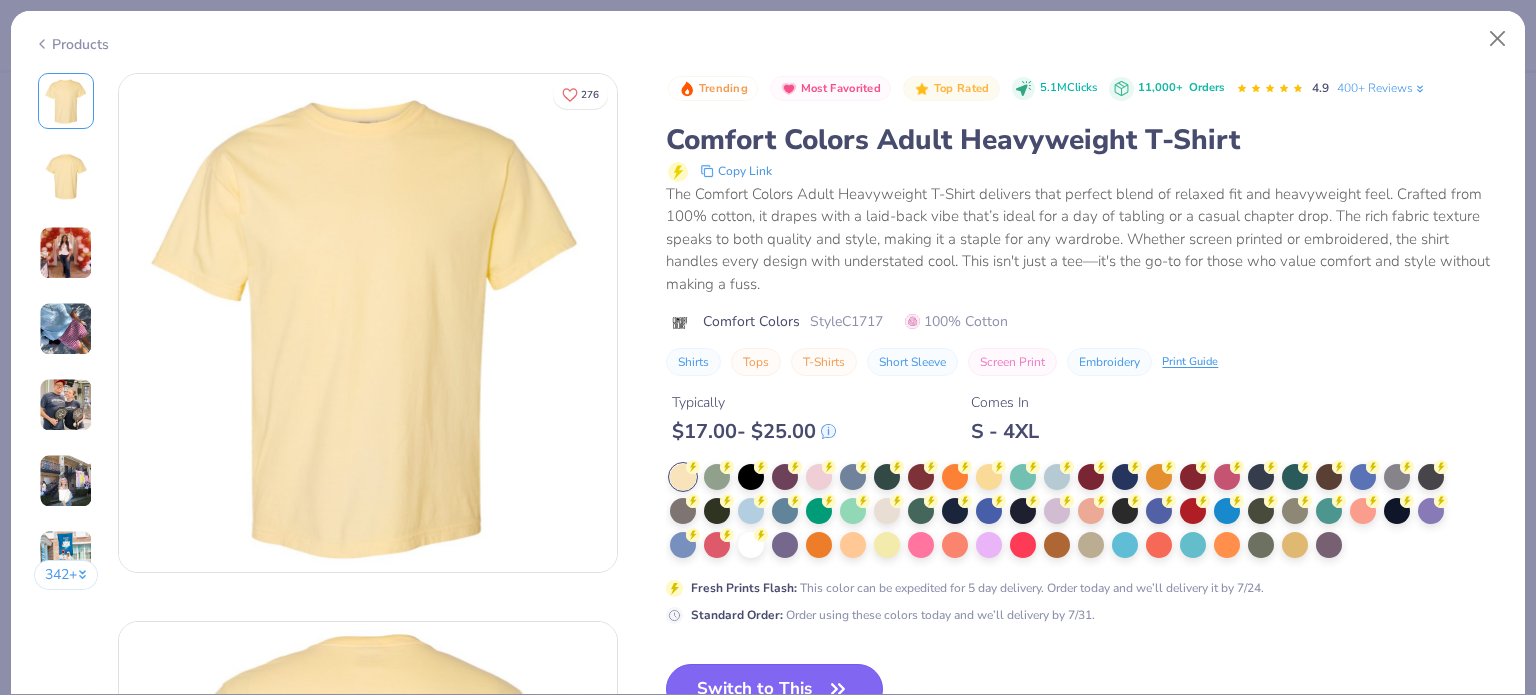click on "Switch to This" at bounding box center (774, 689) 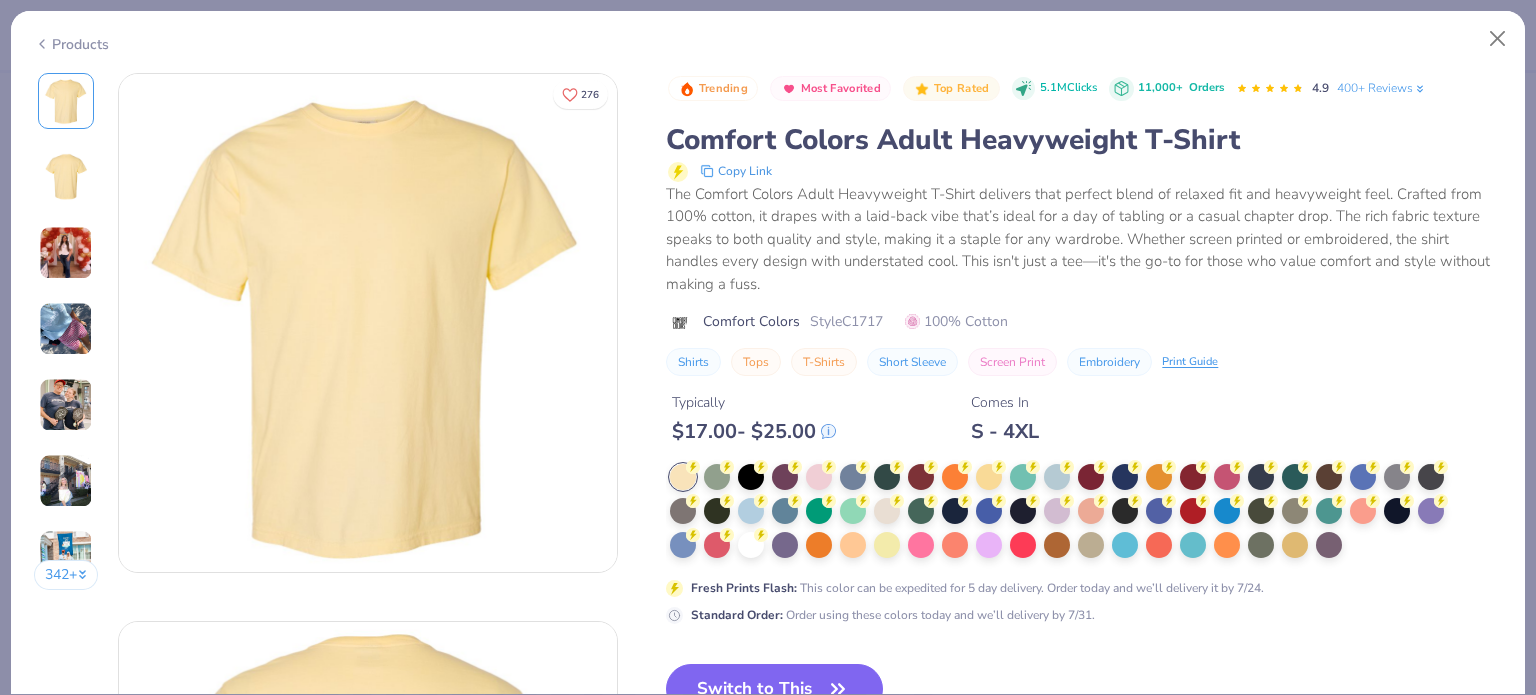 scroll, scrollTop: 200, scrollLeft: 0, axis: vertical 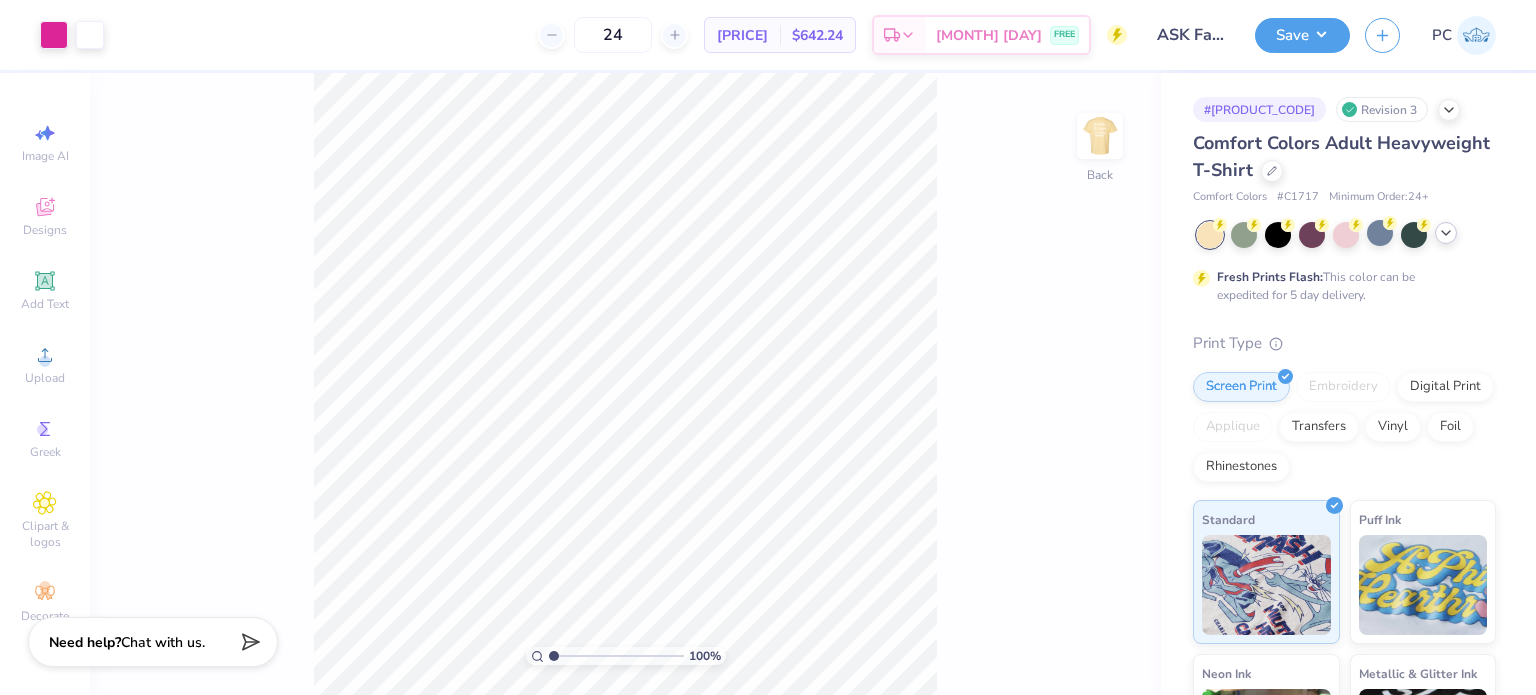 click at bounding box center [1446, 233] 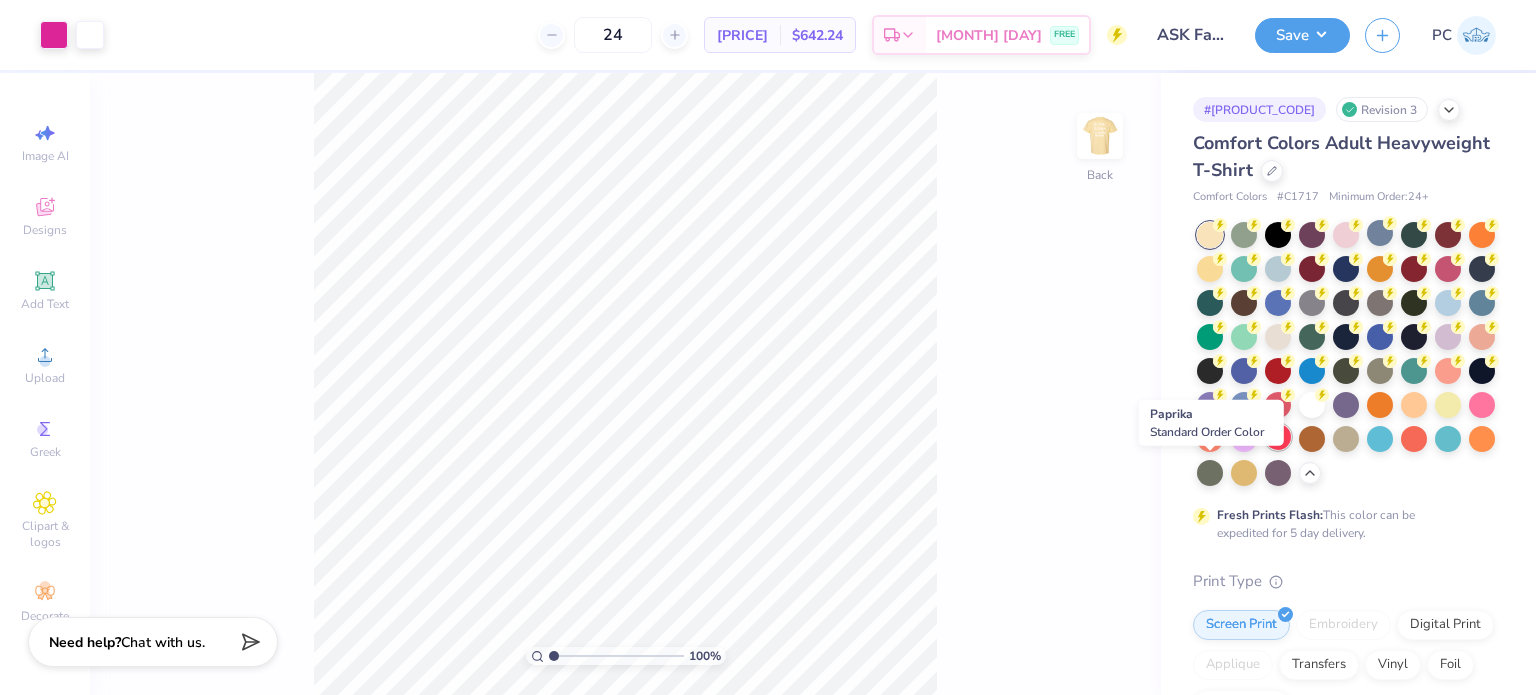 click at bounding box center [1278, 437] 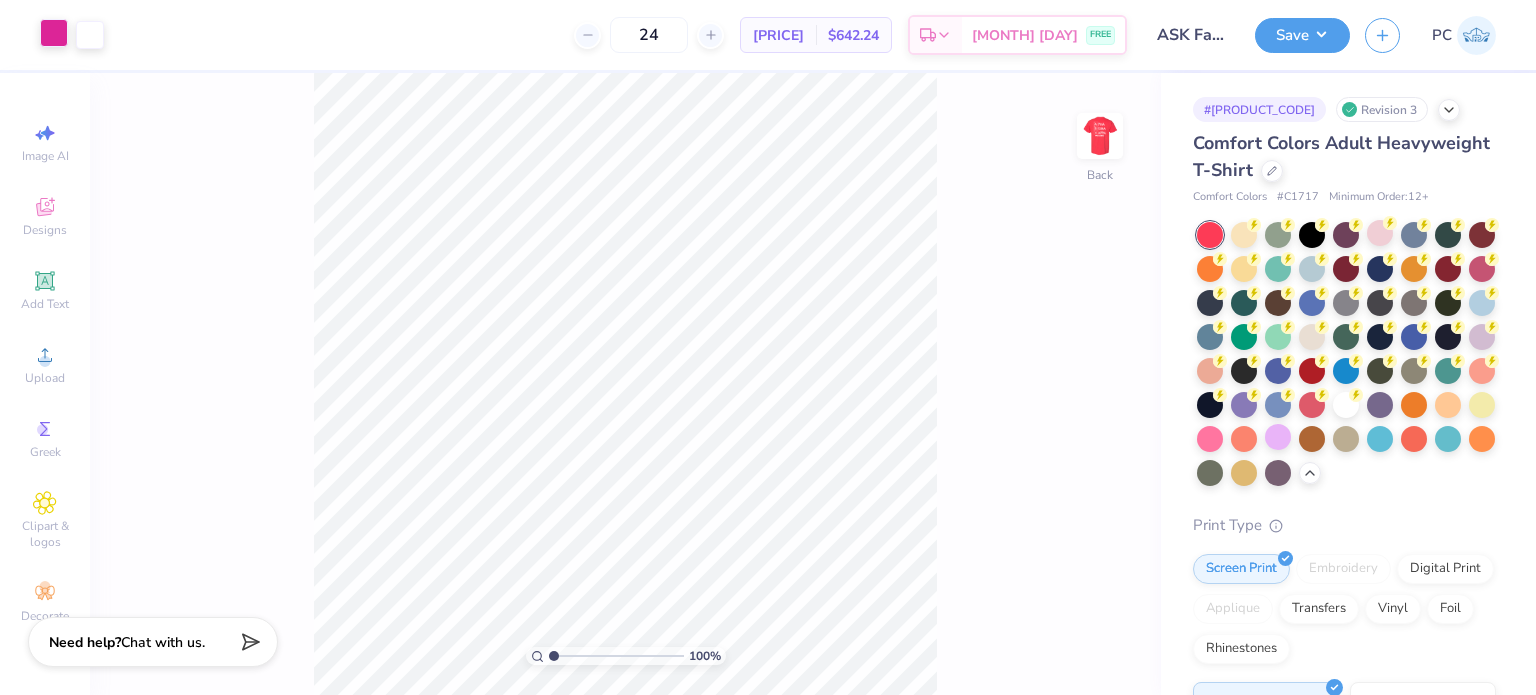 click at bounding box center (54, 33) 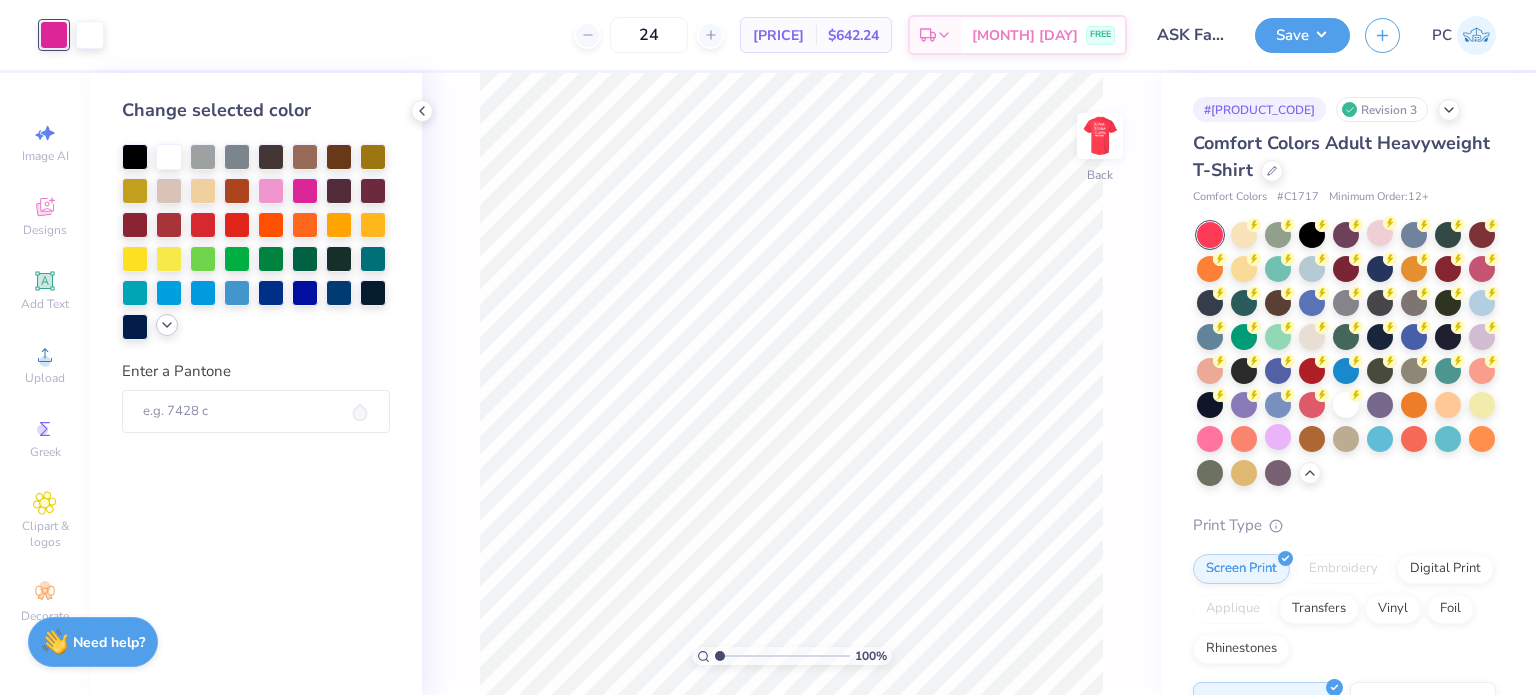 click at bounding box center [167, 325] 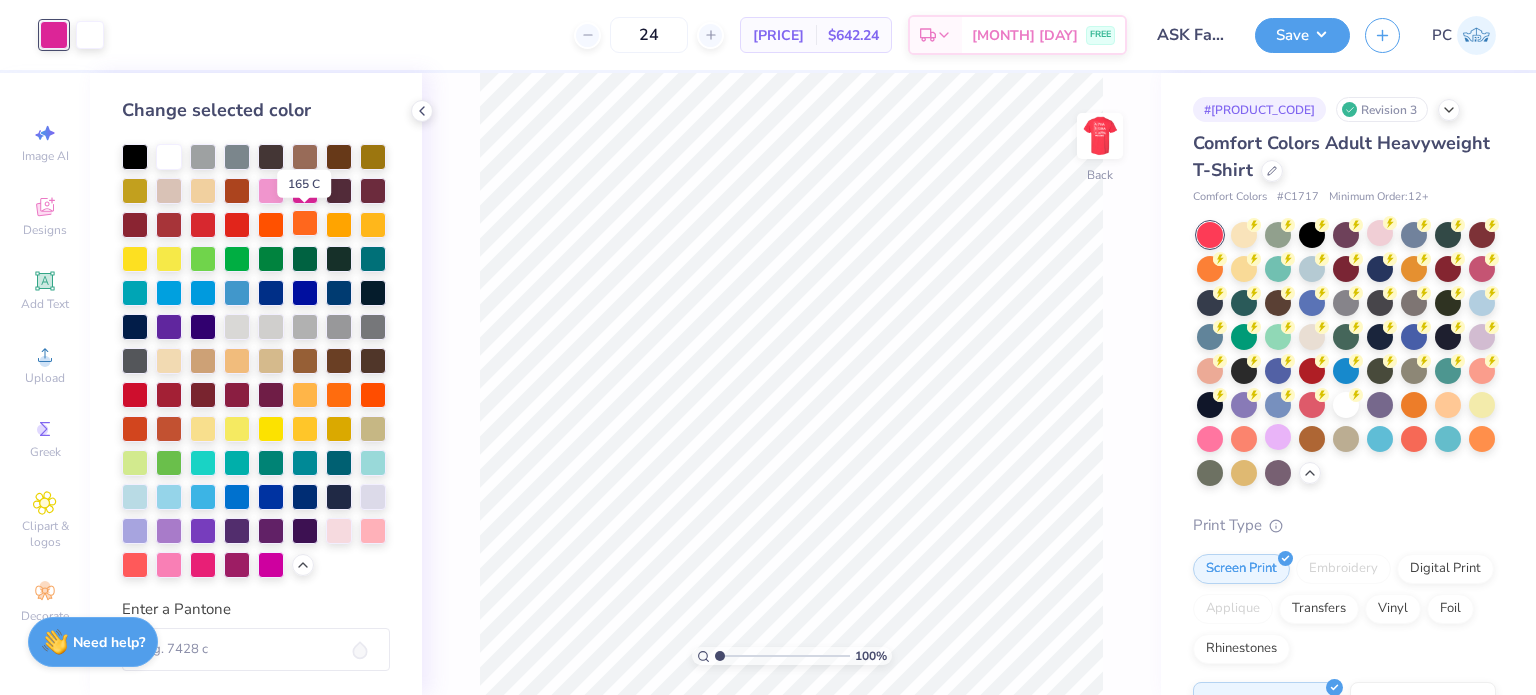 click at bounding box center [305, 223] 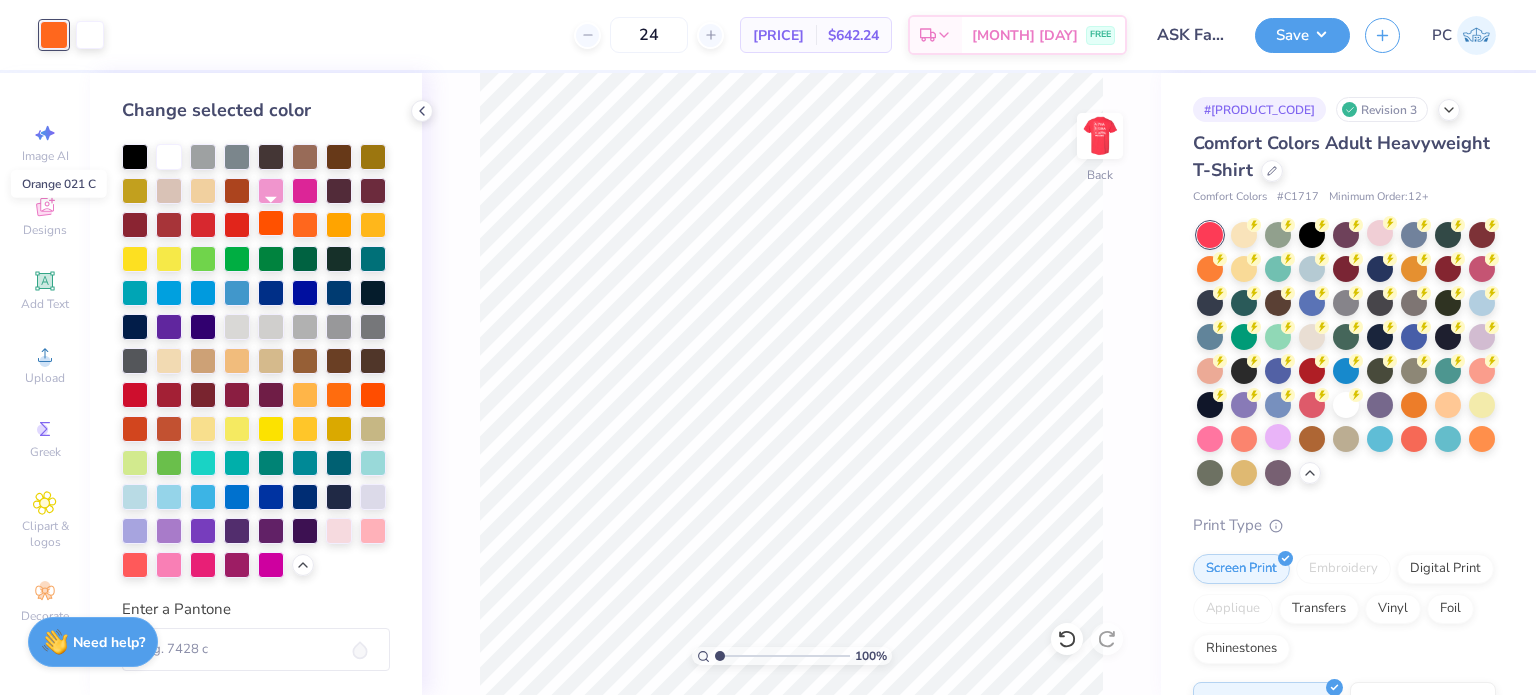 click at bounding box center (271, 223) 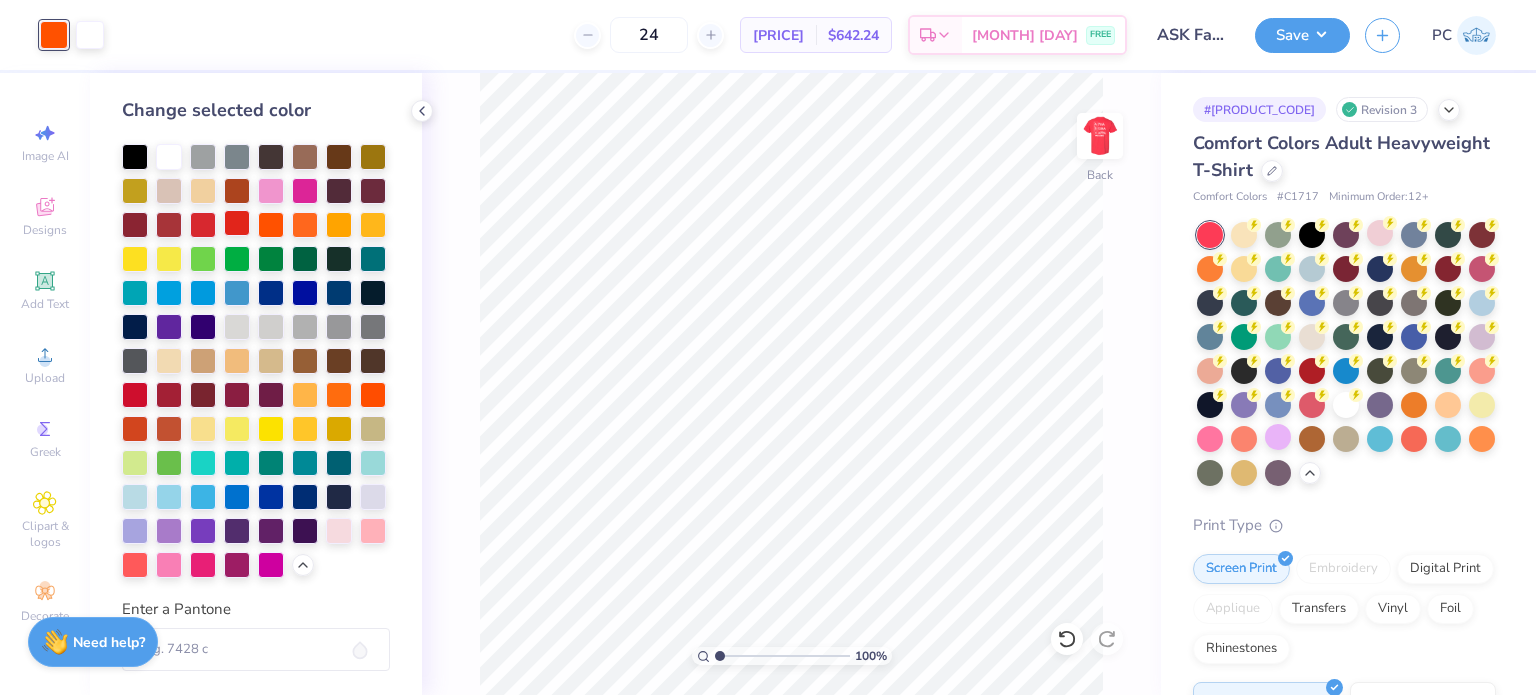 click at bounding box center [237, 223] 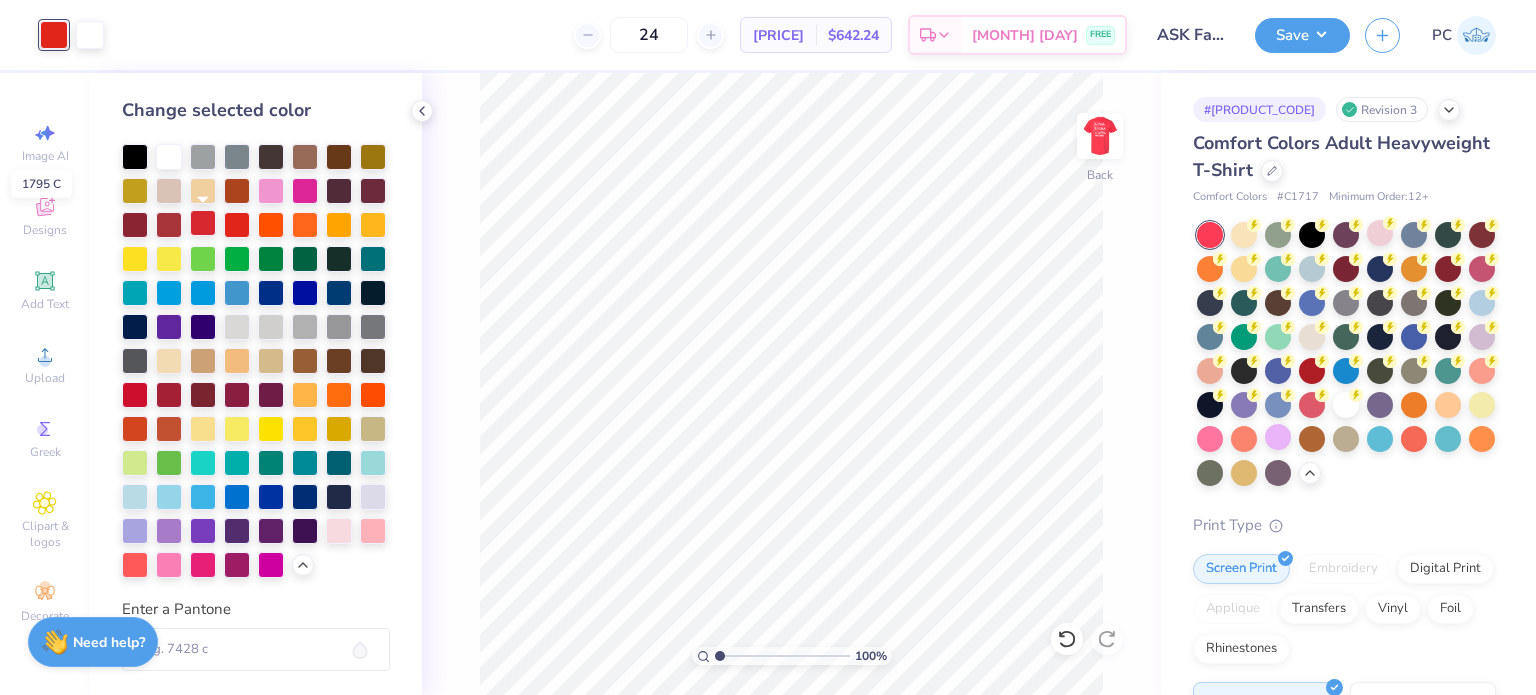 click at bounding box center (203, 223) 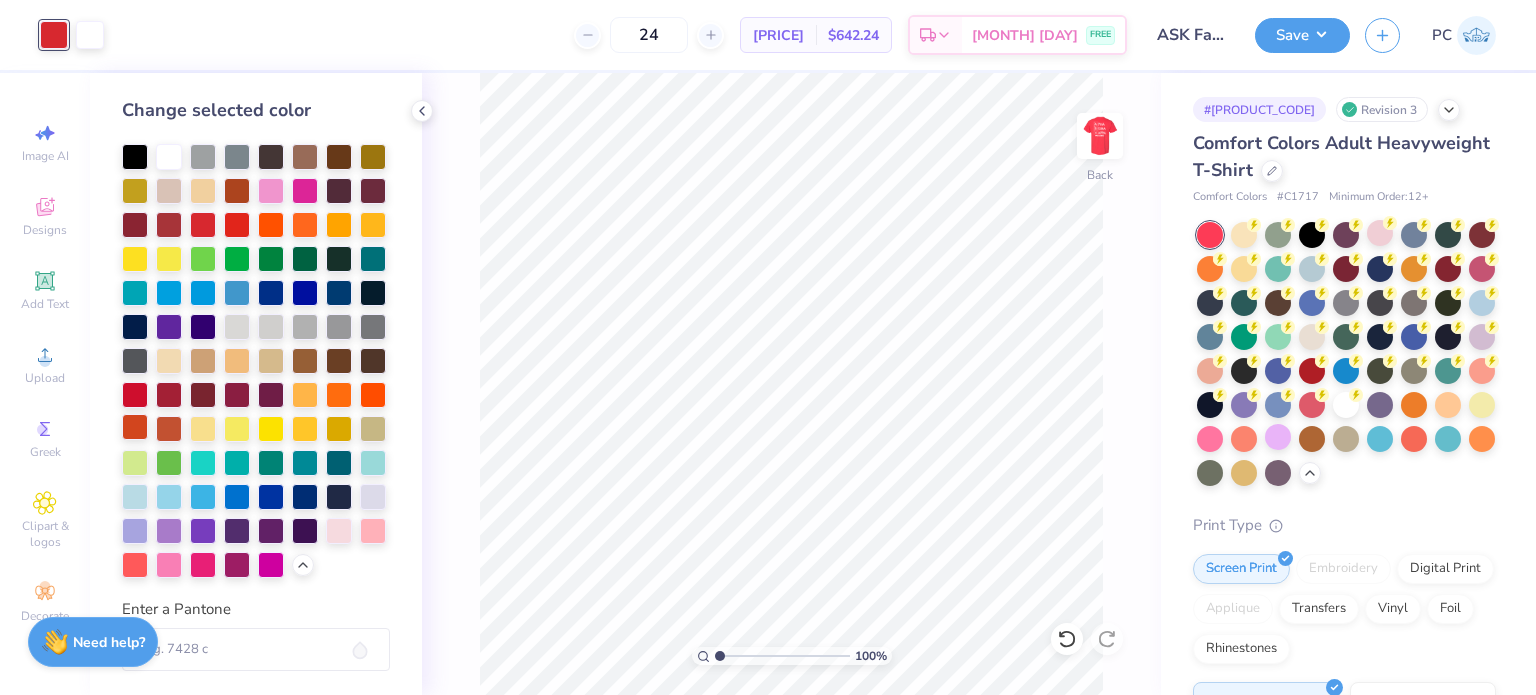 click at bounding box center [135, 427] 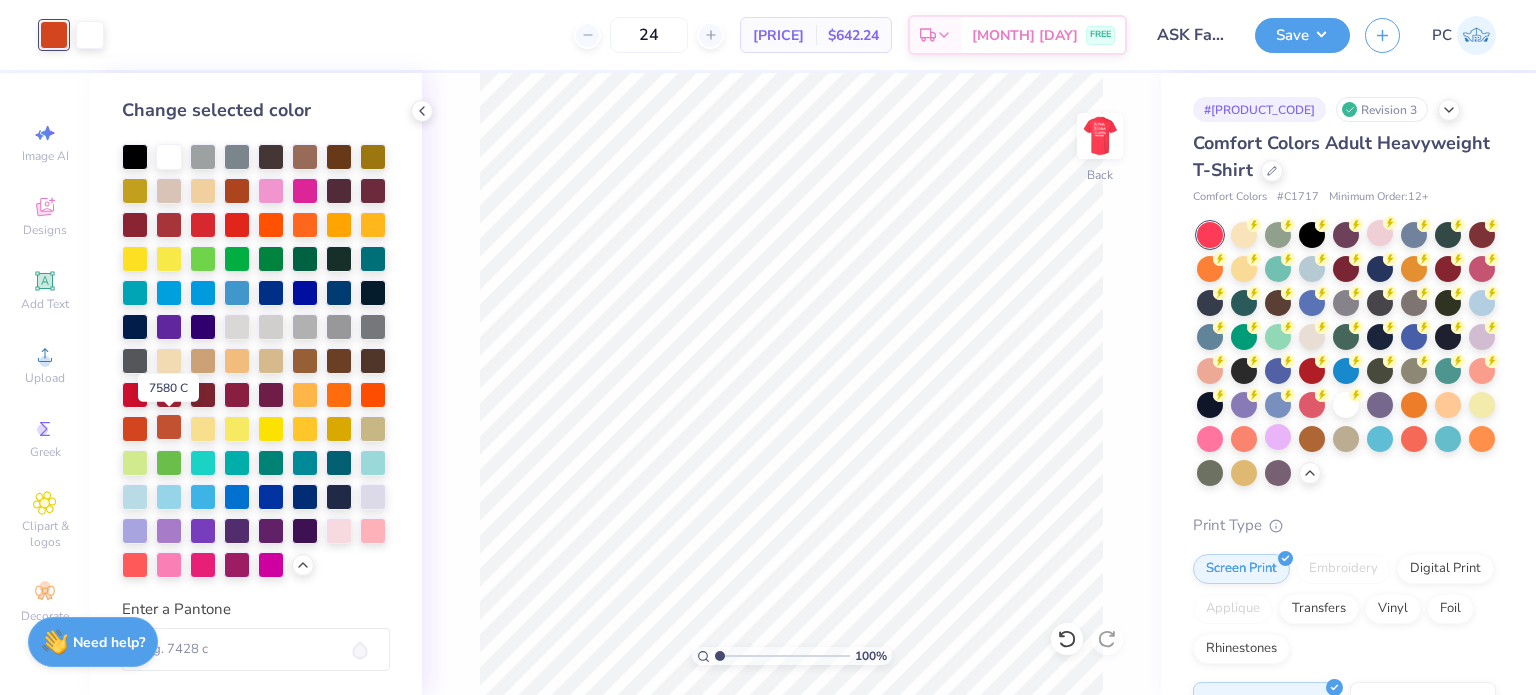 click at bounding box center [169, 427] 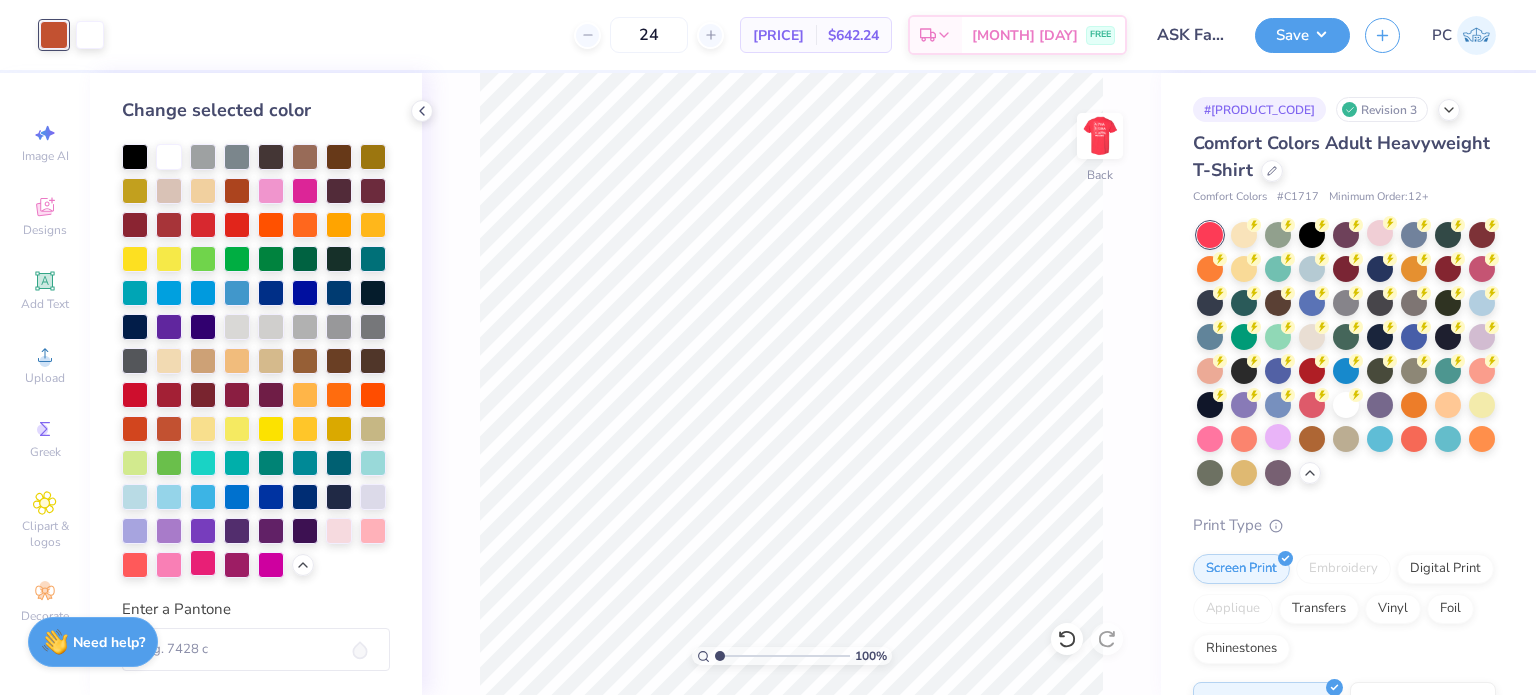 click at bounding box center (203, 563) 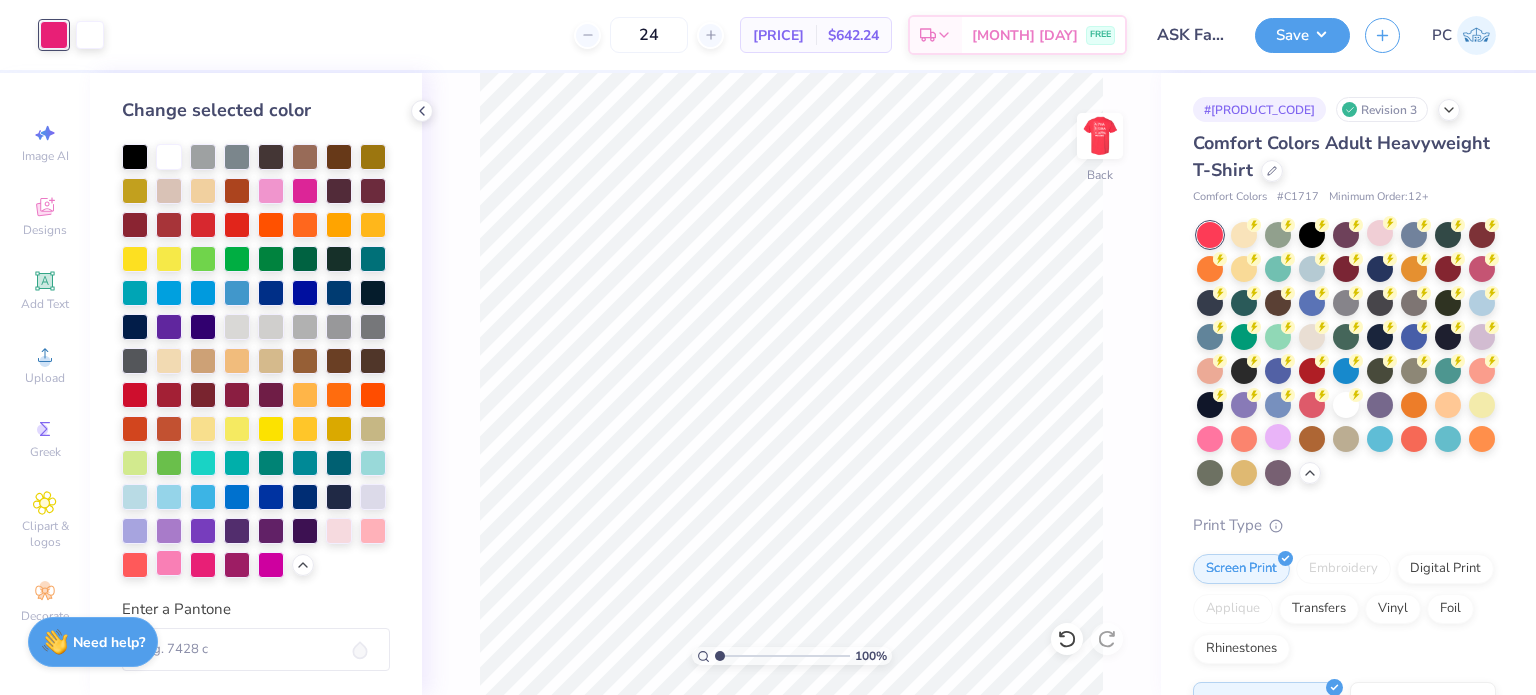 click at bounding box center [169, 563] 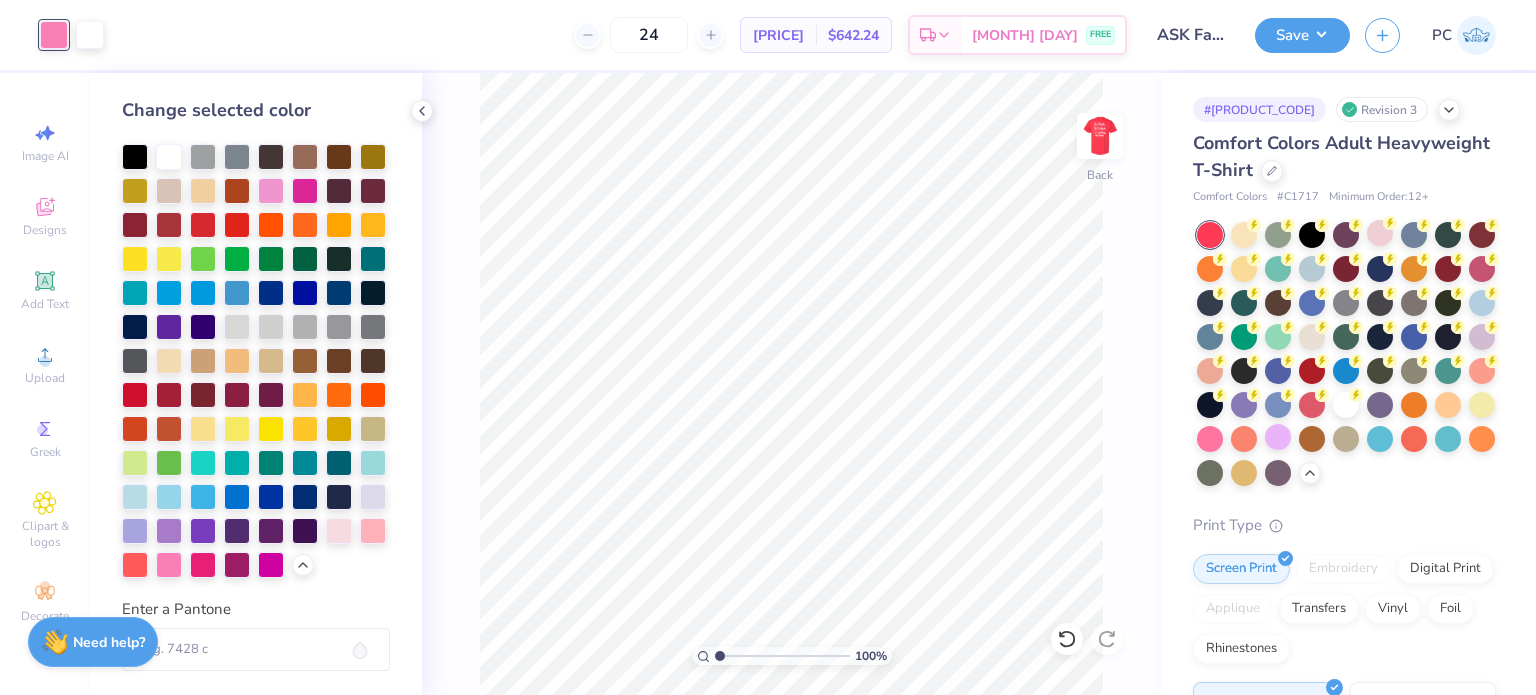 click on "Change selected color Enter a Pantone" at bounding box center (256, 384) 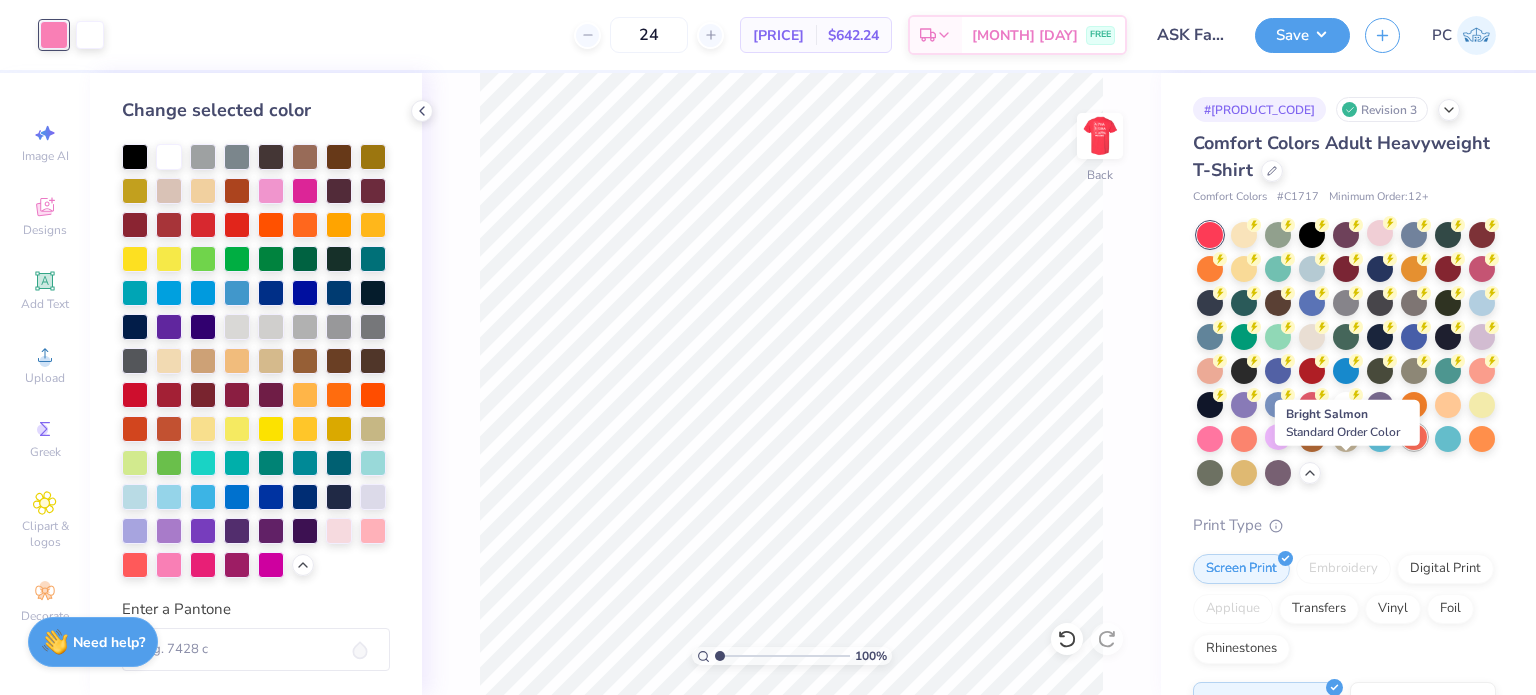 click at bounding box center (1414, 437) 